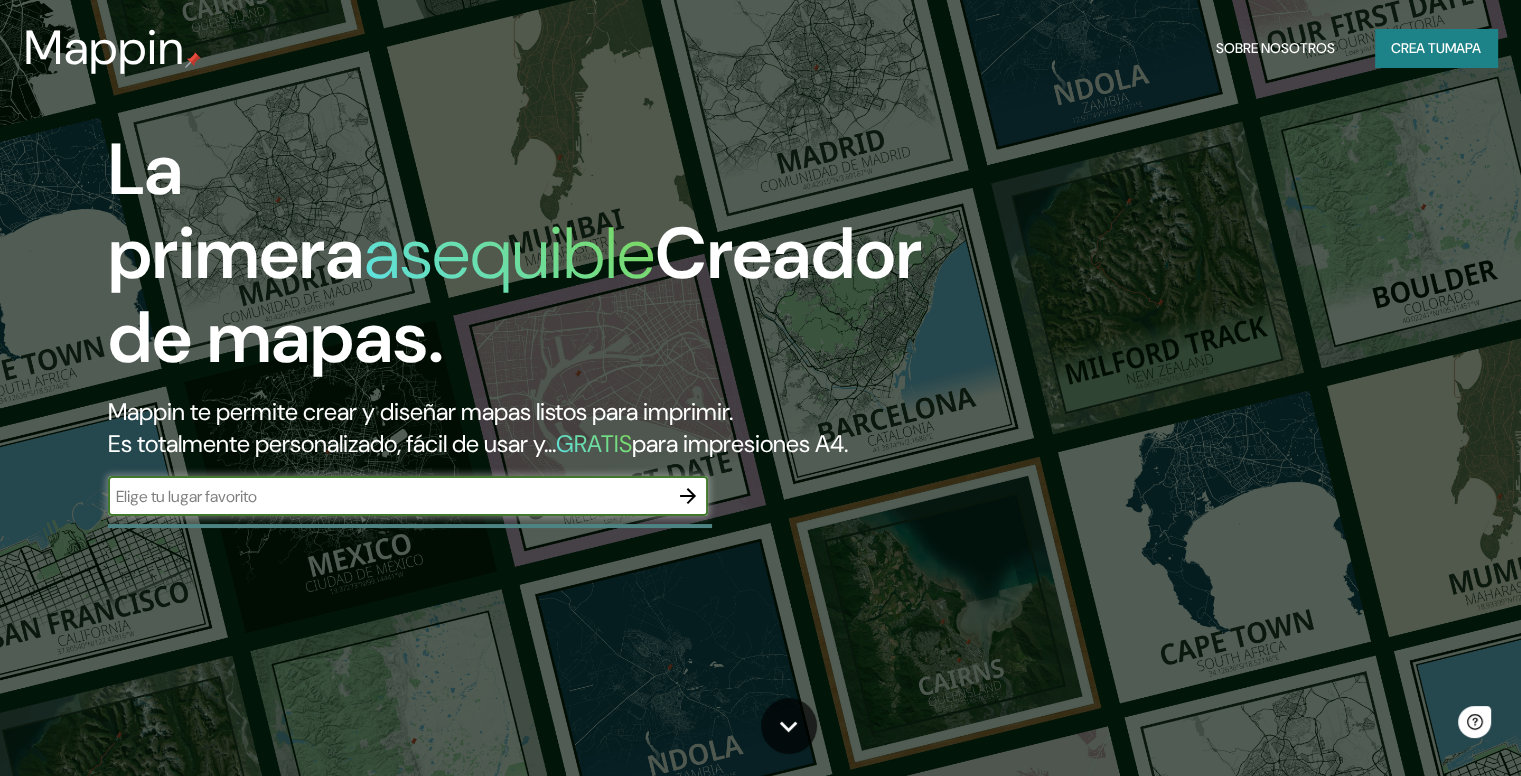 scroll, scrollTop: 0, scrollLeft: 0, axis: both 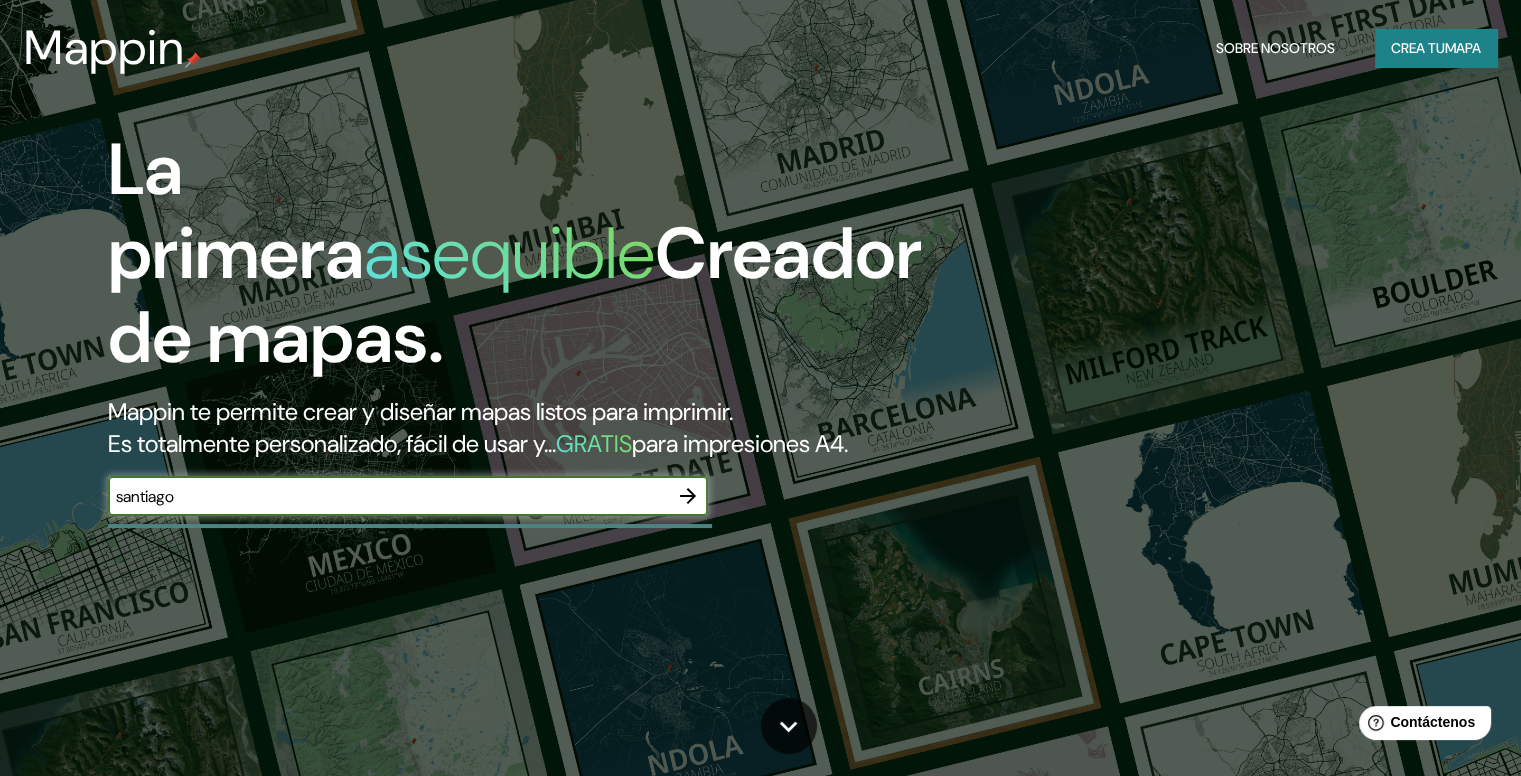 type on "santiago" 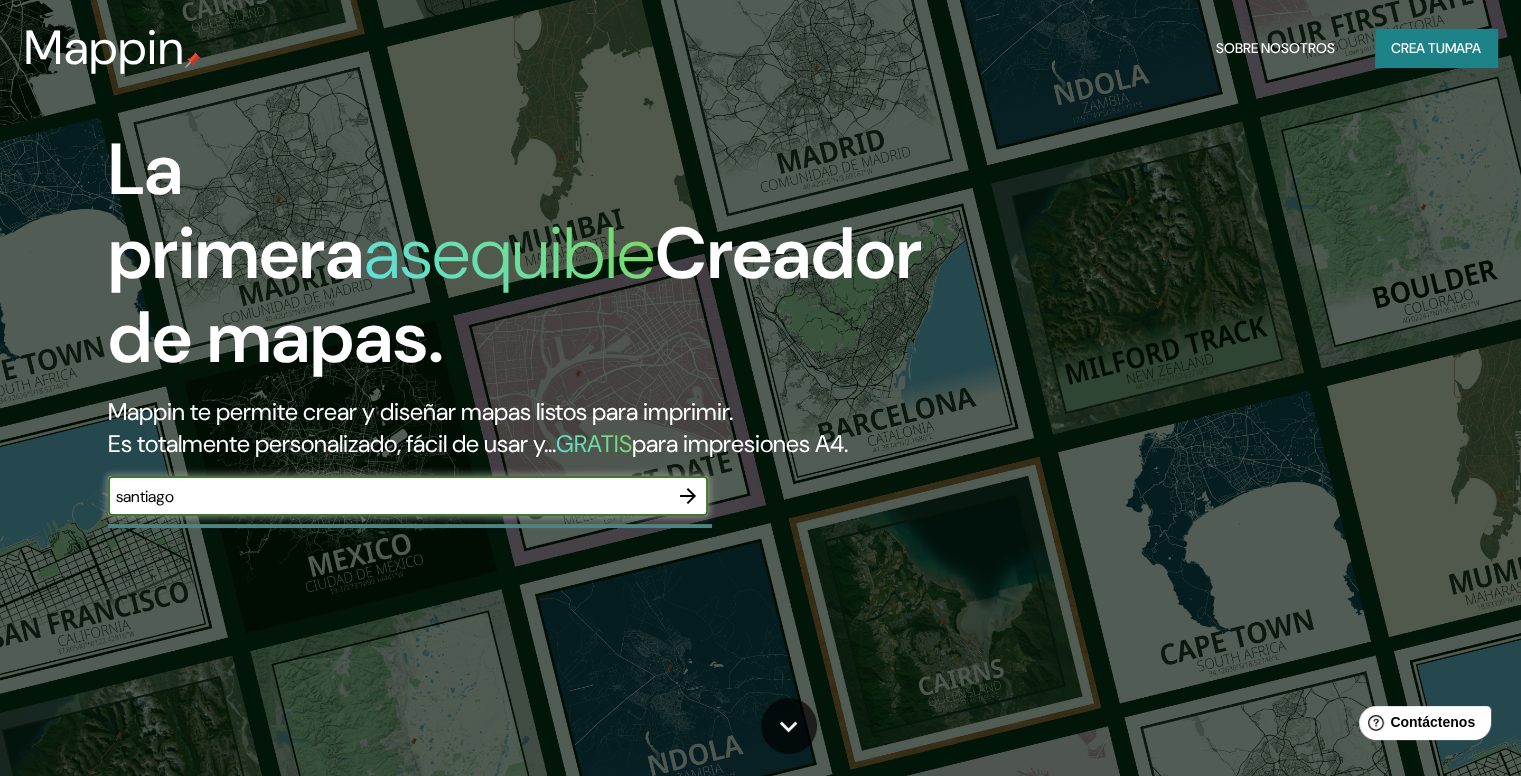 click at bounding box center [688, 496] 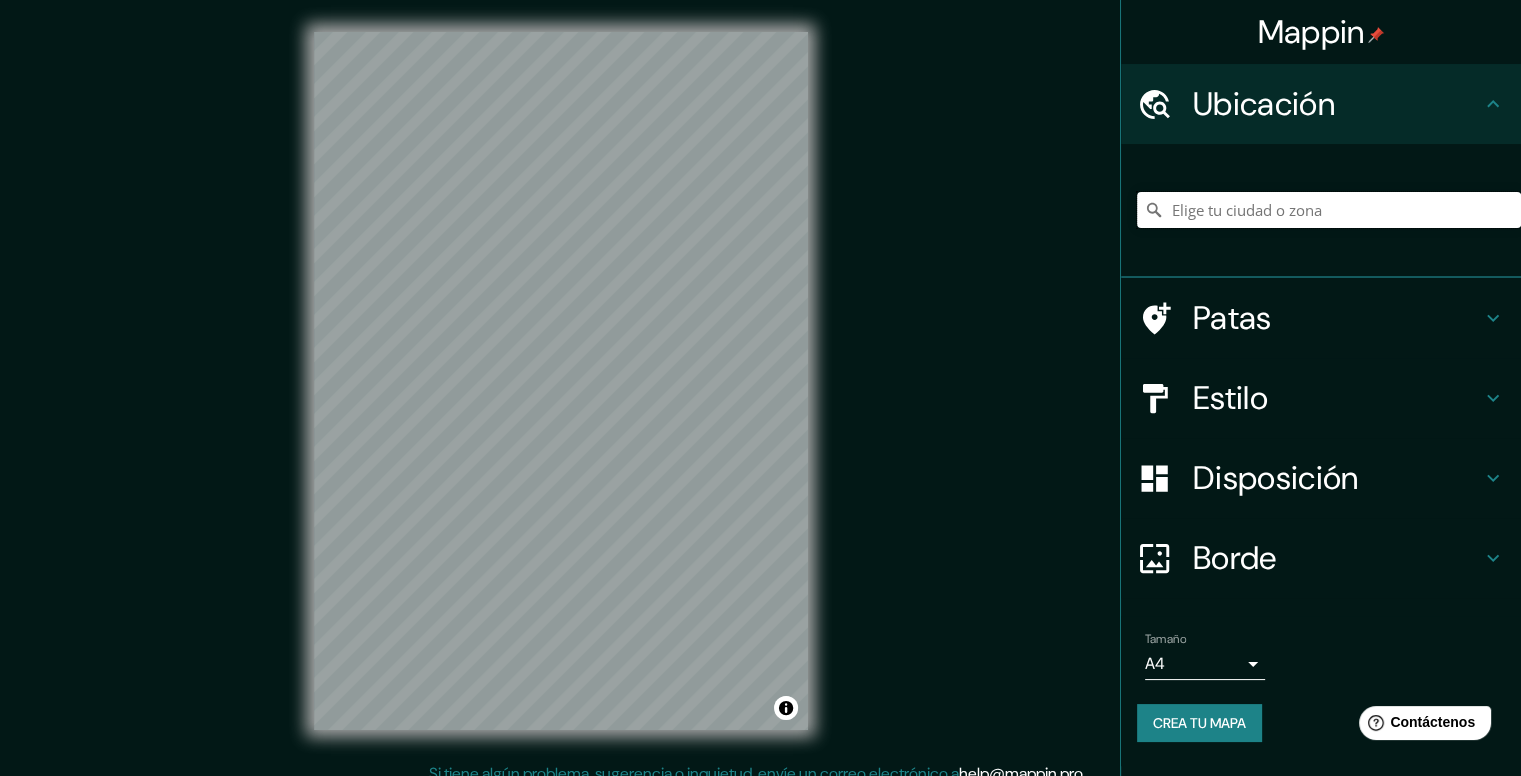 click at bounding box center [1329, 210] 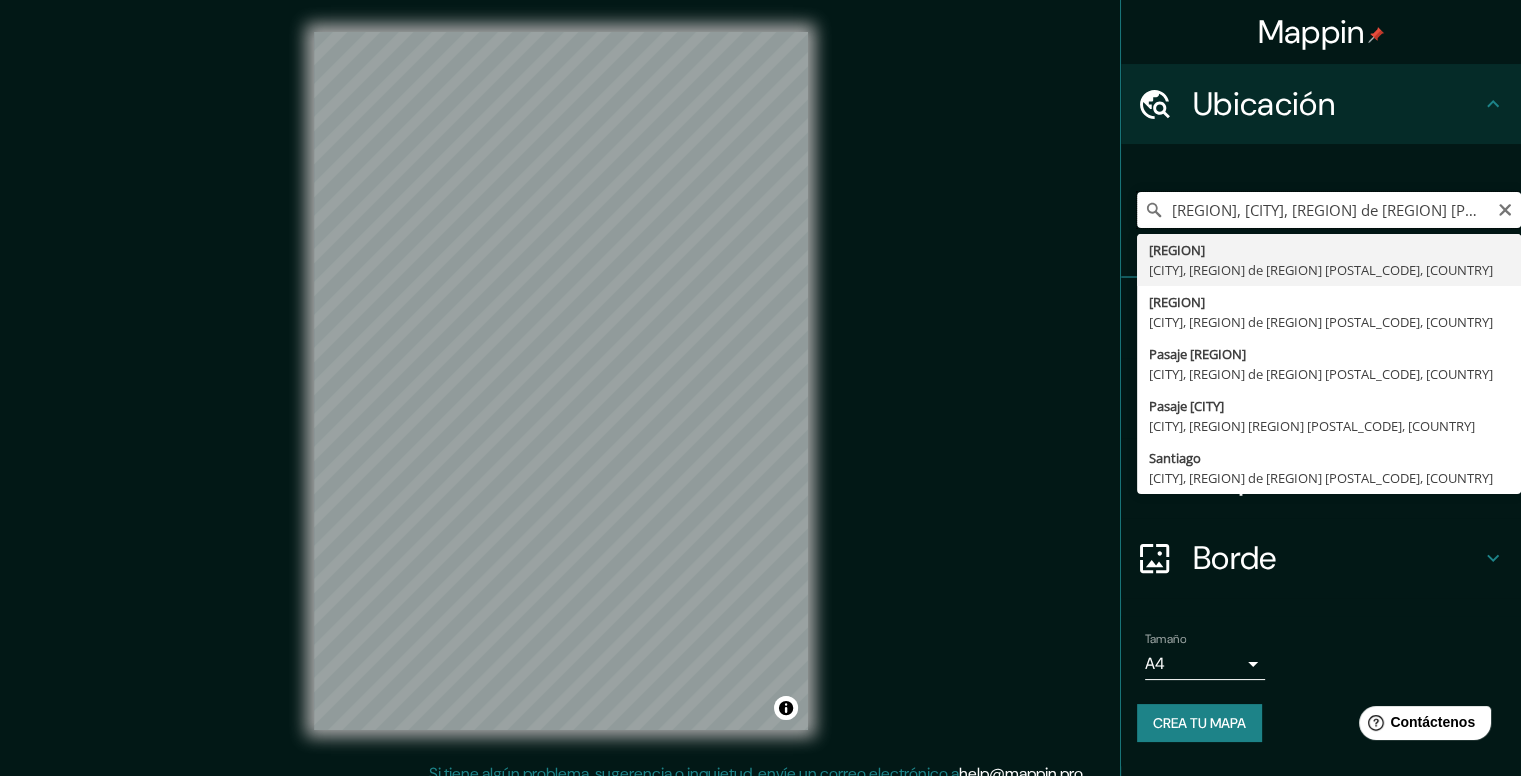 scroll, scrollTop: 0, scrollLeft: 0, axis: both 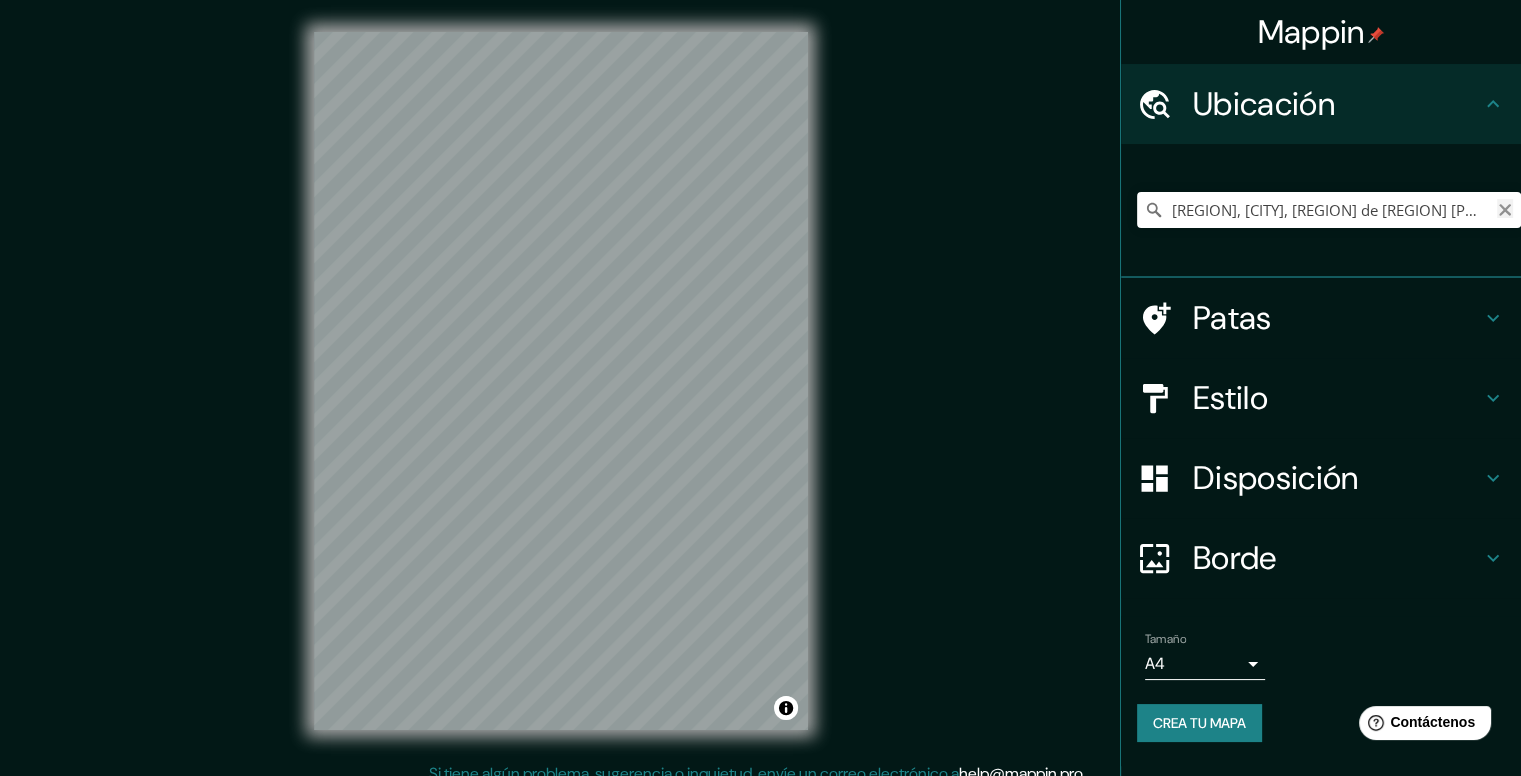click at bounding box center [1505, 210] 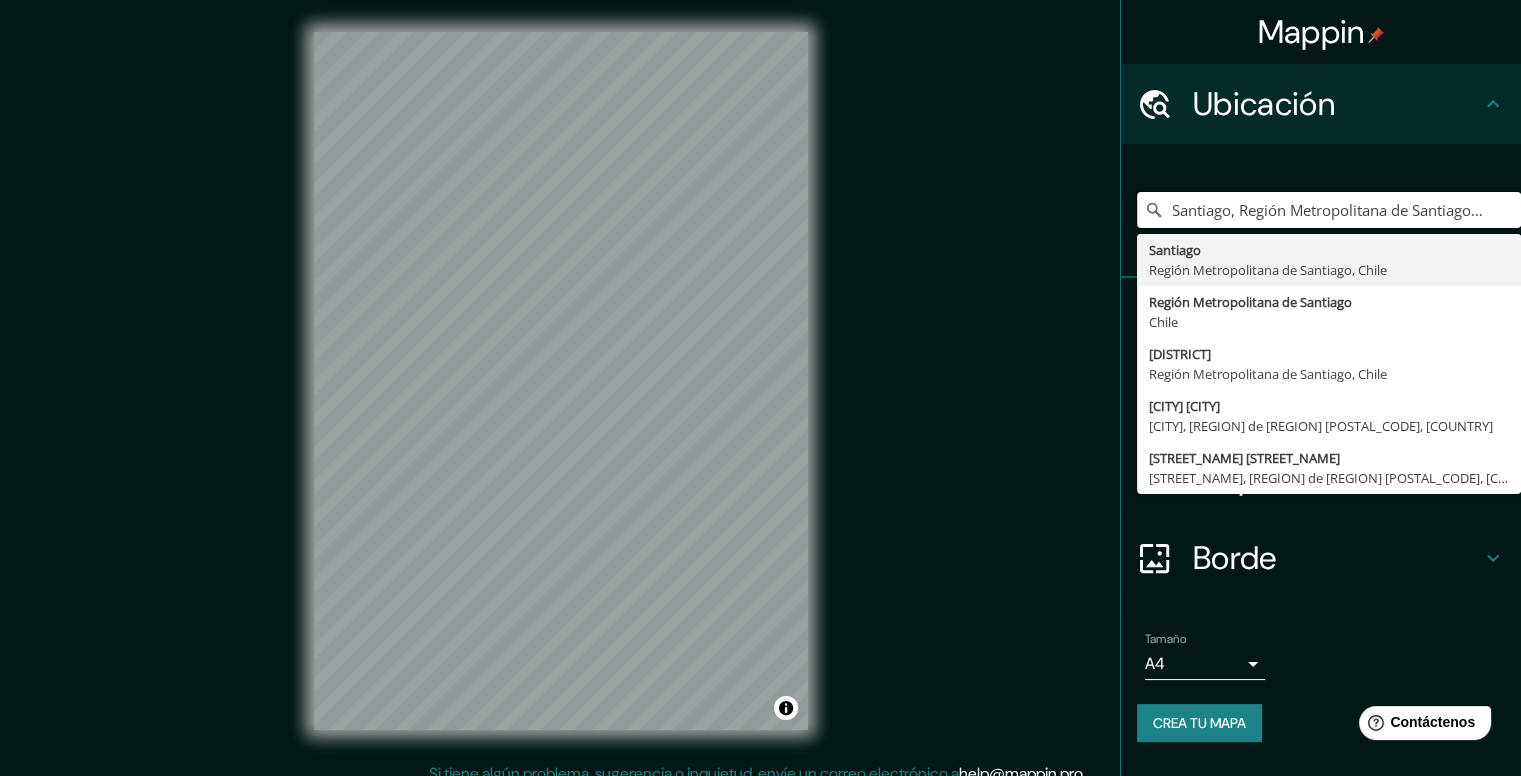 type on "Santiago, Región Metropolitana de Santiago, Chile" 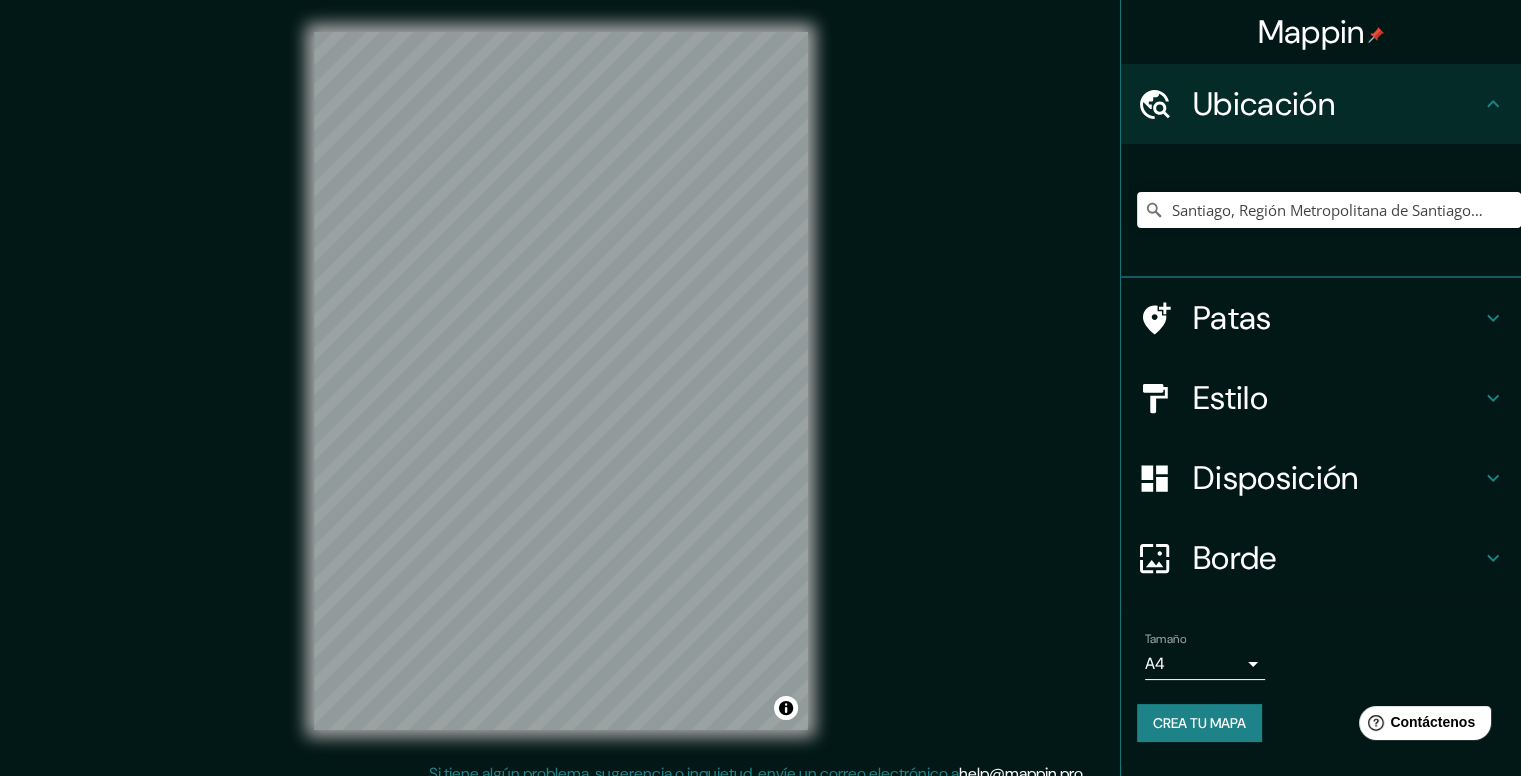 click on "Mappin Ubicación Santiago, Región Metropolitana de Santiago, Chile Santiago Región Metropolitana de Santiago, Chile Región Metropolitana de Santiago Chile Estación Central Región Metropolitana de Santiago, Chile Santiago Concha Santiago, Región Metropolitana de Santiago 8320000, Chile Avenida Isabel Riquelme Pedro Aguirre Cerda, Región Metropolitana de Santiago 8460000, Chile Patas Estilo Disposición Borde Elige un borde.  Consejo  : puedes opacar las capas del marco para crear efectos geniales. Ninguno Simple Transparente Elegante Tamaño A4 single Crea tu mapa © Mapbox   © OpenStreetMap   Improve this map Si tiene algún problema, sugerencia o inquietud, envíe un correo electrónico a  help@mappin.pro  .   . . Texto original Valora esta traducción Tu opinión servirá para ayudar a mejorar el Traductor de Google" at bounding box center [760, 388] 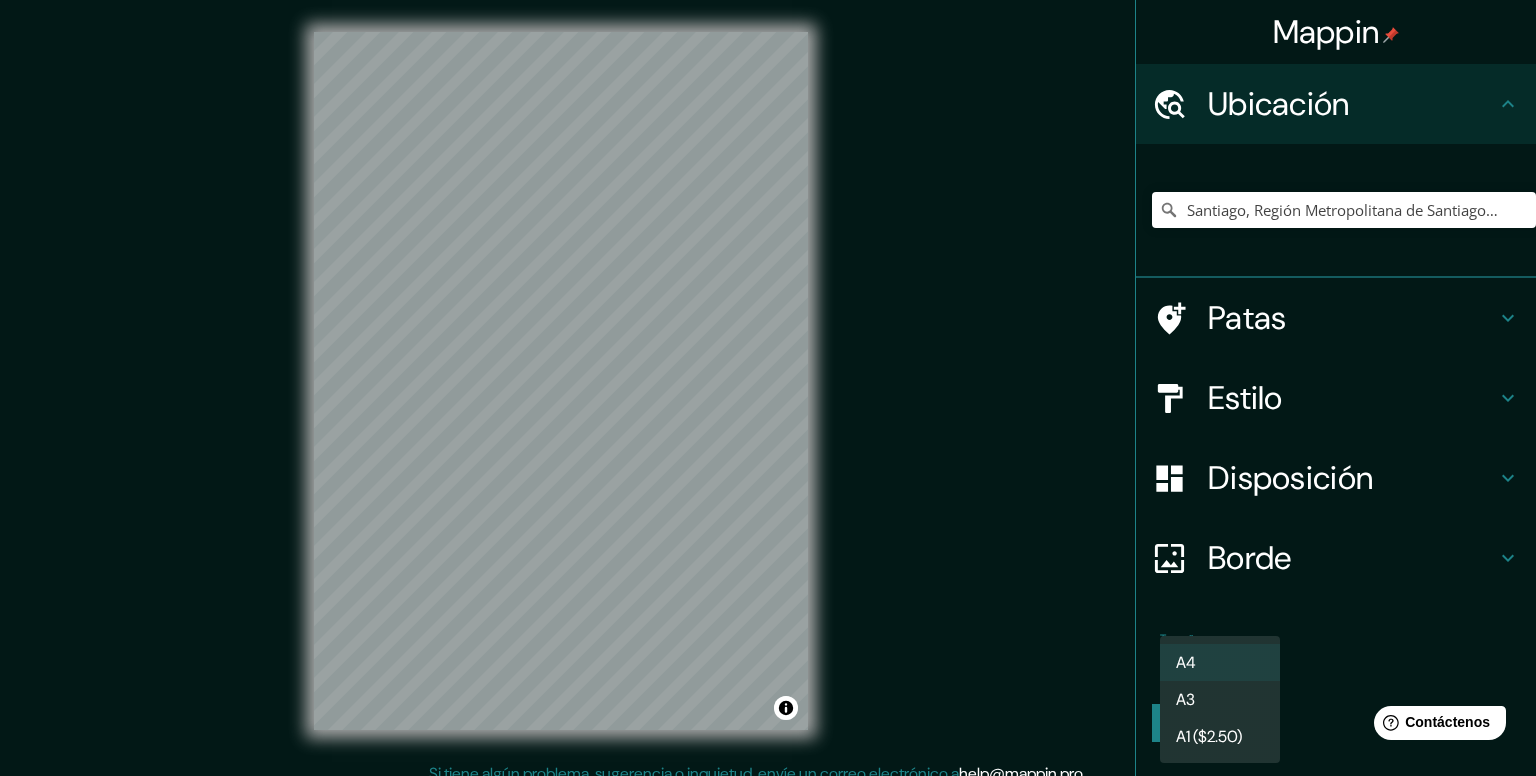 click on "A3" at bounding box center (1220, 699) 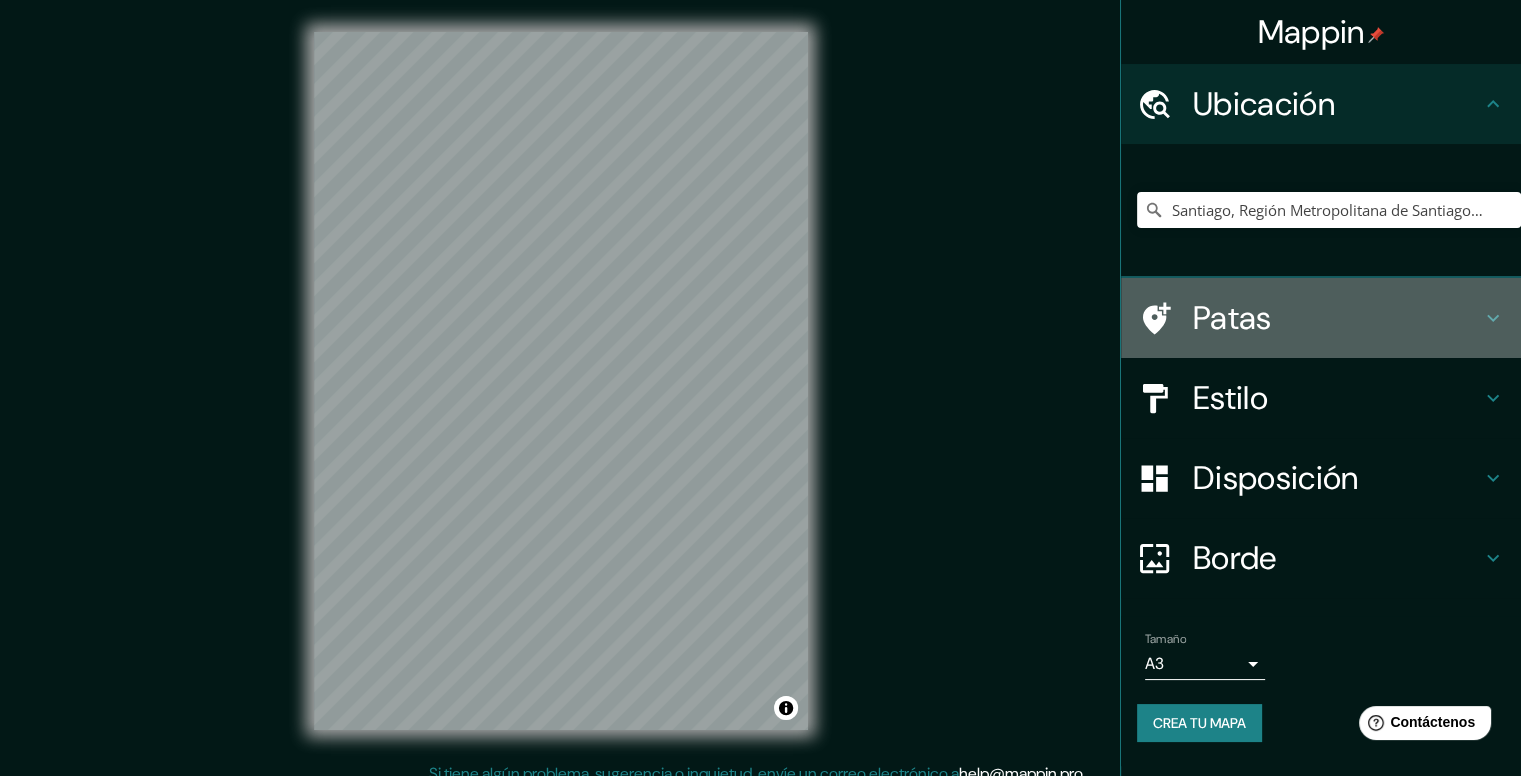 click on "Patas" at bounding box center (1337, 104) 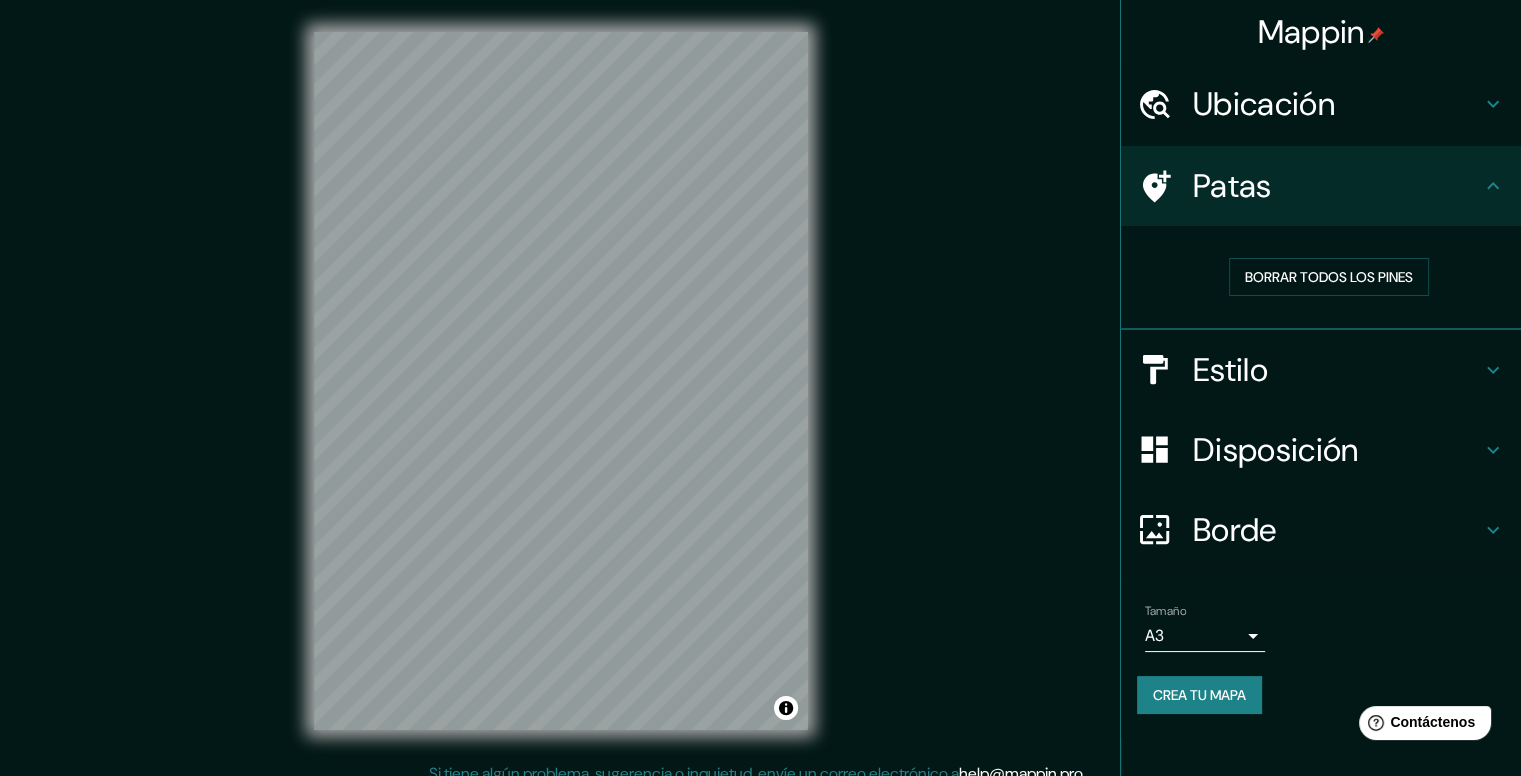 click on "Patas" at bounding box center [1321, 186] 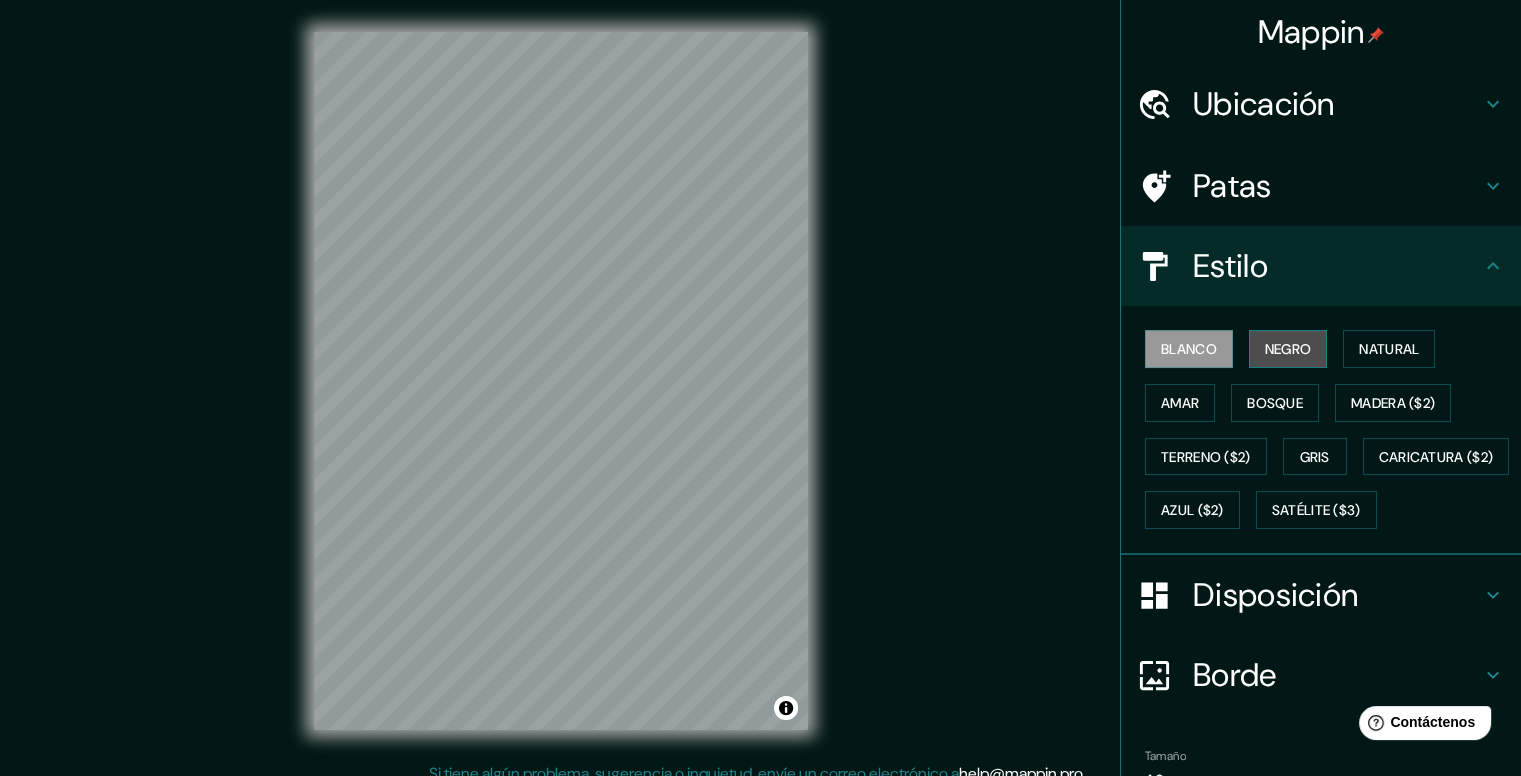 click on "Negro" at bounding box center [1288, 349] 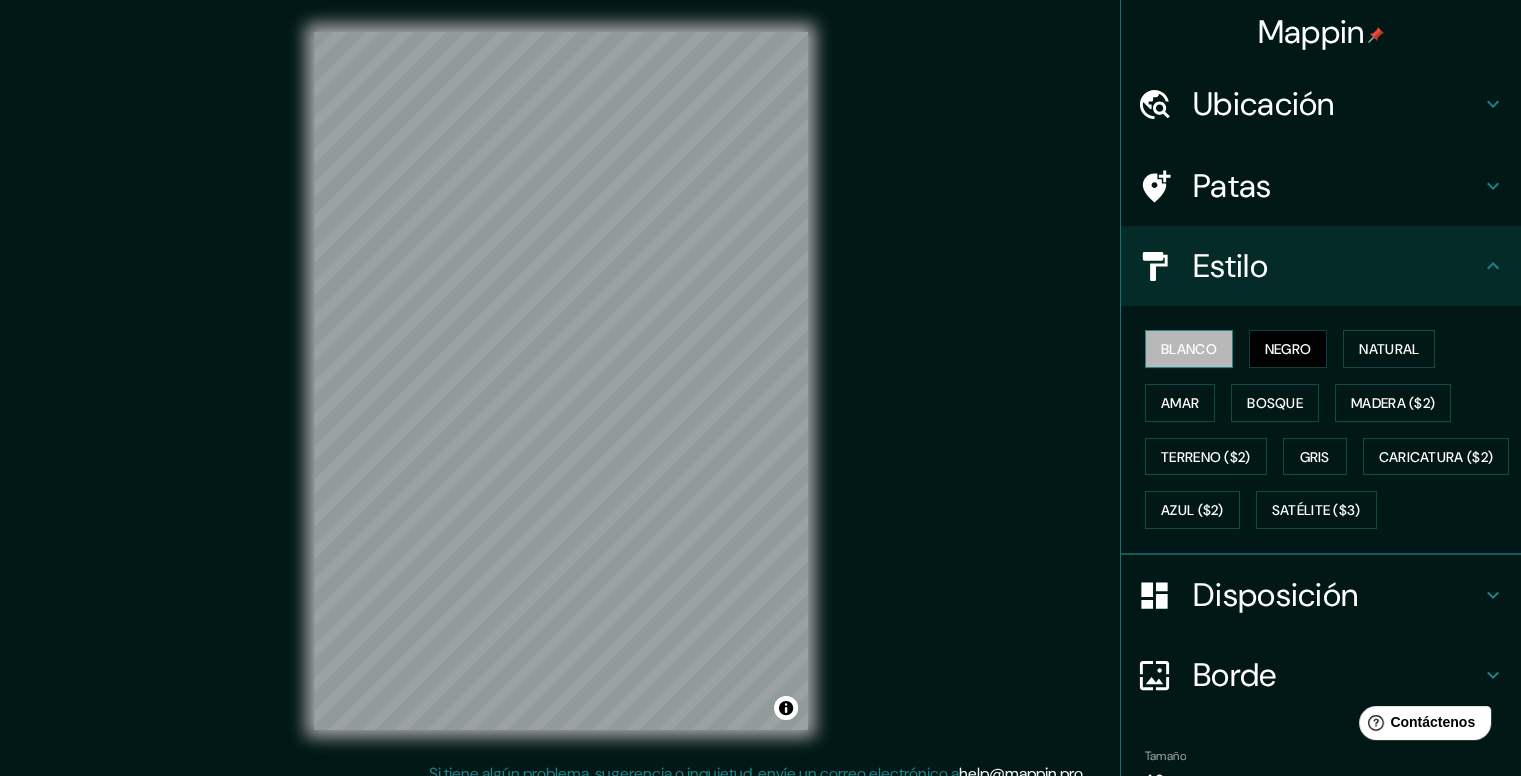 click on "Blanco" at bounding box center [1189, 349] 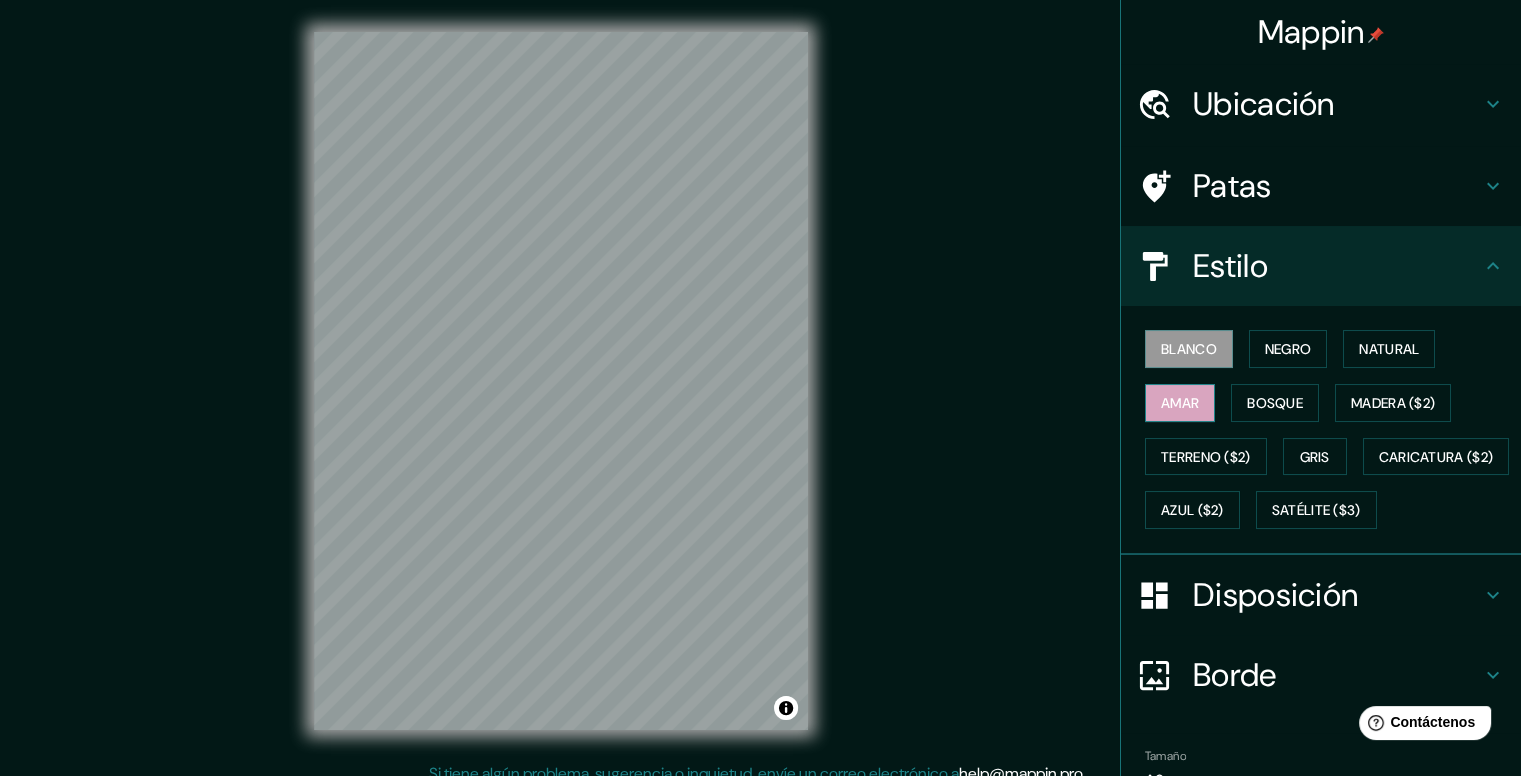 click on "Amar" at bounding box center [1180, 403] 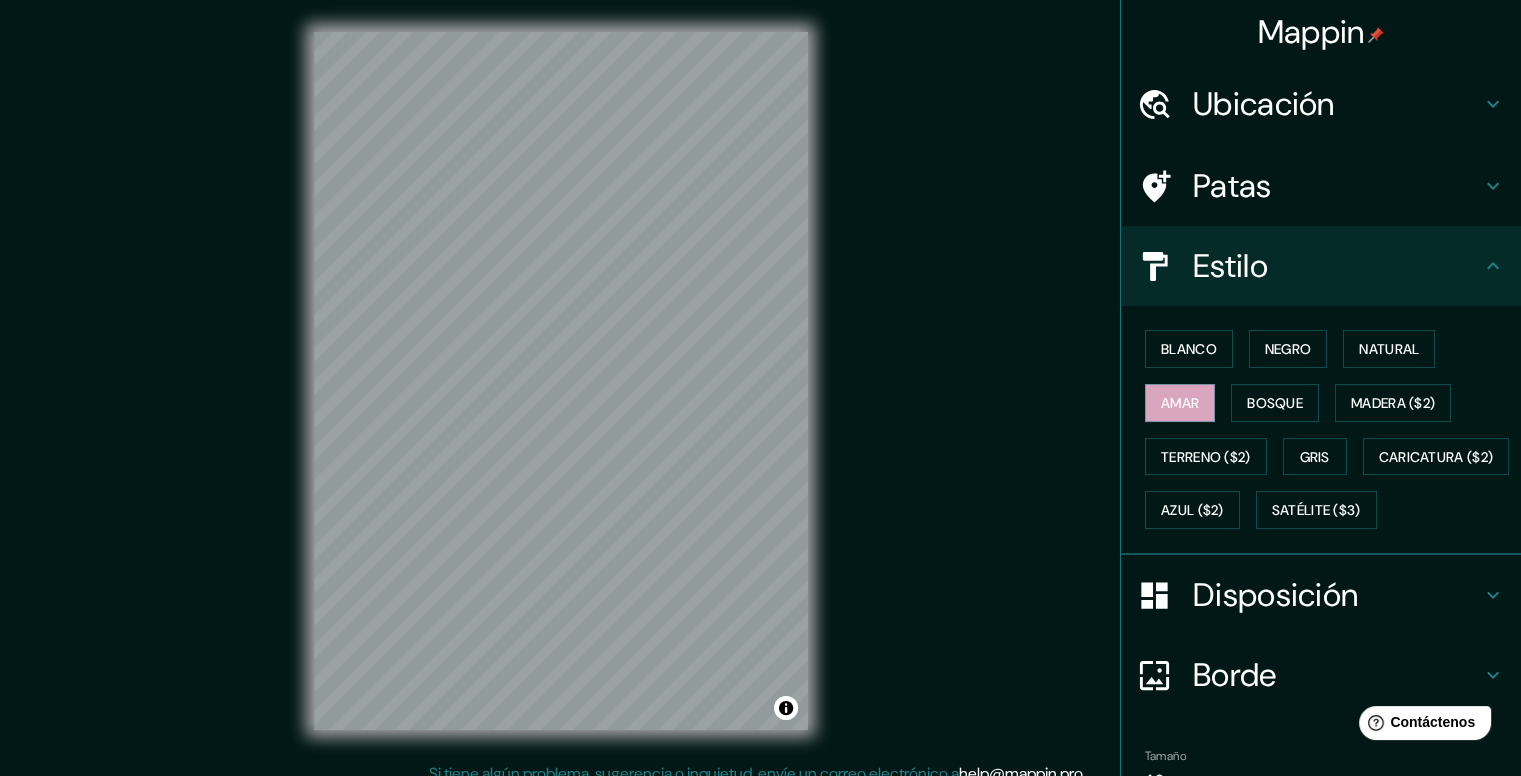 click on "Blanco Negro Natural Amar Bosque Madera ($2) Terreno ($2) Gris Caricatura ($2) Azul ($2) Satélite ($3)" at bounding box center [1329, 429] 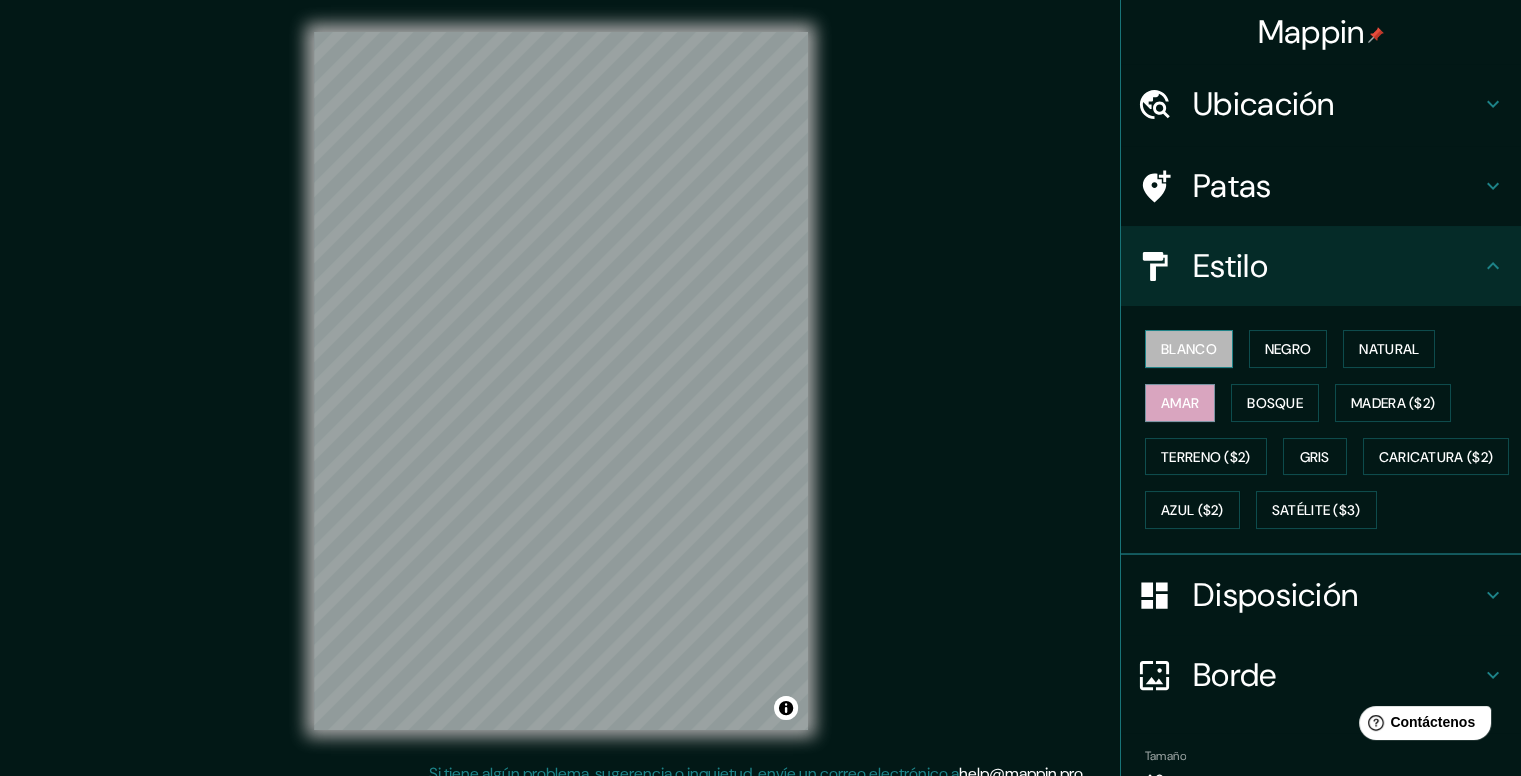 click on "Blanco" at bounding box center [1189, 349] 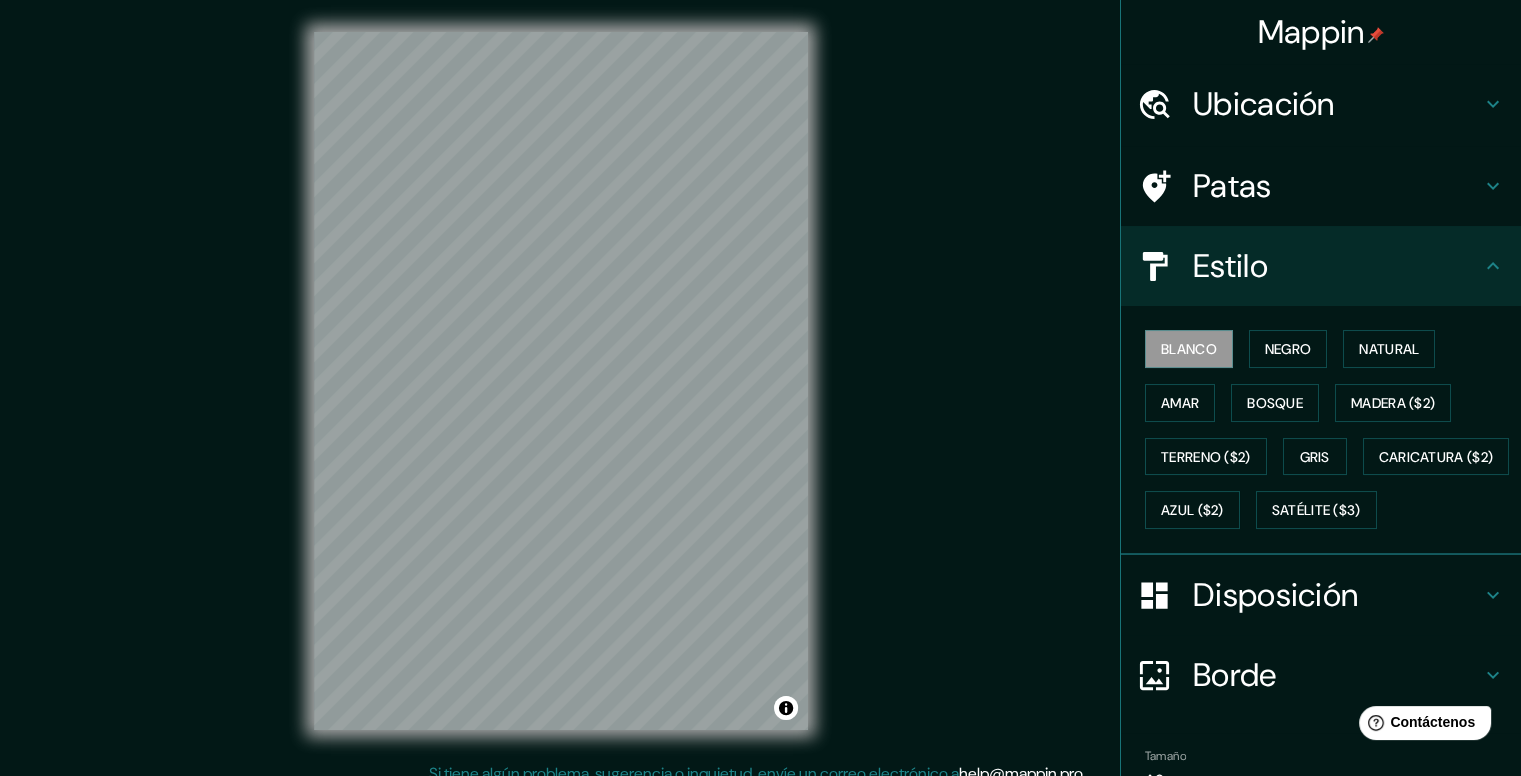 click on "Estilo" at bounding box center (1337, 104) 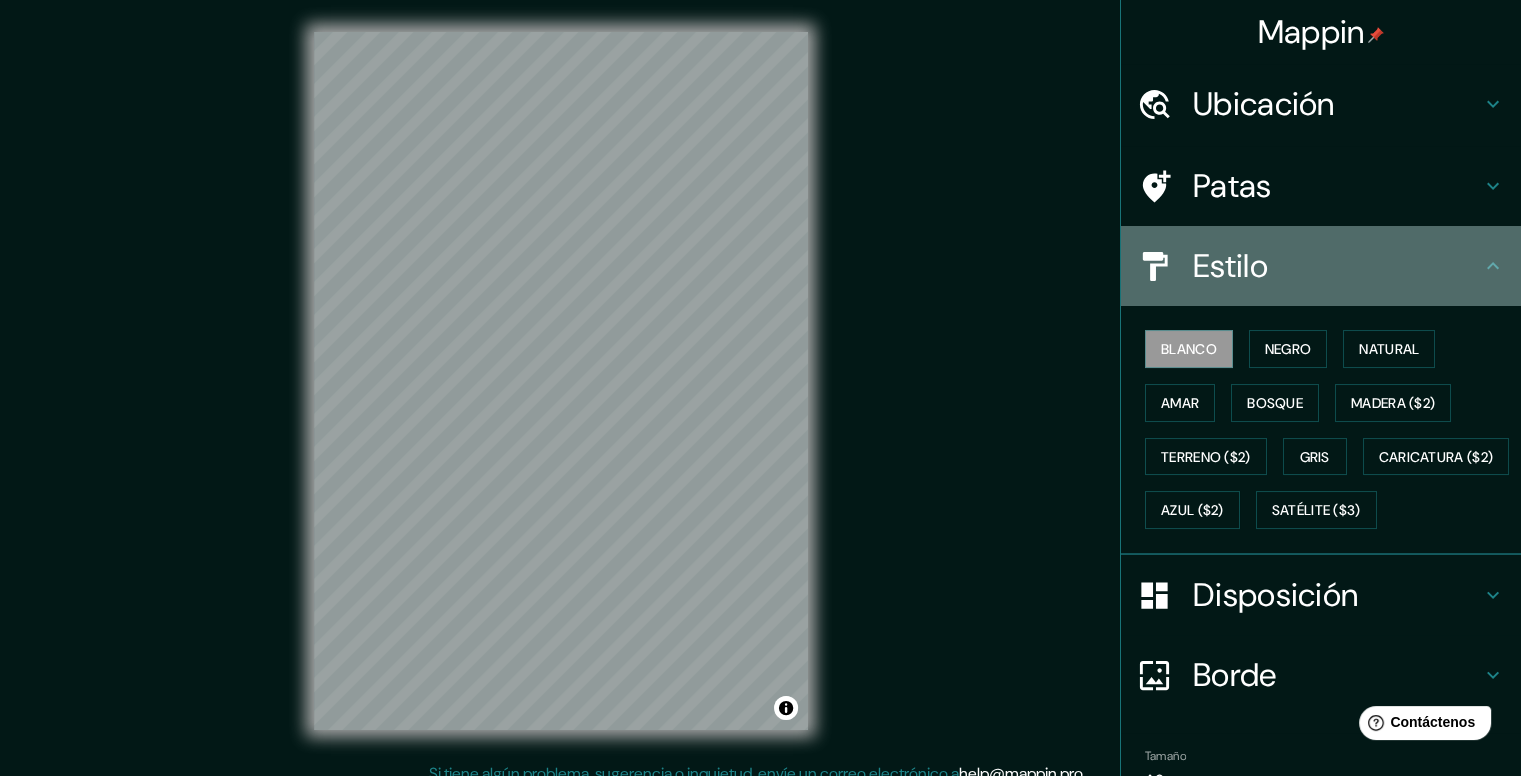 click on "Estilo" at bounding box center [1337, 104] 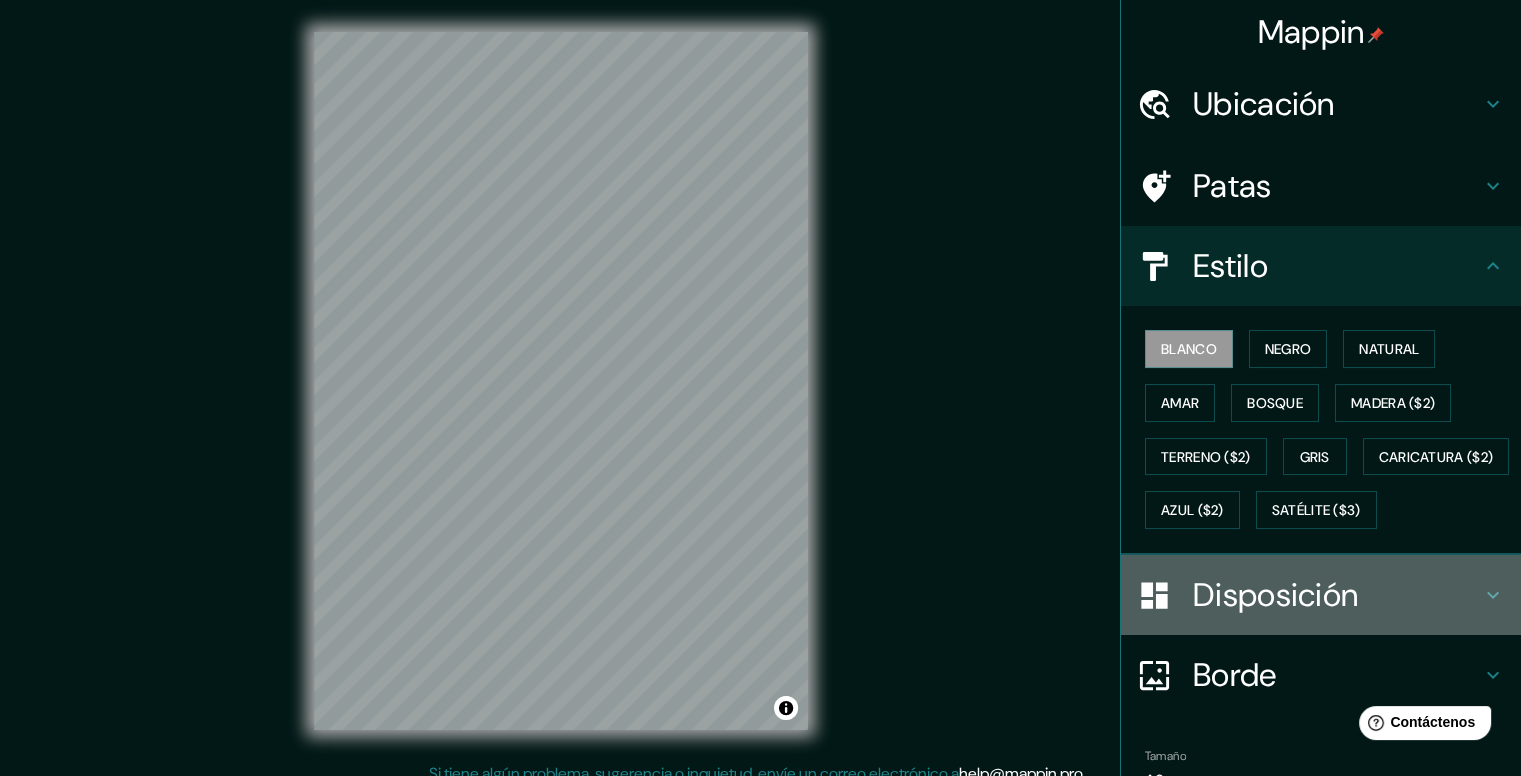 click on "Disposición" at bounding box center [1337, 104] 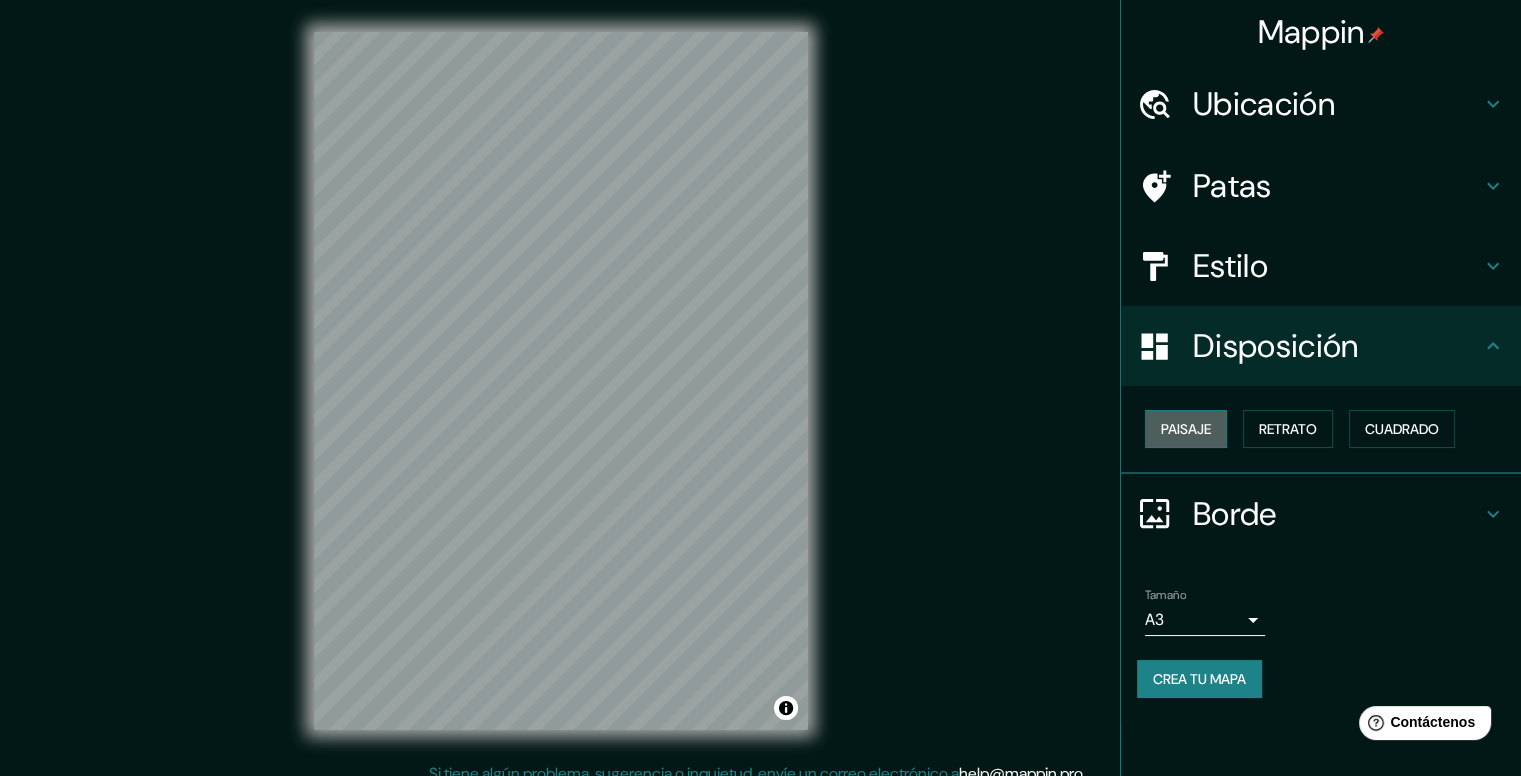 click on "Paisaje" at bounding box center (1186, 429) 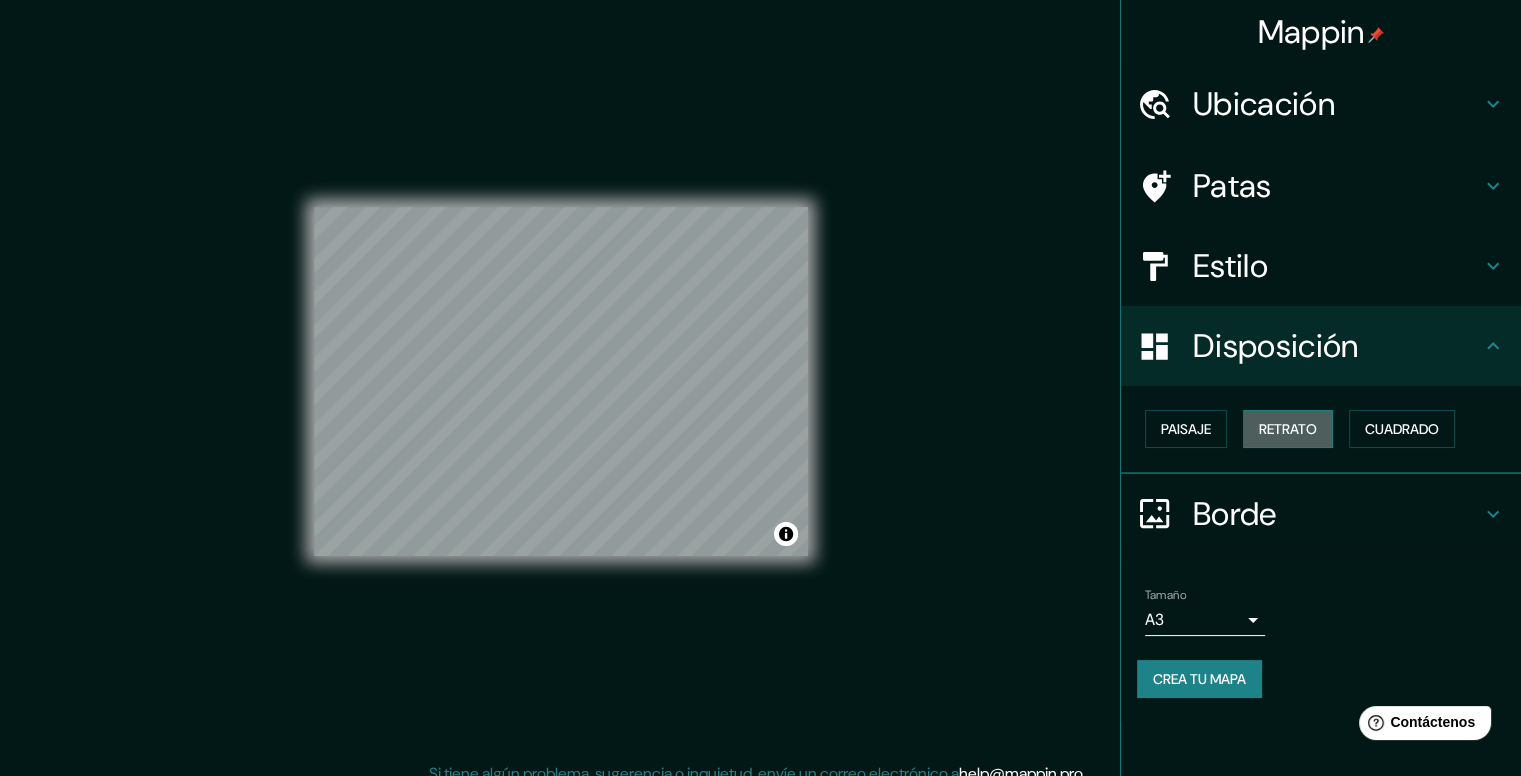 click on "Retrato" at bounding box center (1186, 429) 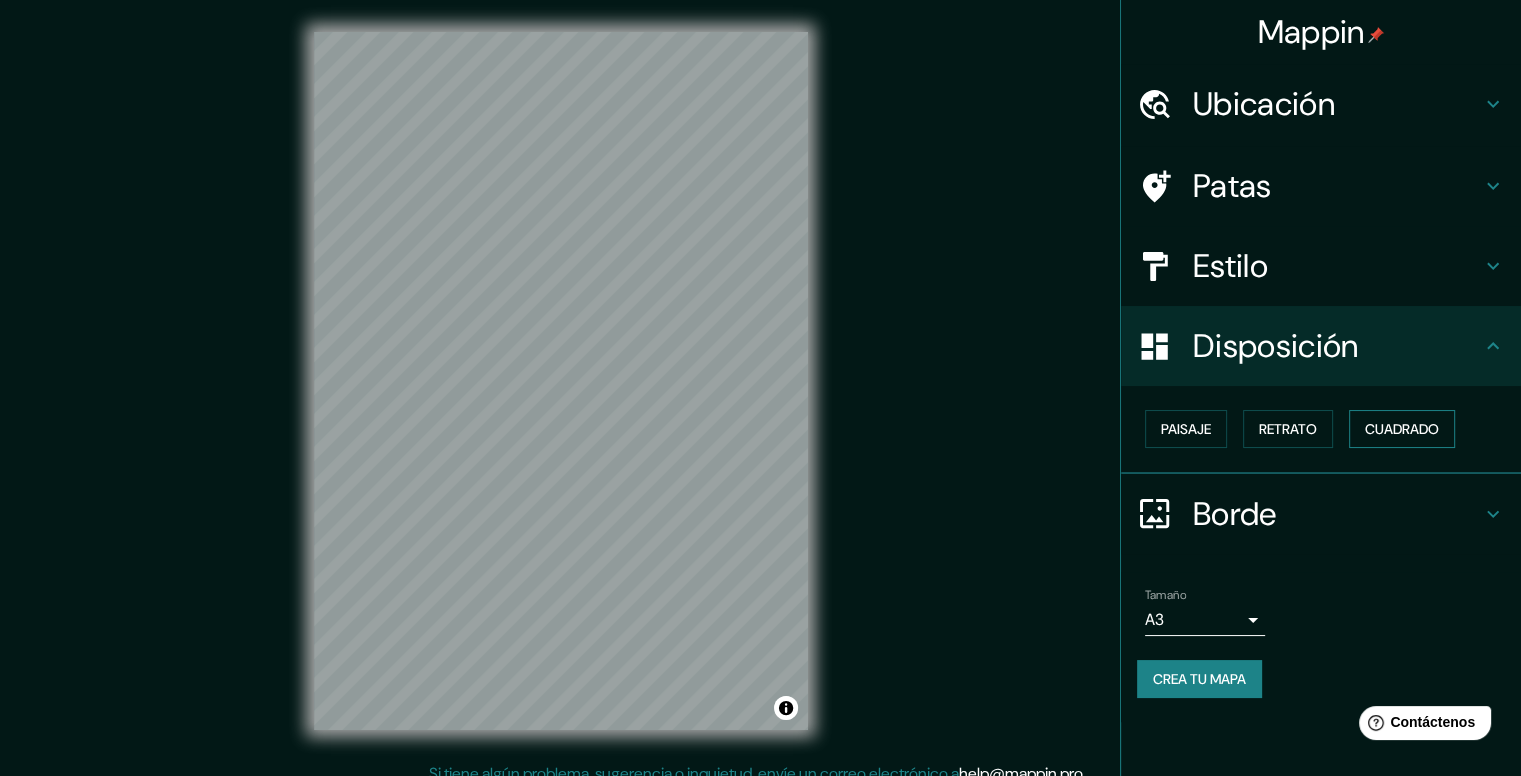 click on "Cuadrado" at bounding box center [1402, 429] 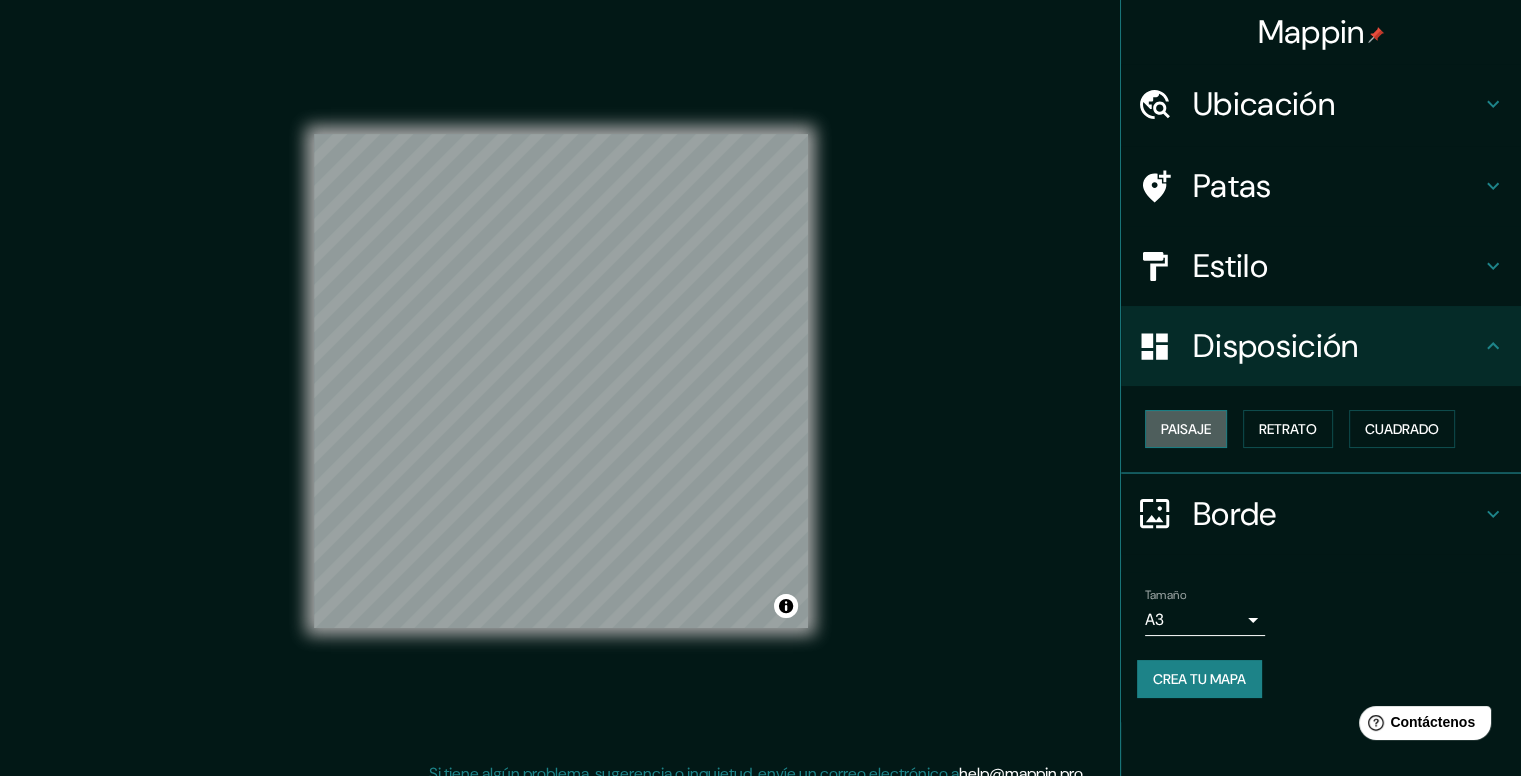 click on "Paisaje" at bounding box center [1186, 429] 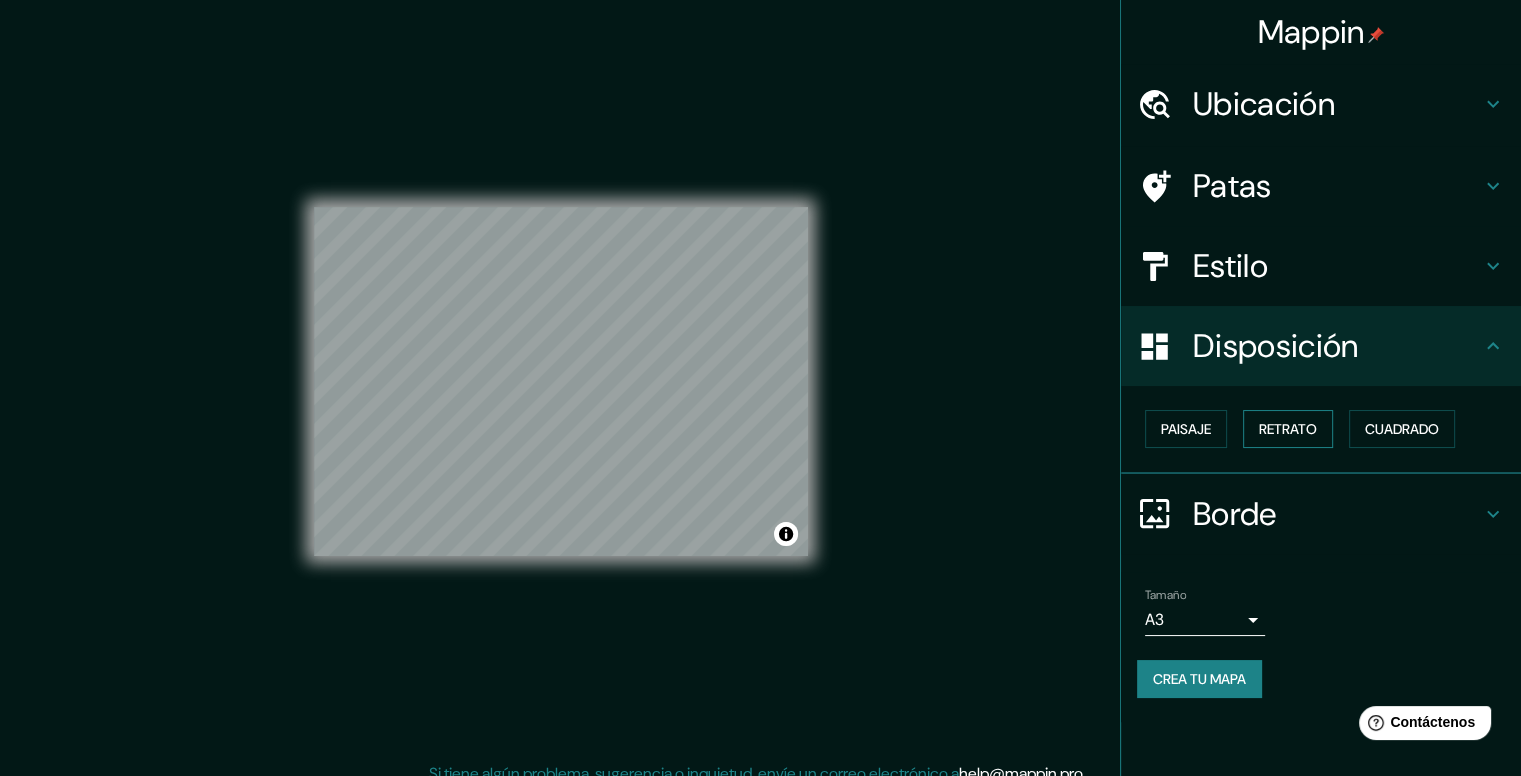click on "Retrato" at bounding box center [1186, 429] 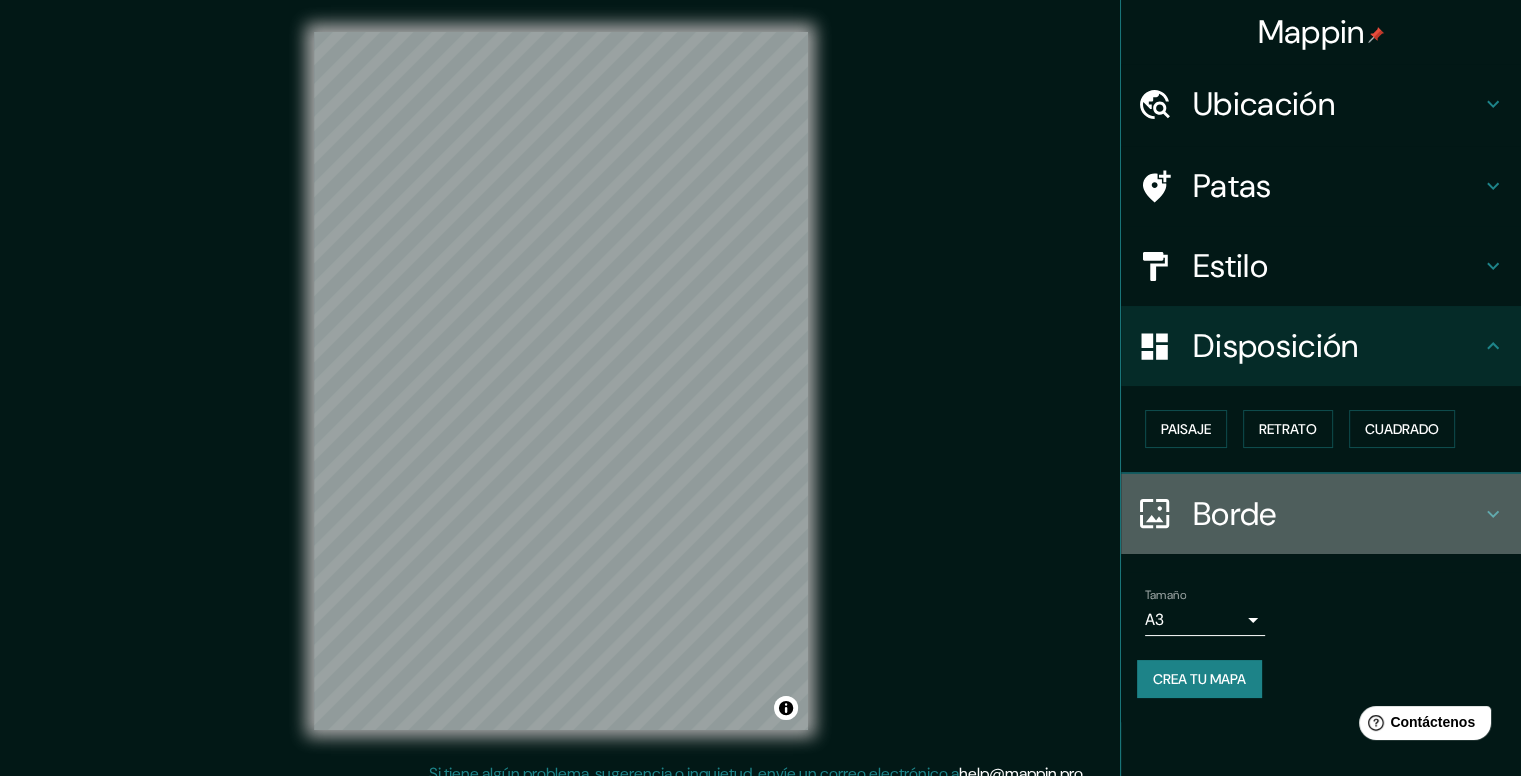 click on "Borde" at bounding box center [1337, 104] 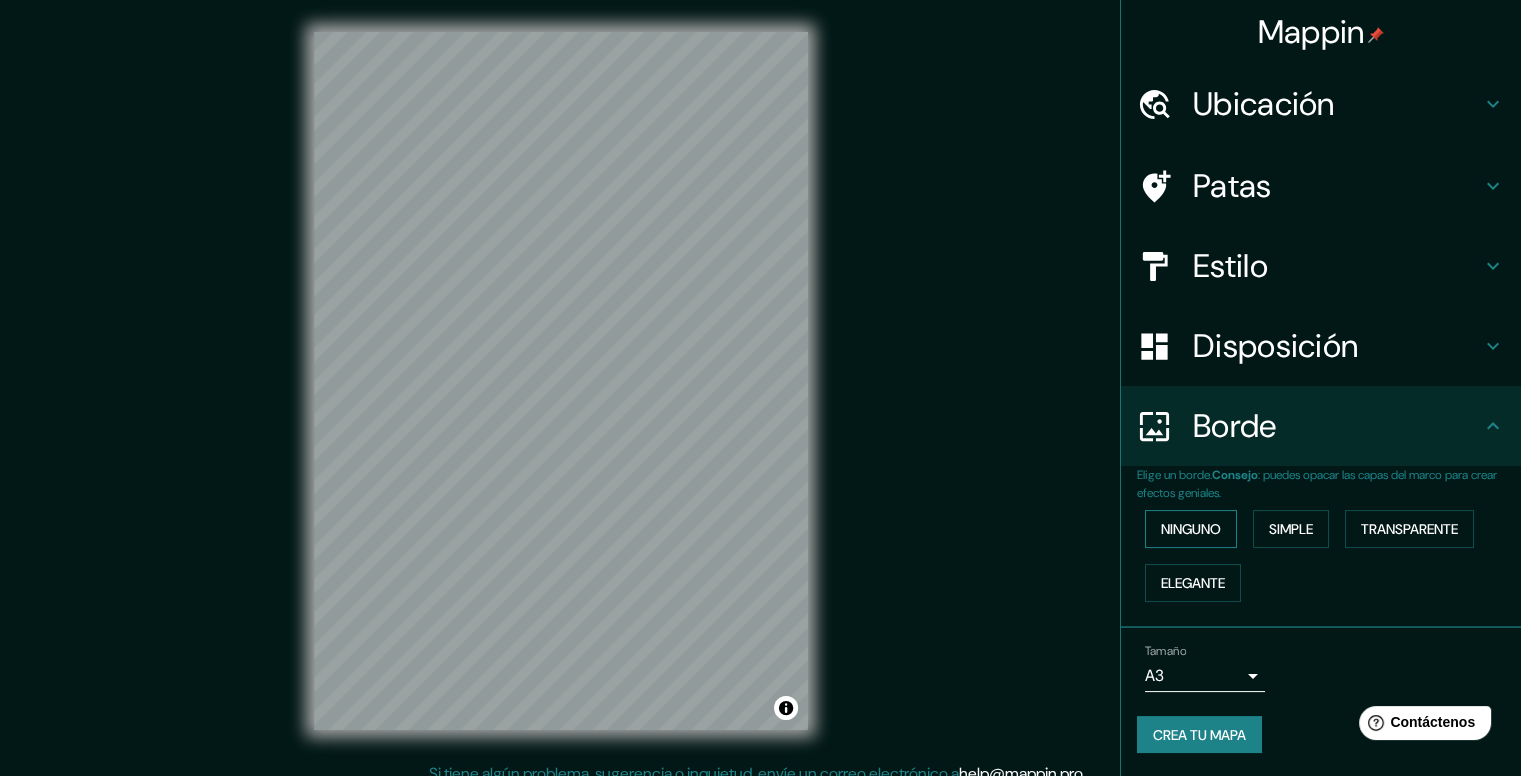 click on "Ninguno" at bounding box center [1191, 529] 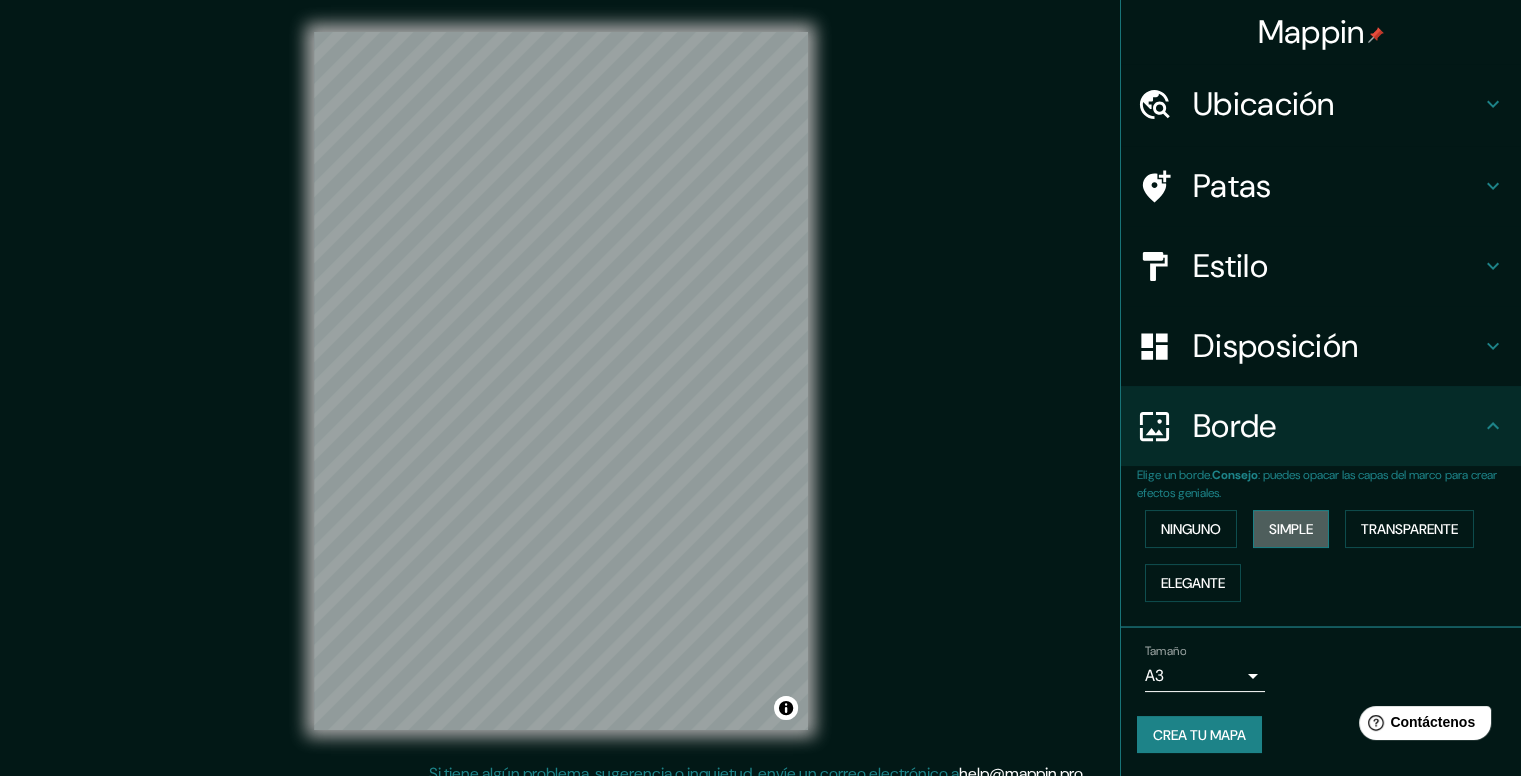 click on "Simple" at bounding box center [1191, 529] 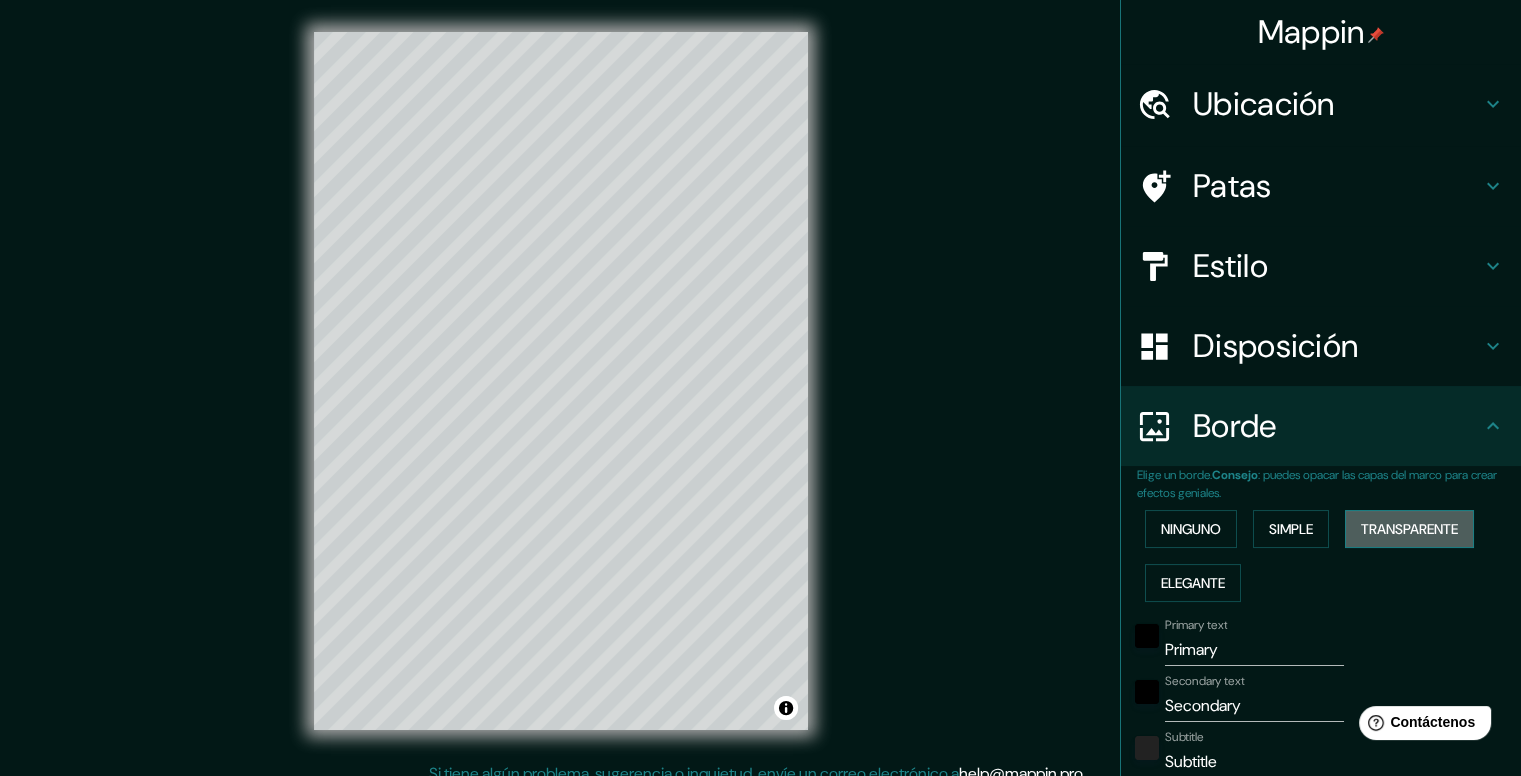 click on "Transparente" at bounding box center (1191, 529) 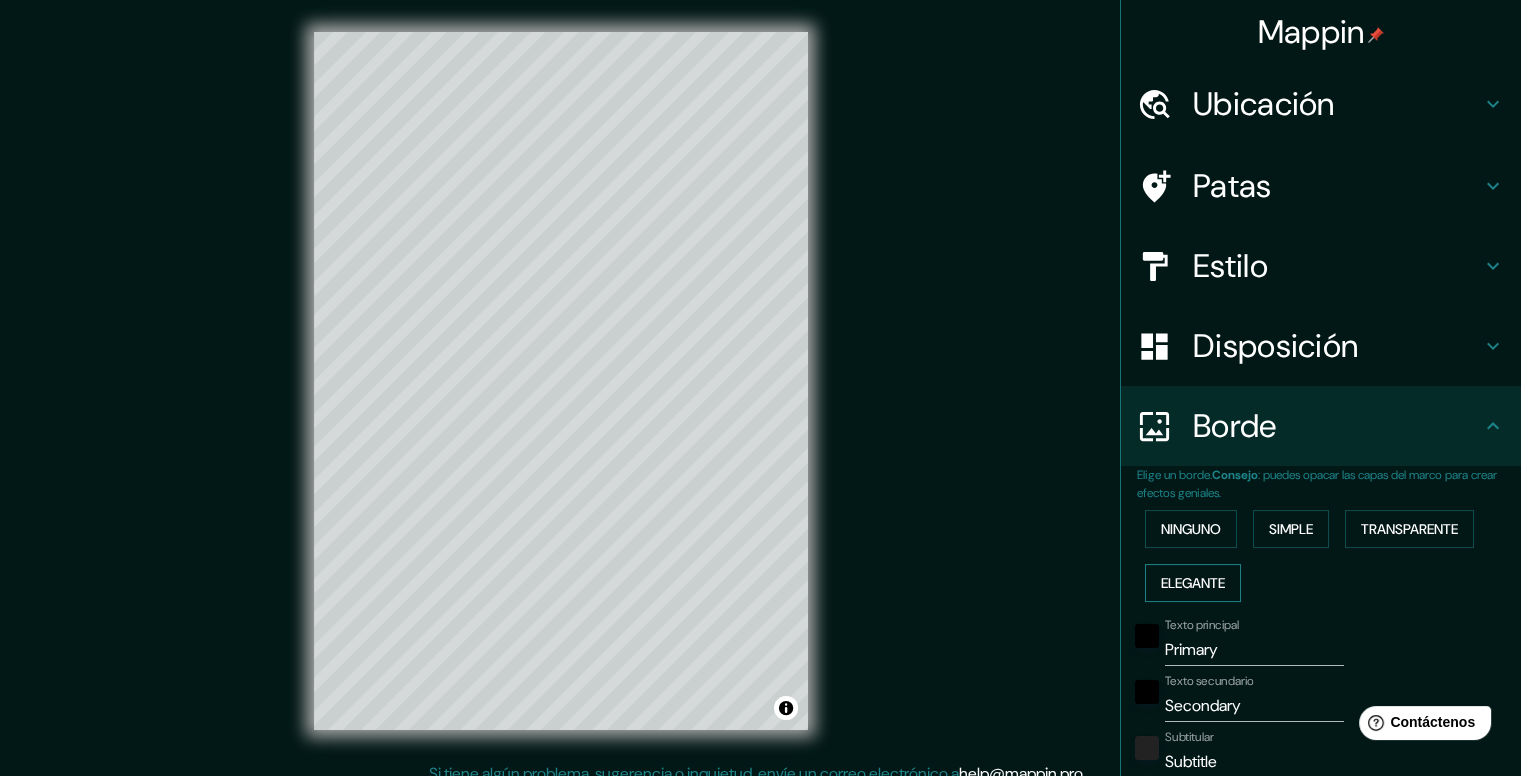 click on "Elegante" at bounding box center (1191, 529) 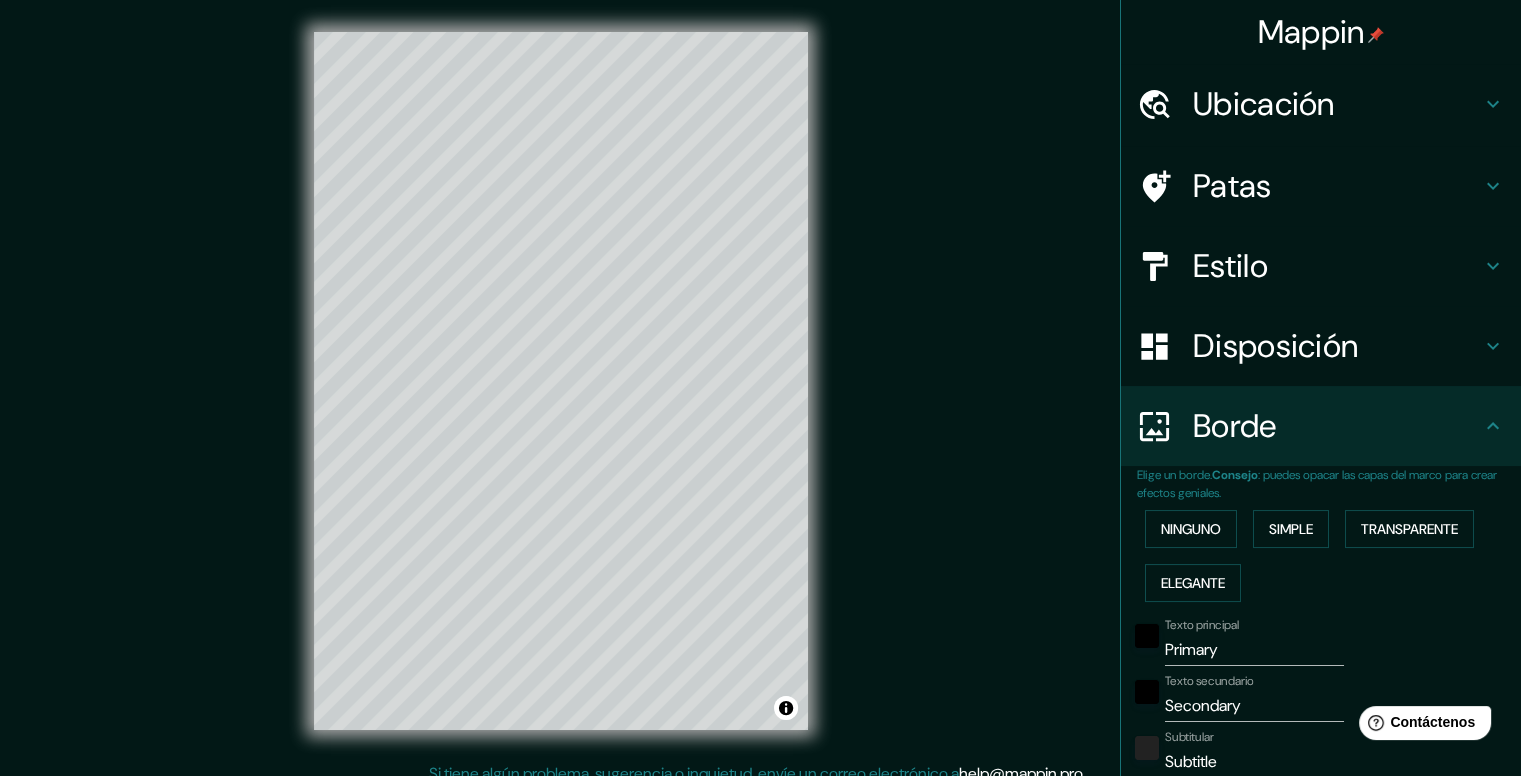 click on "Ninguno Simple Transparente Elegante" at bounding box center (1329, 556) 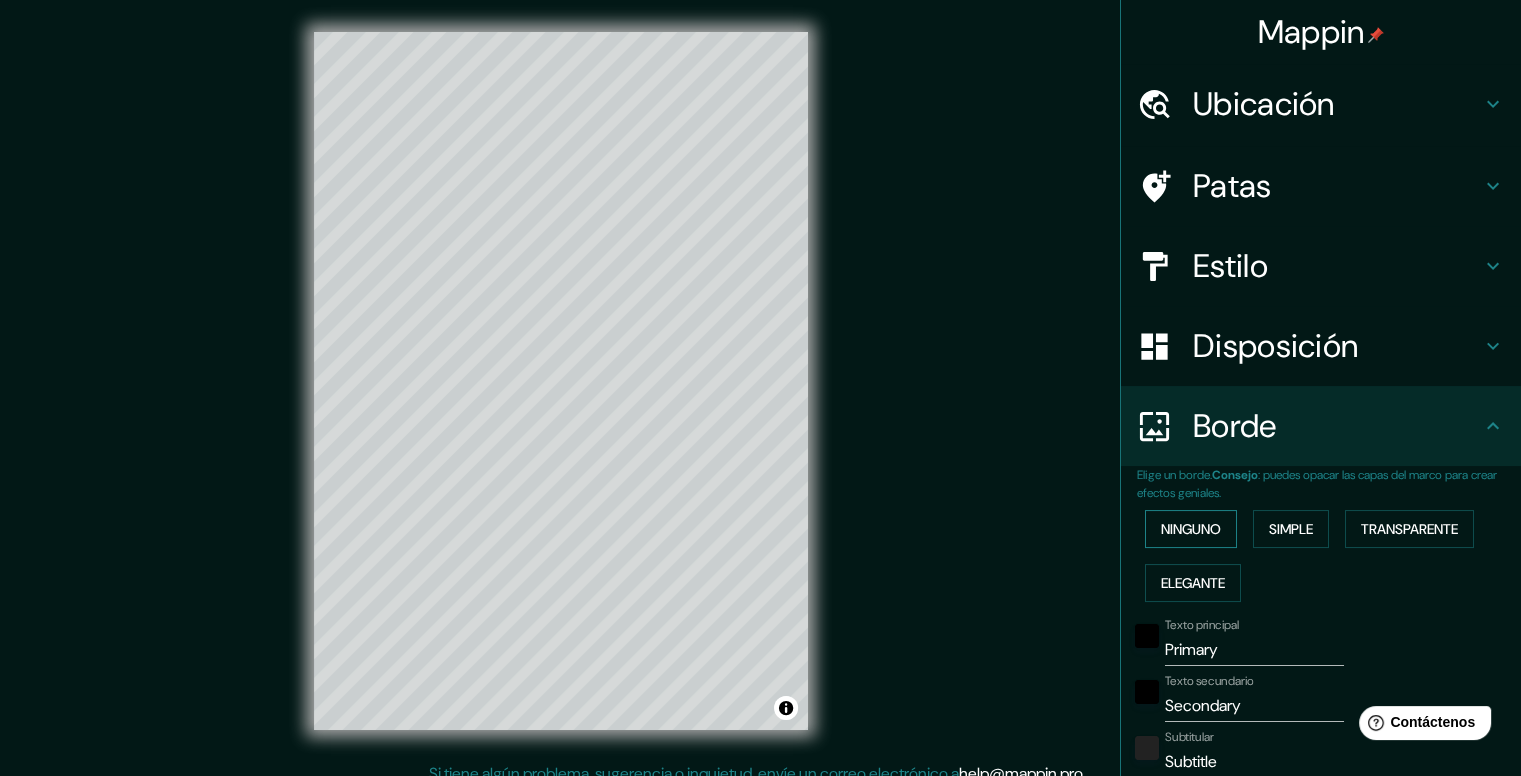 click on "Ninguno" at bounding box center [1191, 529] 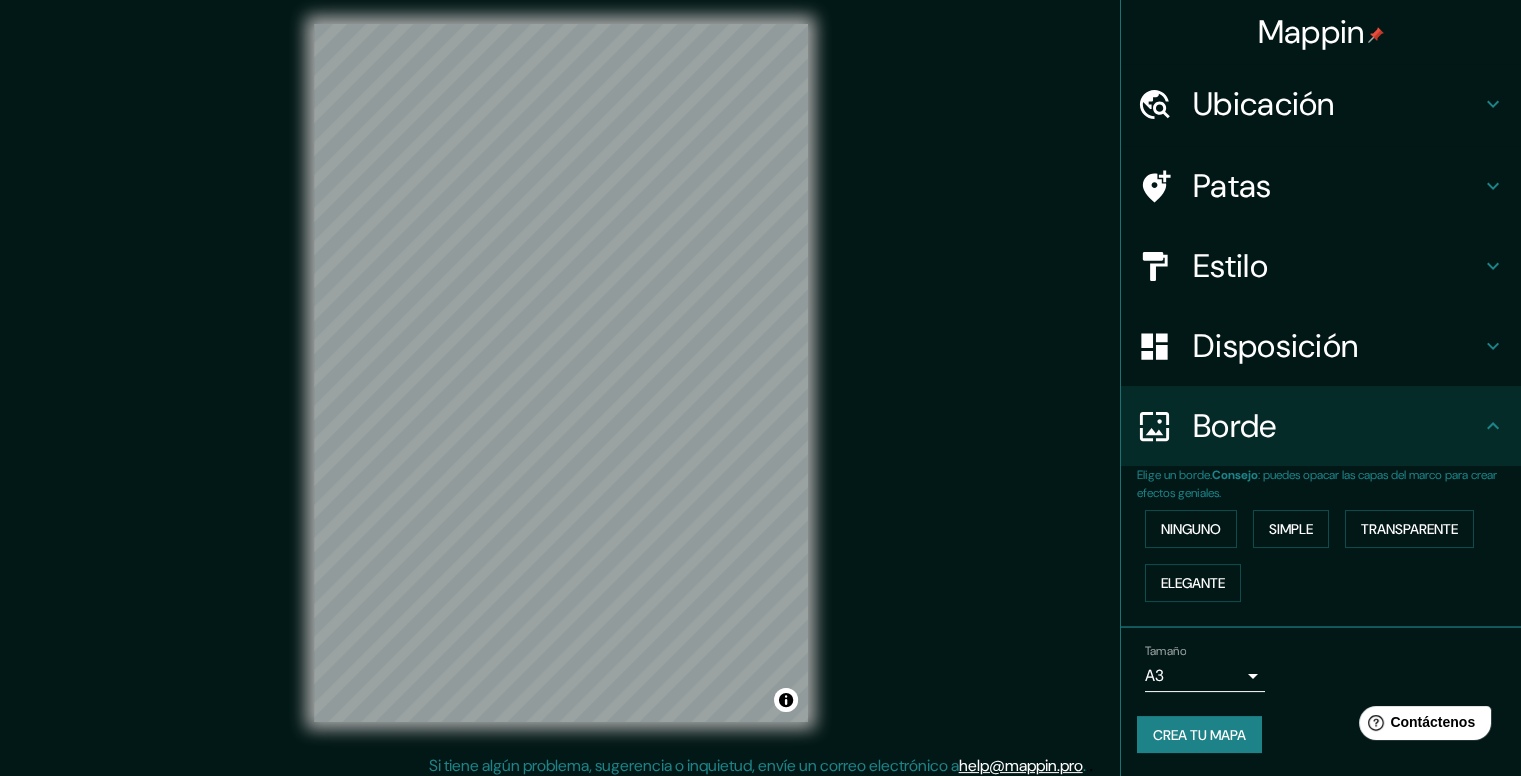 scroll, scrollTop: 0, scrollLeft: 0, axis: both 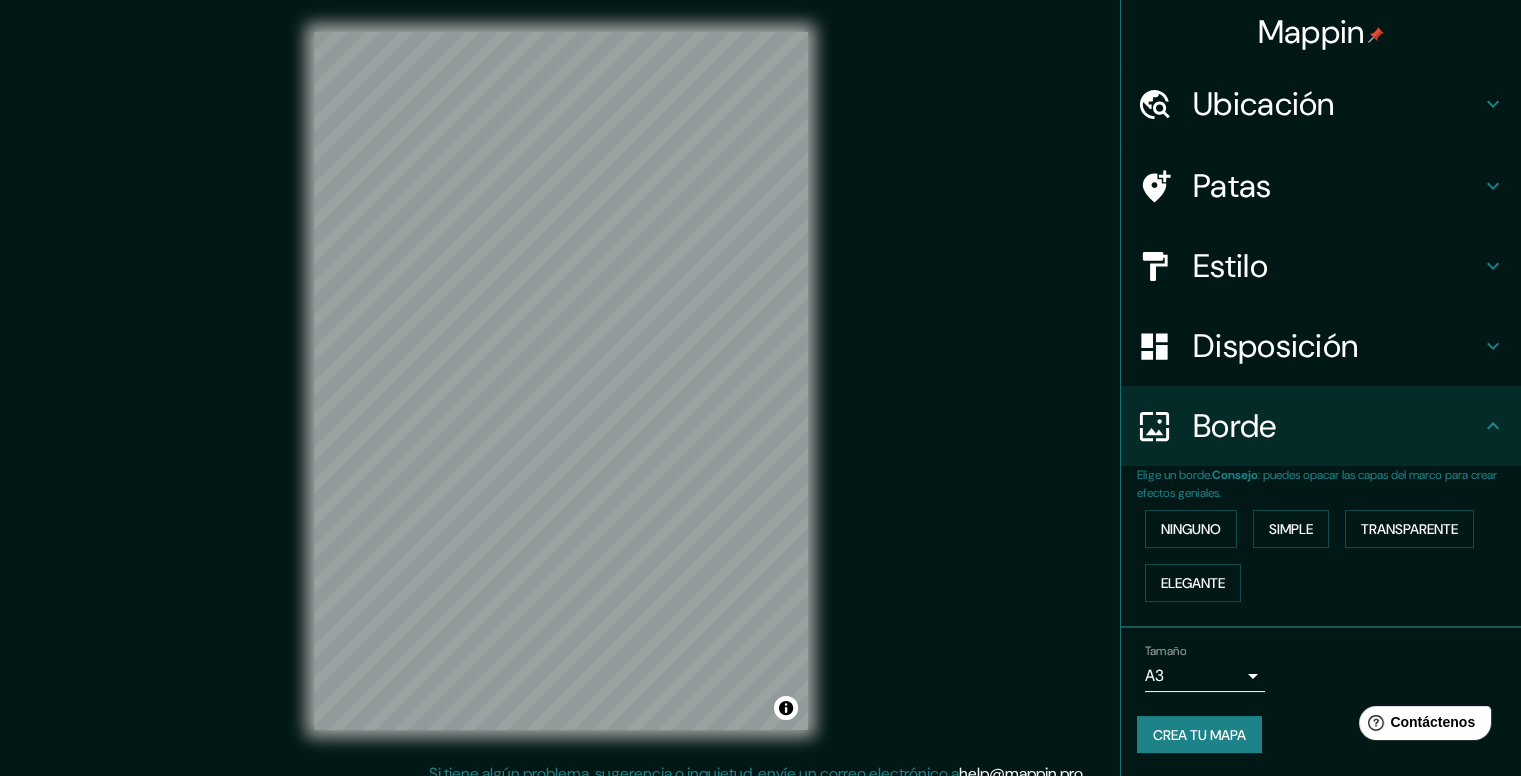 click on "Ubicación" at bounding box center [1337, 104] 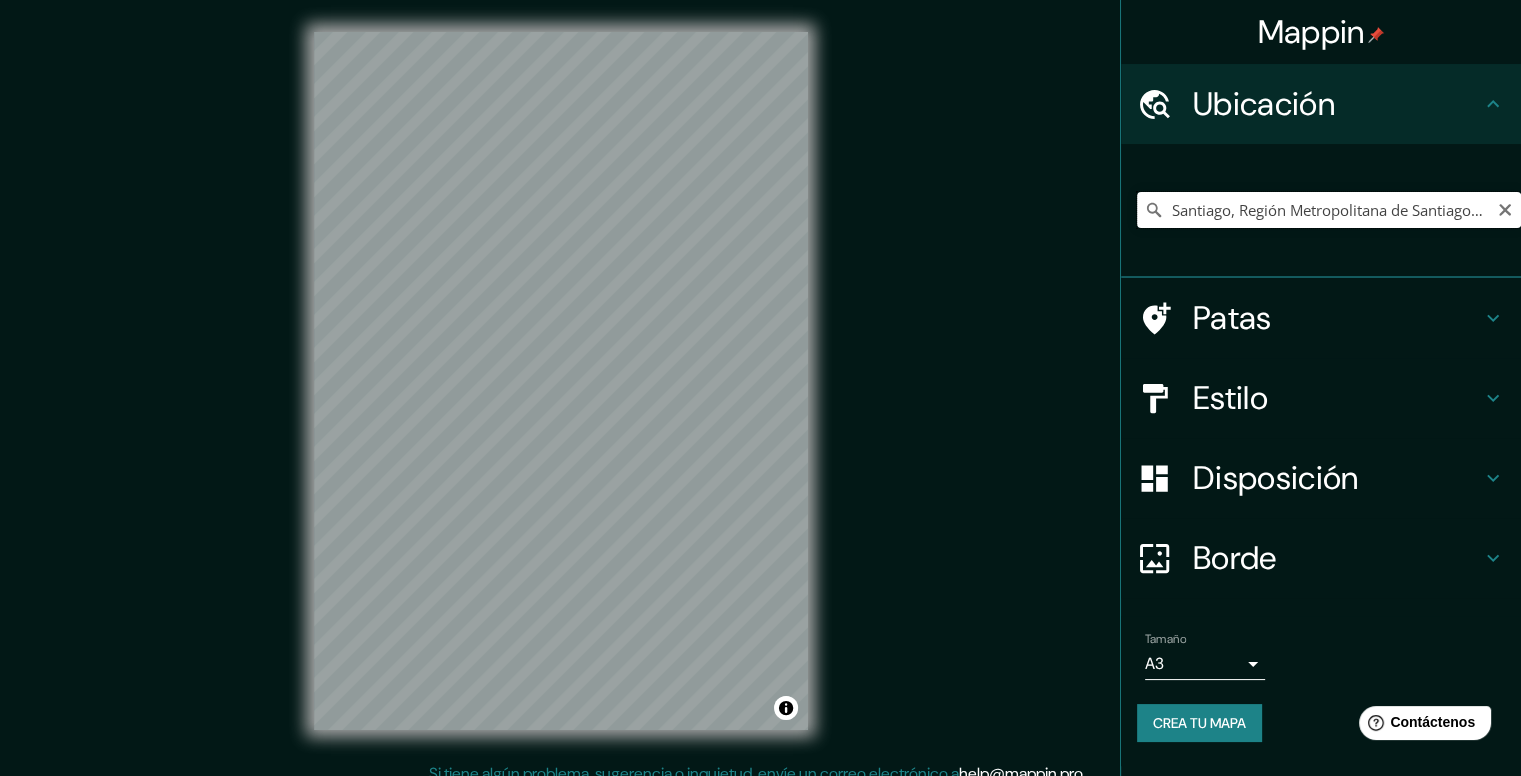 click on "Santiago, Región Metropolitana de Santiago, Chile" at bounding box center [1329, 210] 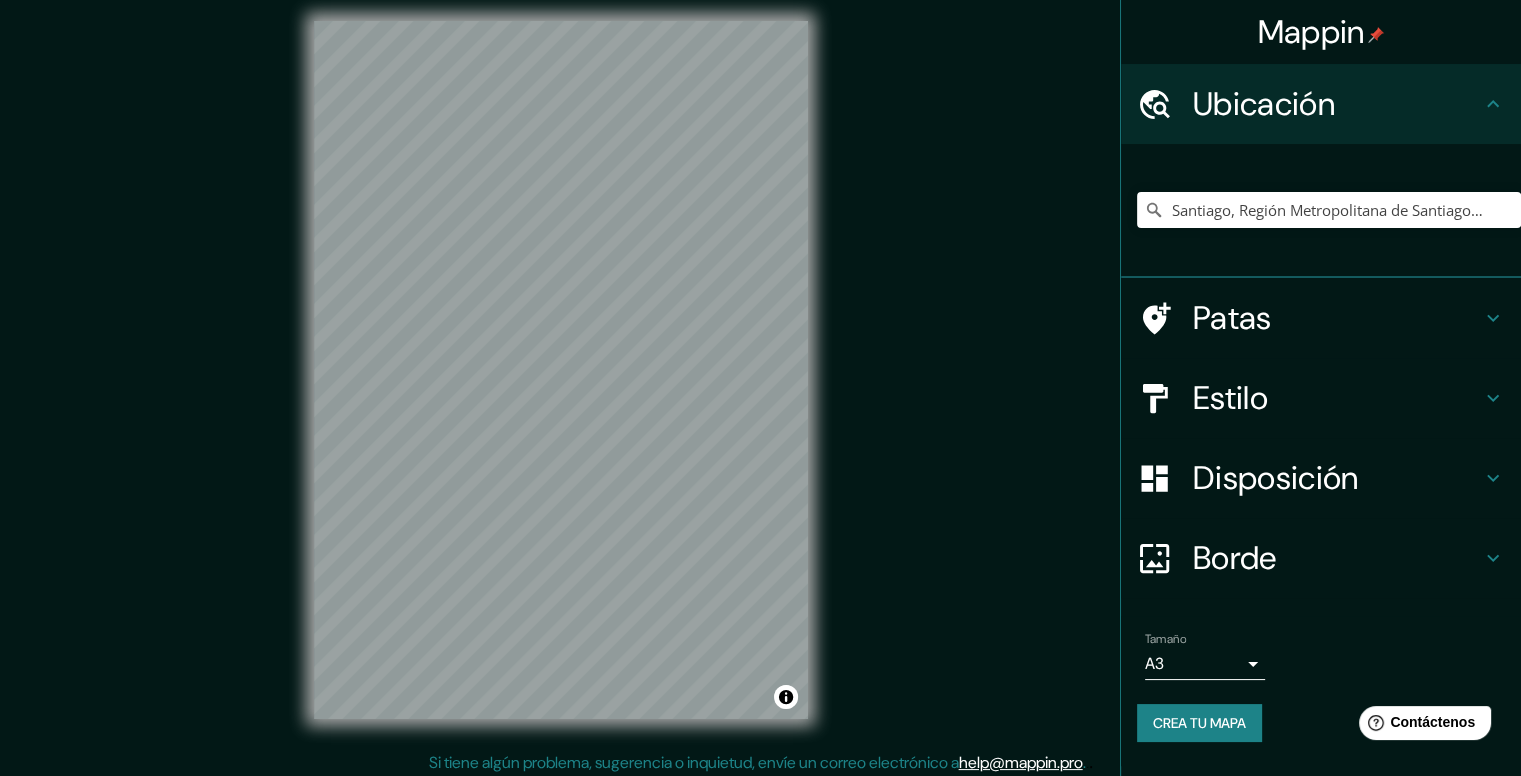 scroll, scrollTop: 18, scrollLeft: 0, axis: vertical 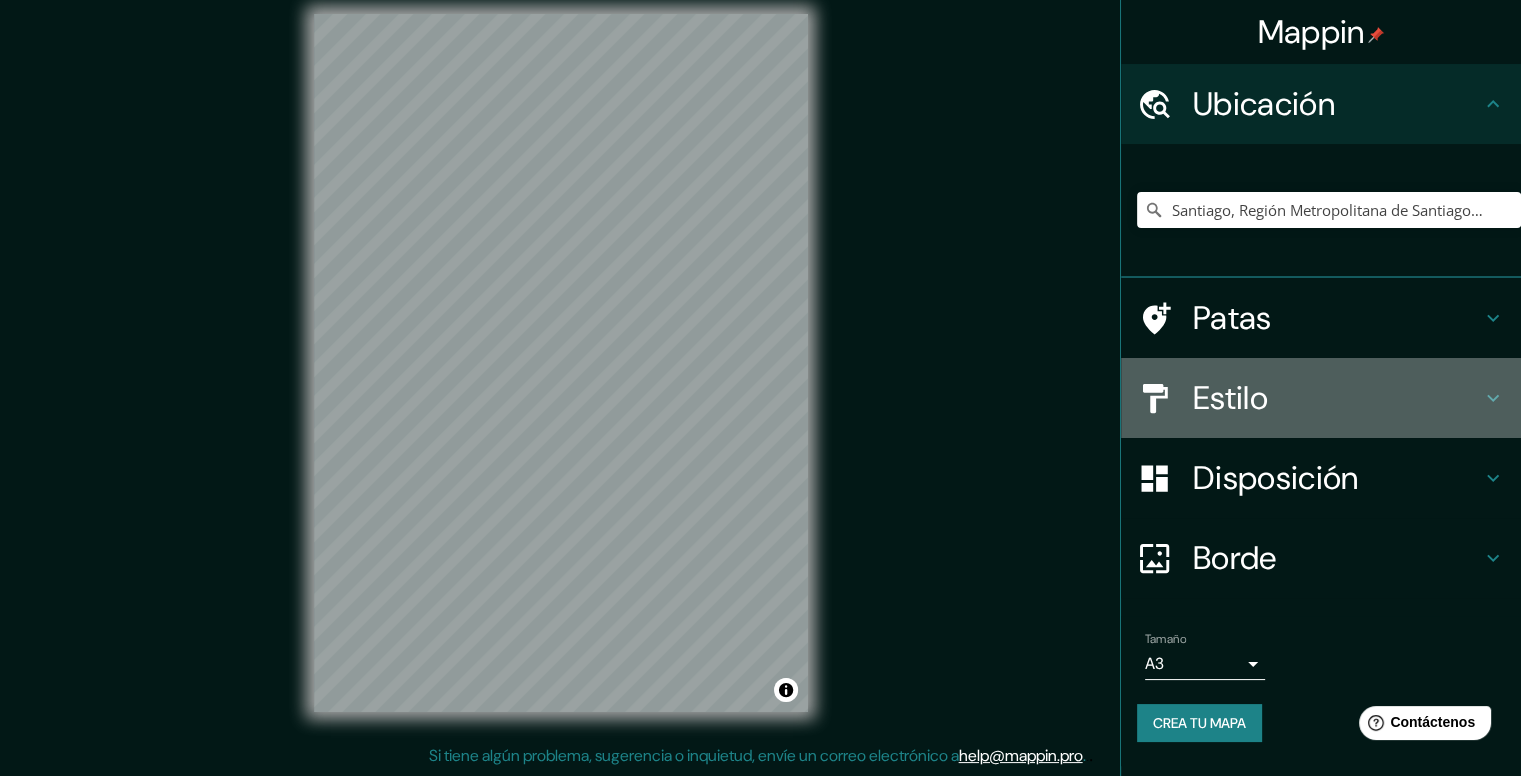 click on "Estilo" at bounding box center (1321, 398) 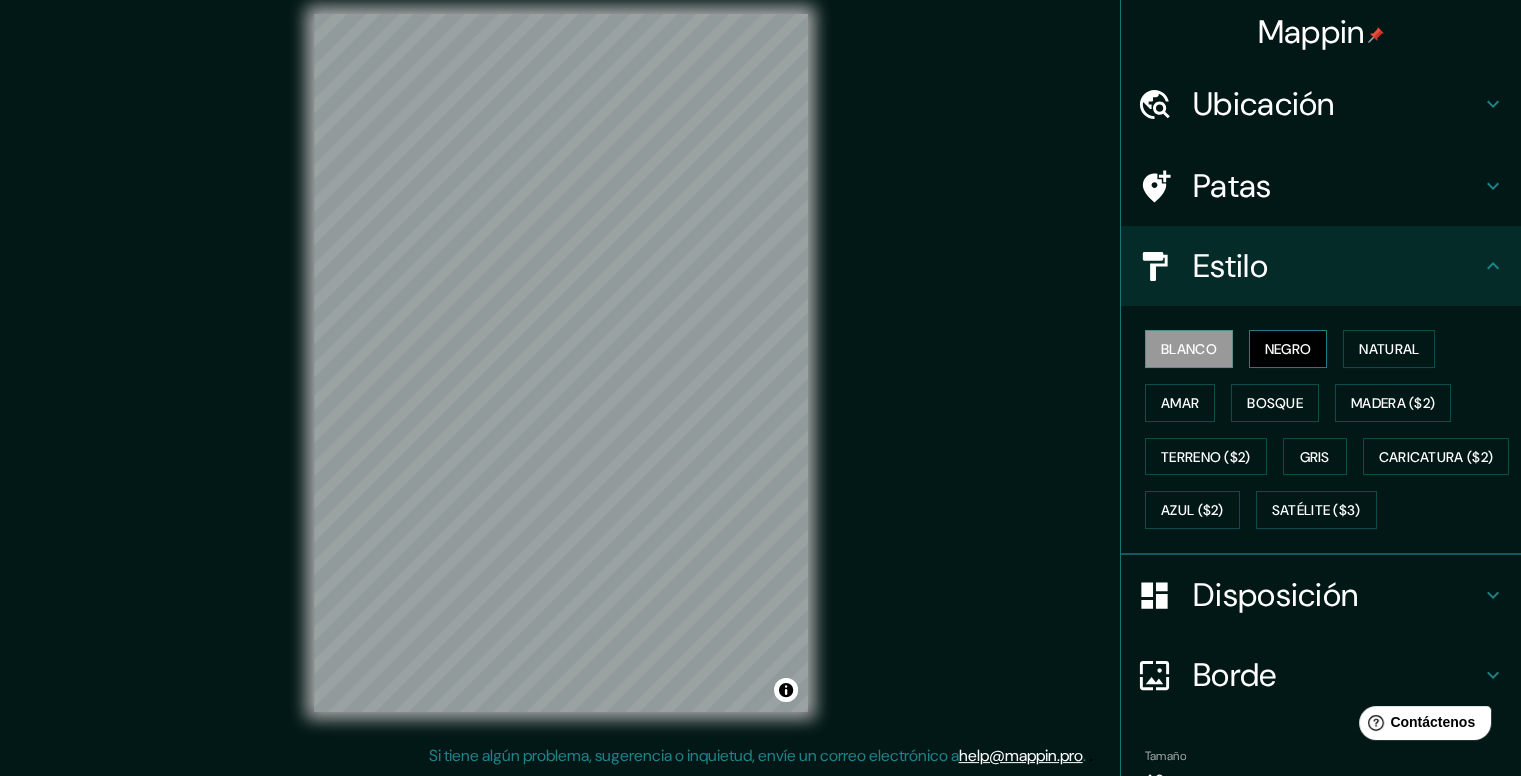 click on "Negro" at bounding box center [1288, 349] 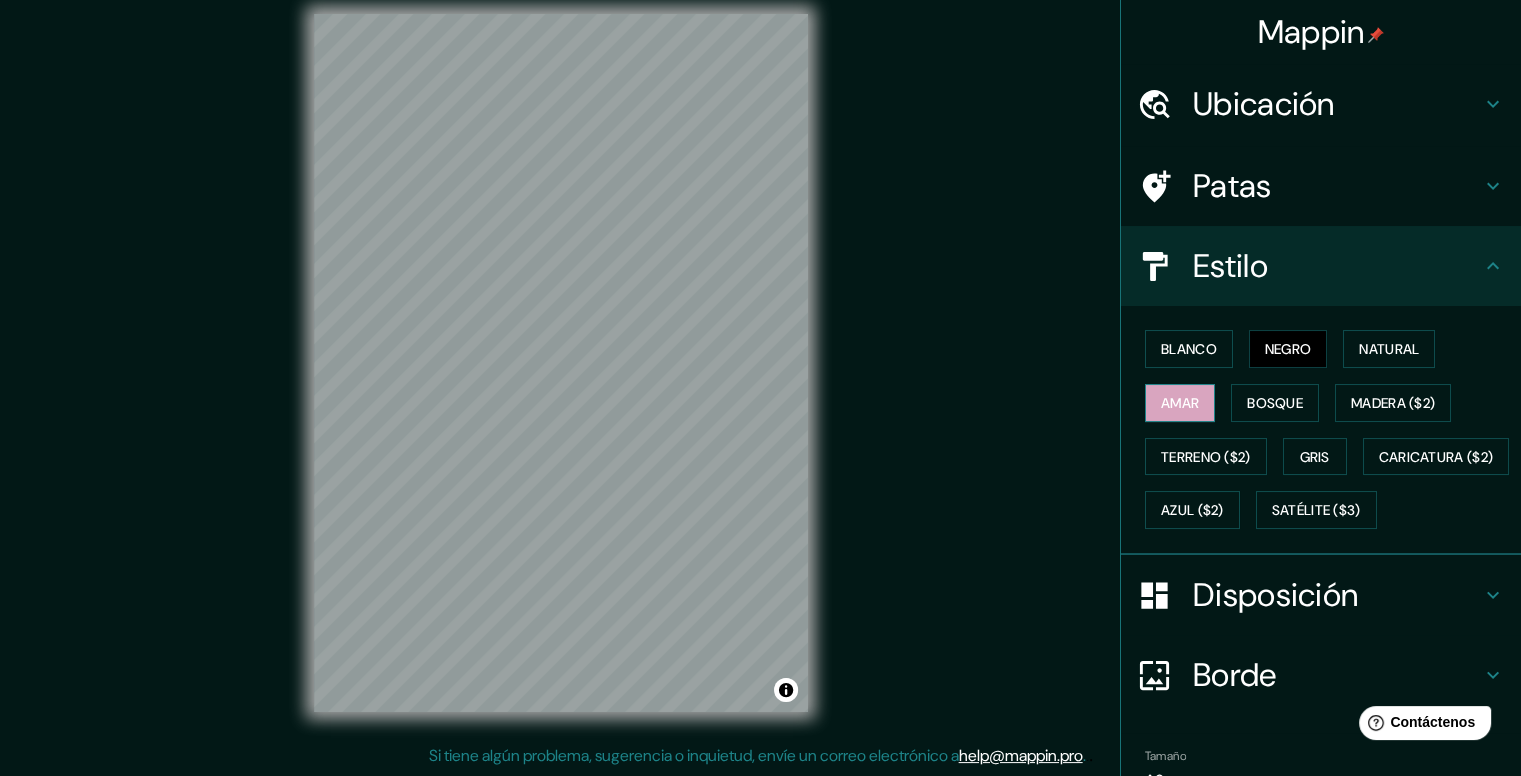 click on "Amar" at bounding box center [1180, 403] 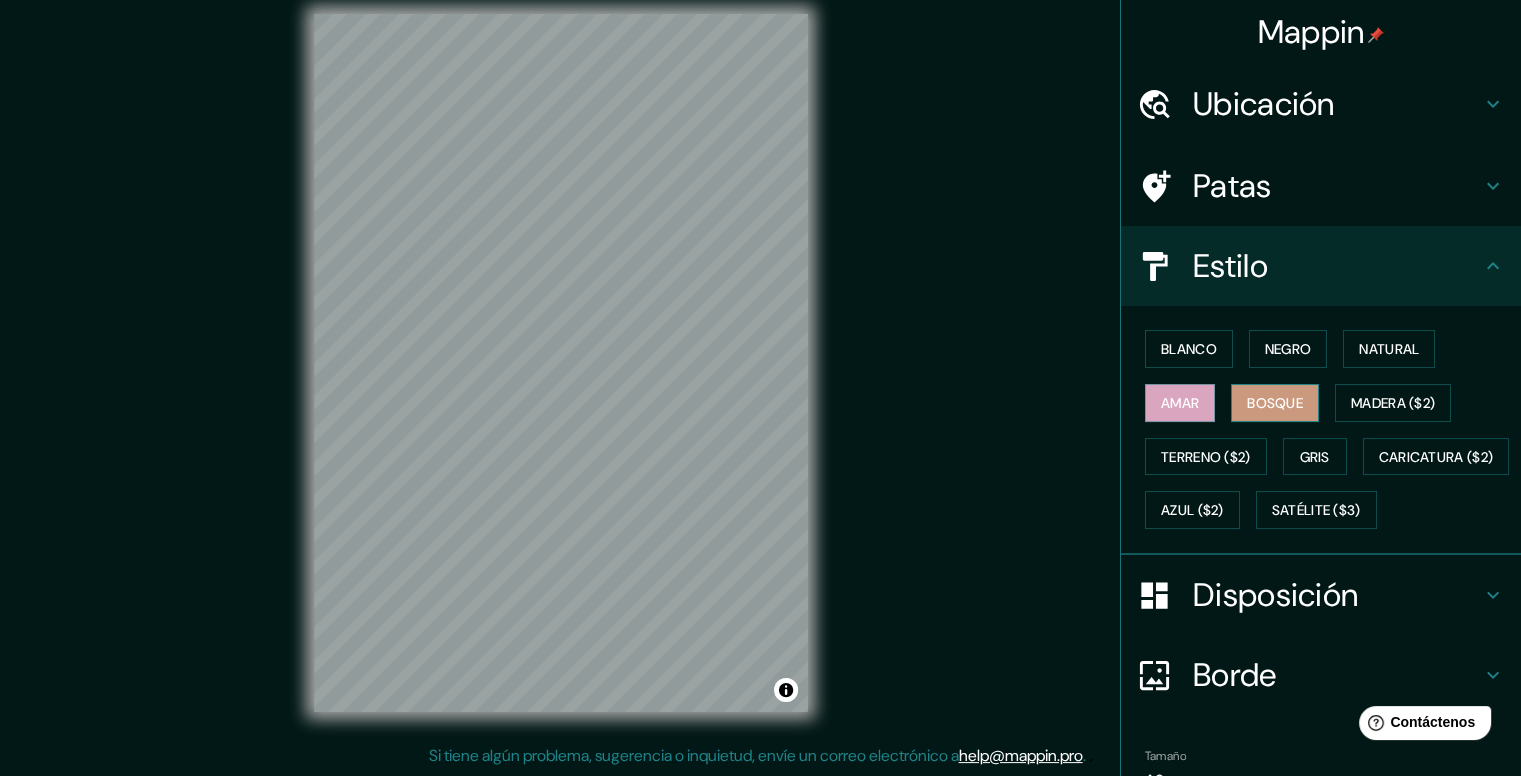 click on "Bosque" at bounding box center [1275, 403] 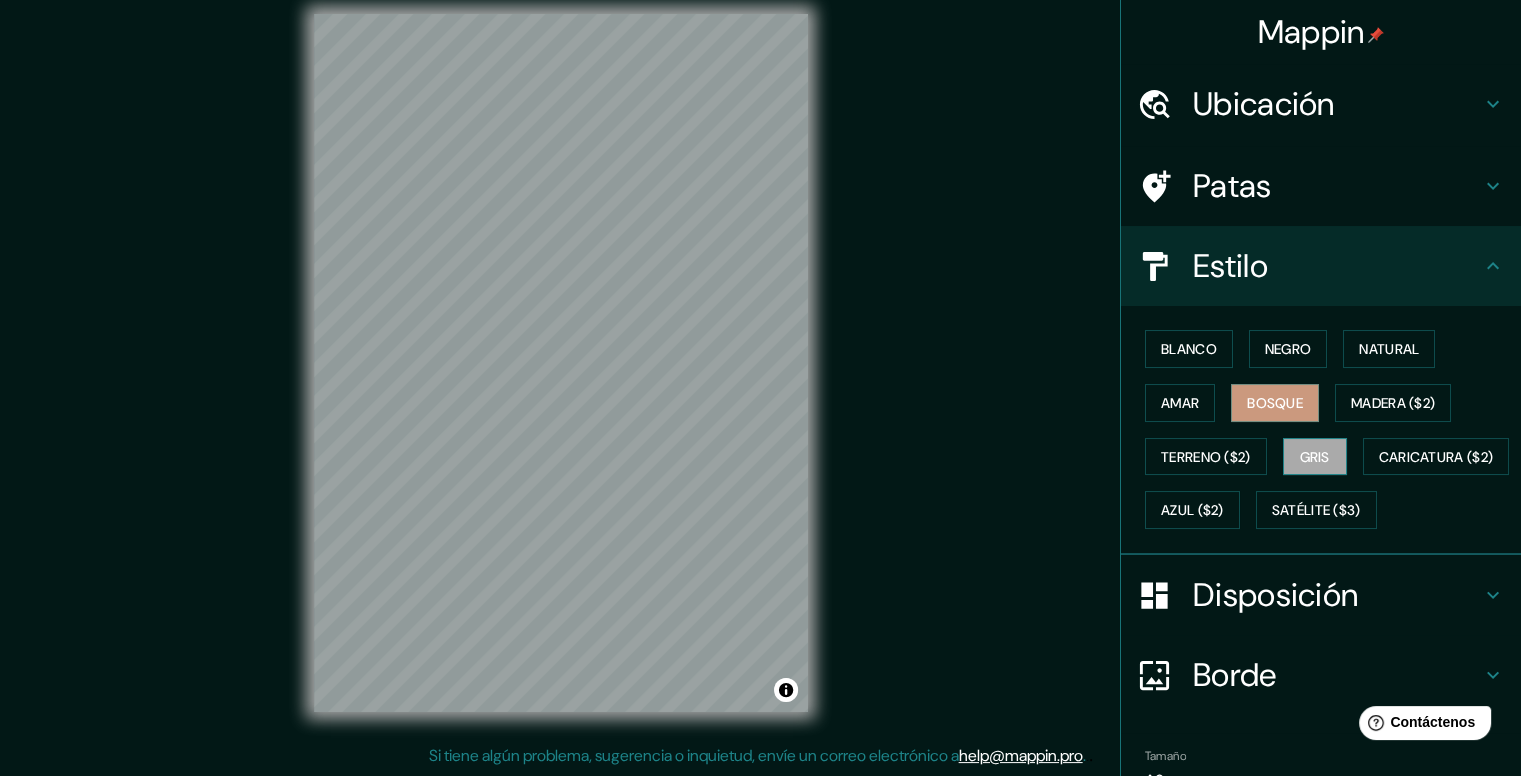 click on "Gris" at bounding box center (1315, 457) 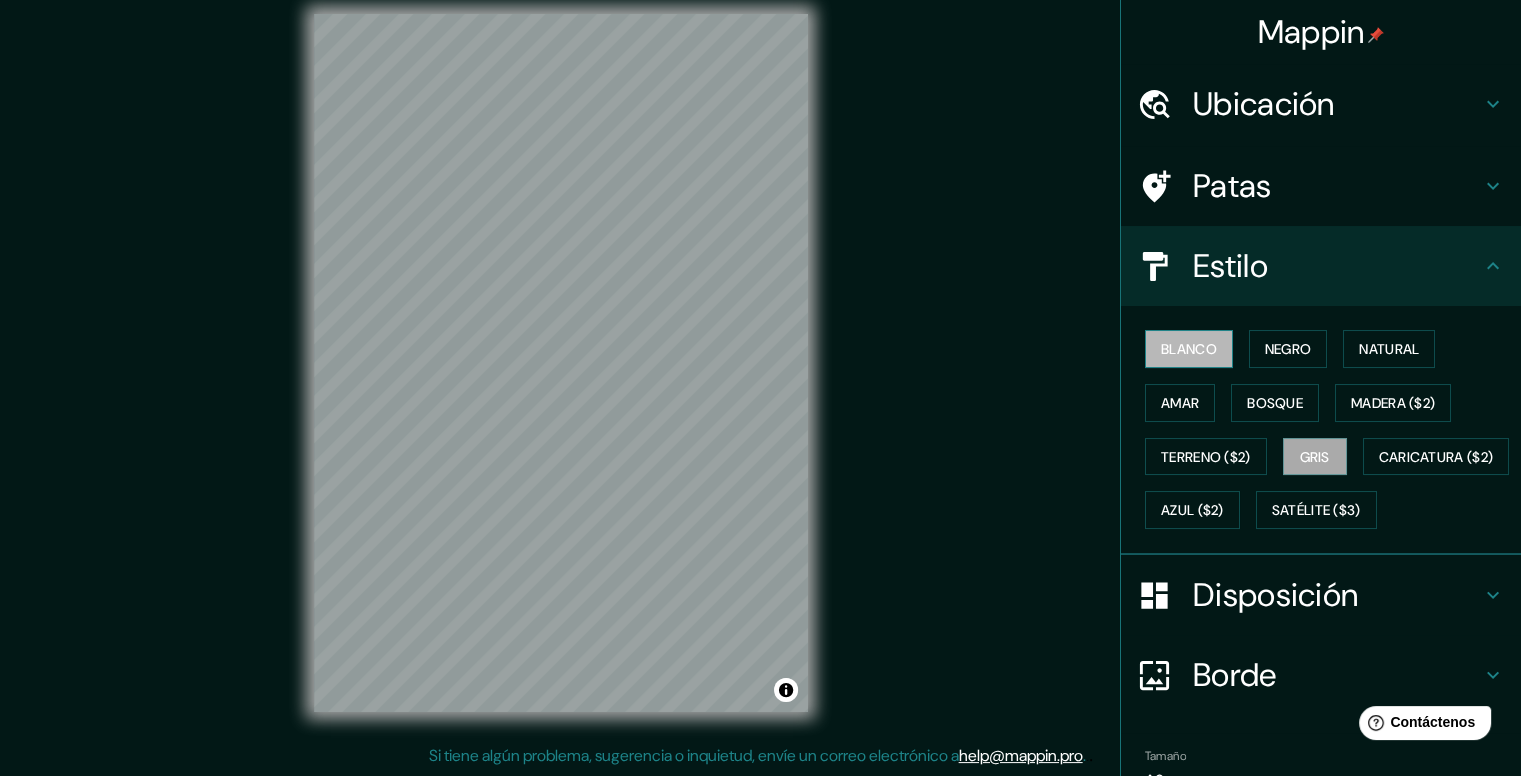 click on "Blanco" at bounding box center (1189, 349) 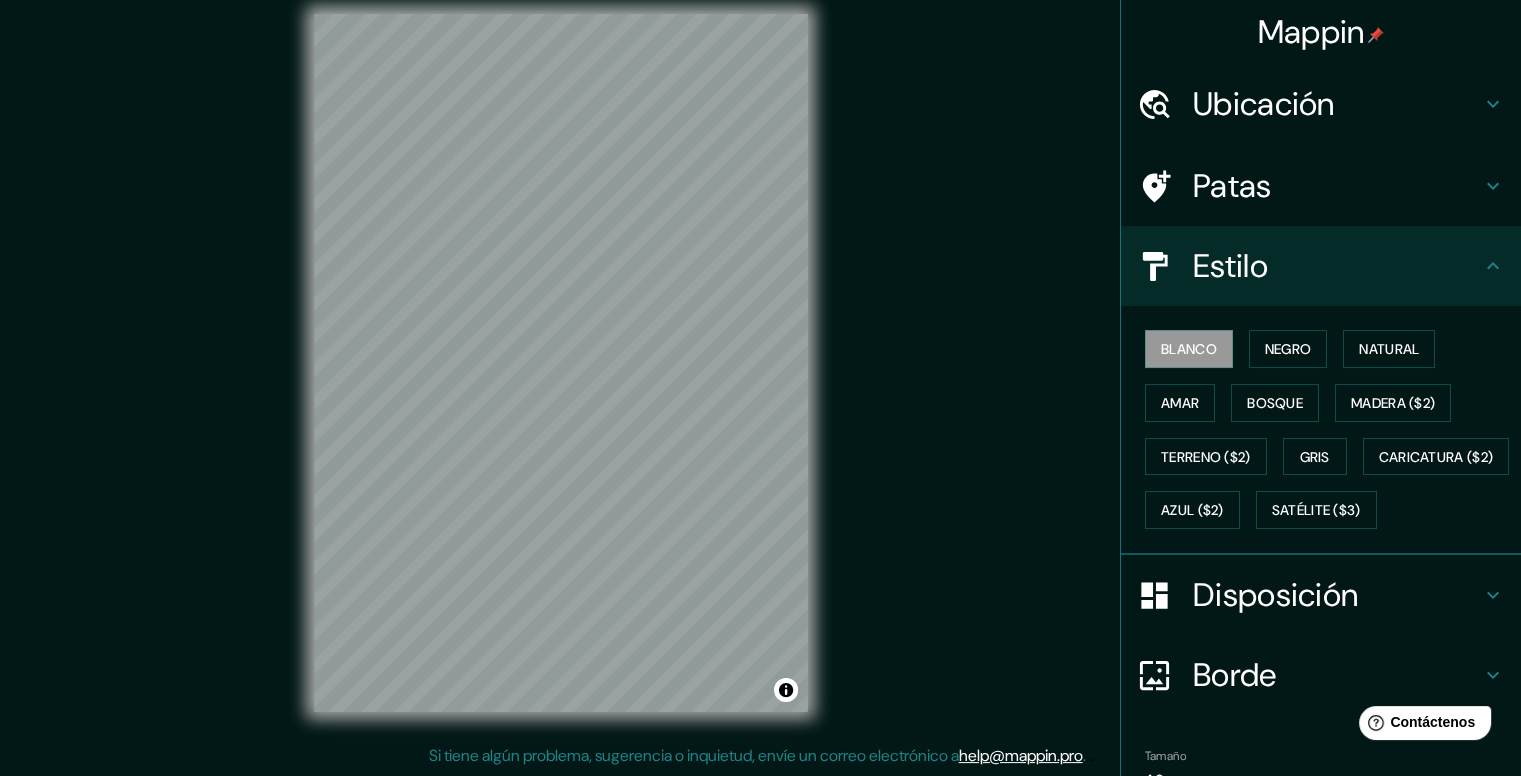 click on "Estilo" at bounding box center [1337, 104] 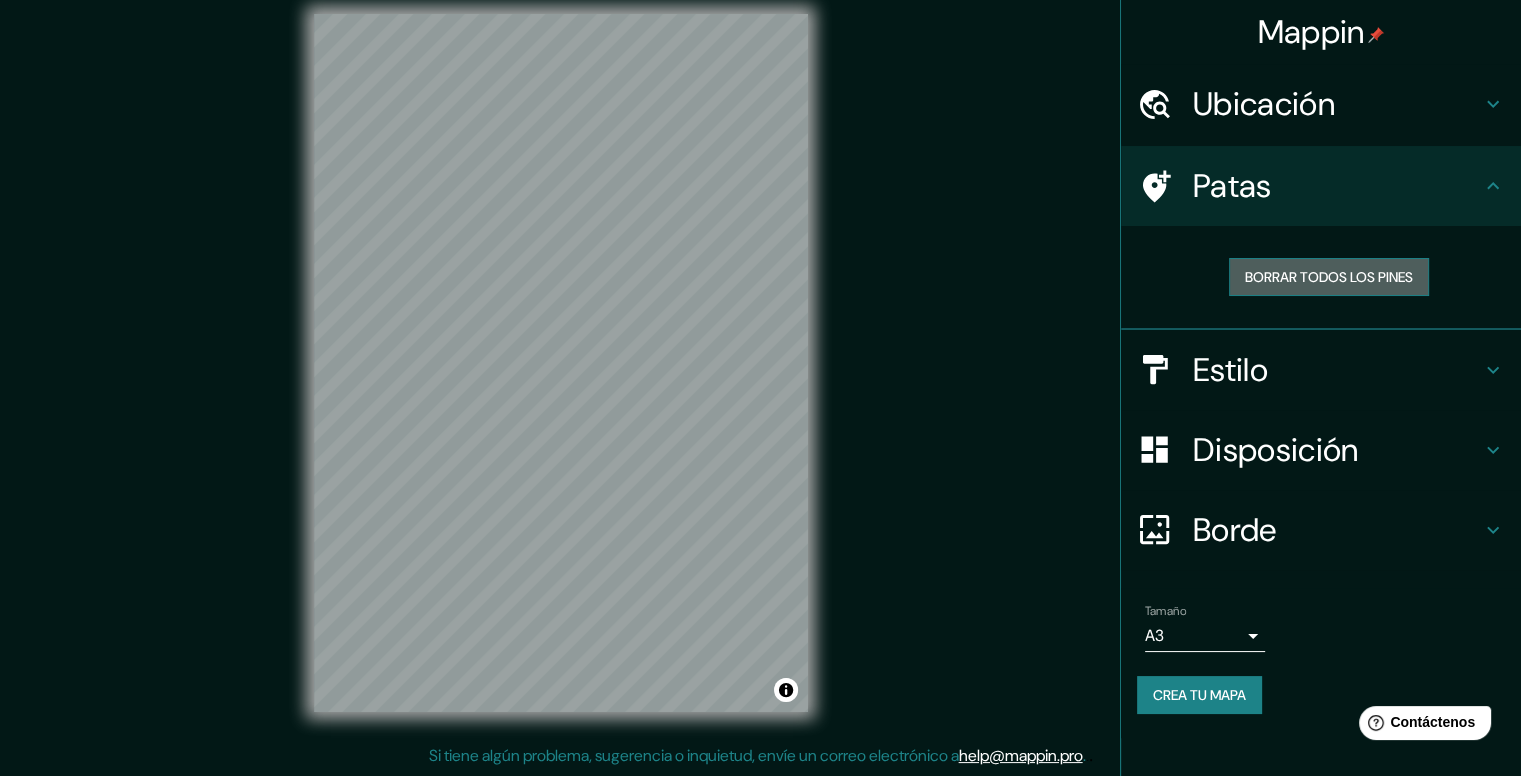 click on "Borrar todos los pines" at bounding box center [1329, 277] 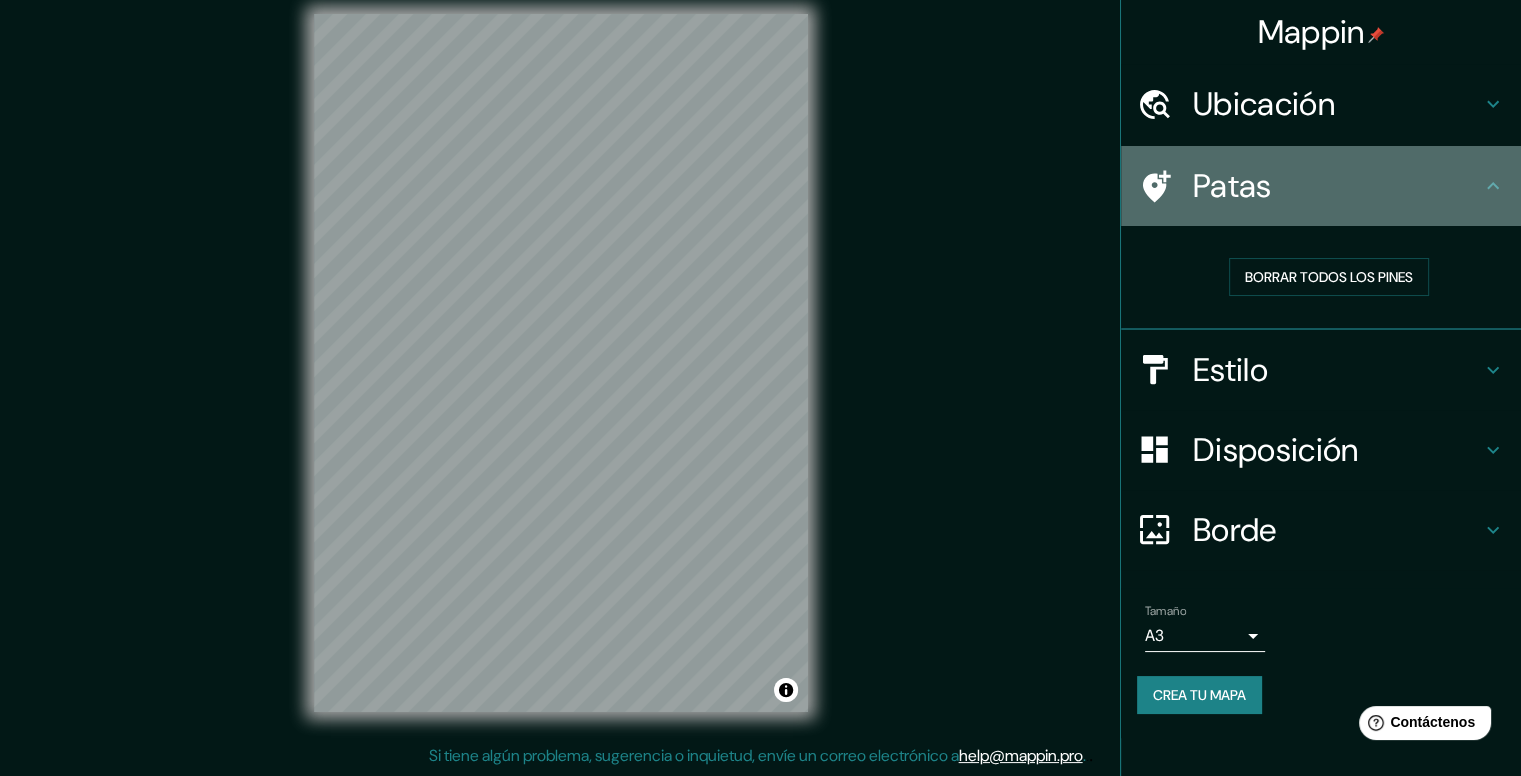 click at bounding box center [1493, 186] 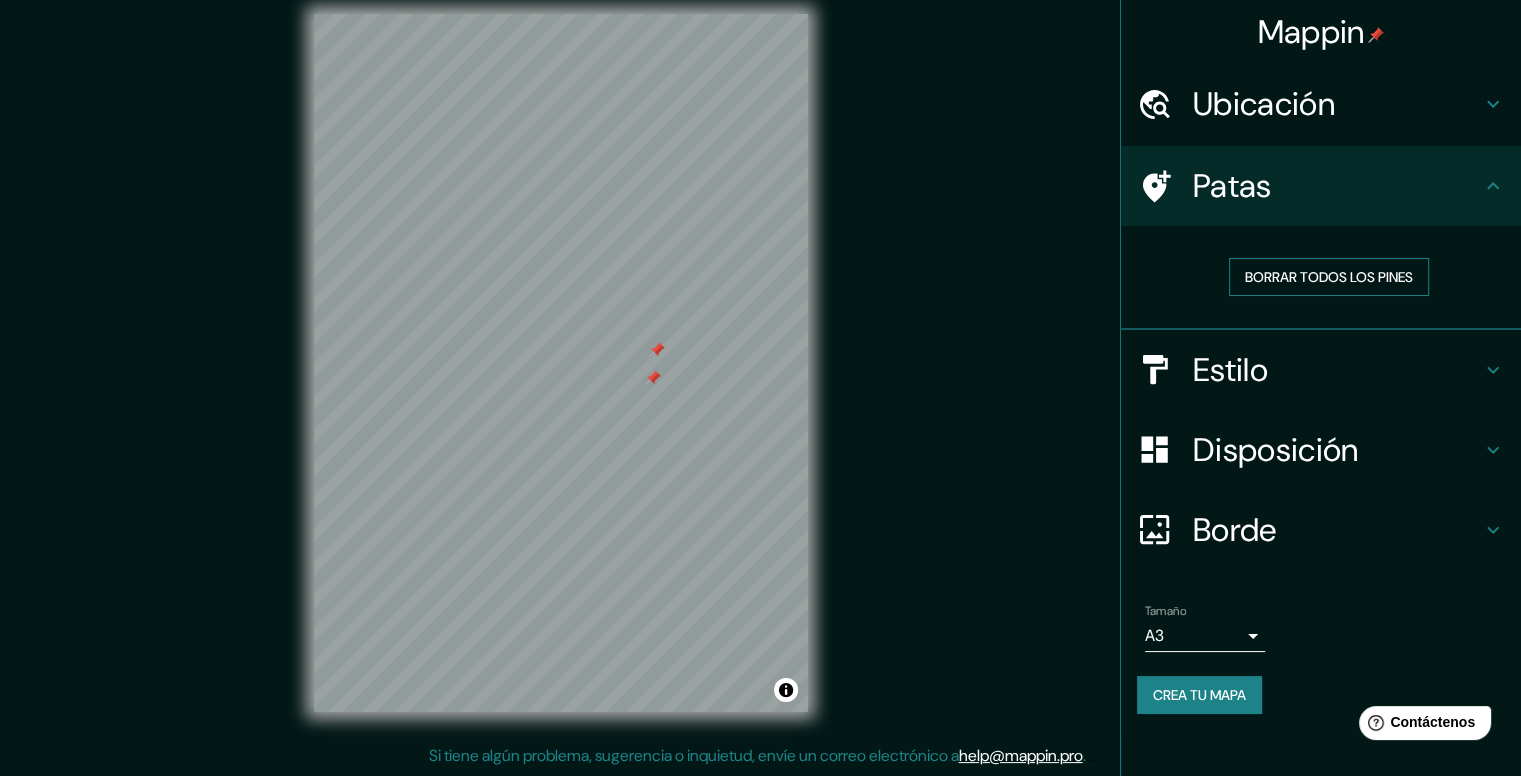 click on "Borrar todos los pines" at bounding box center [1329, 277] 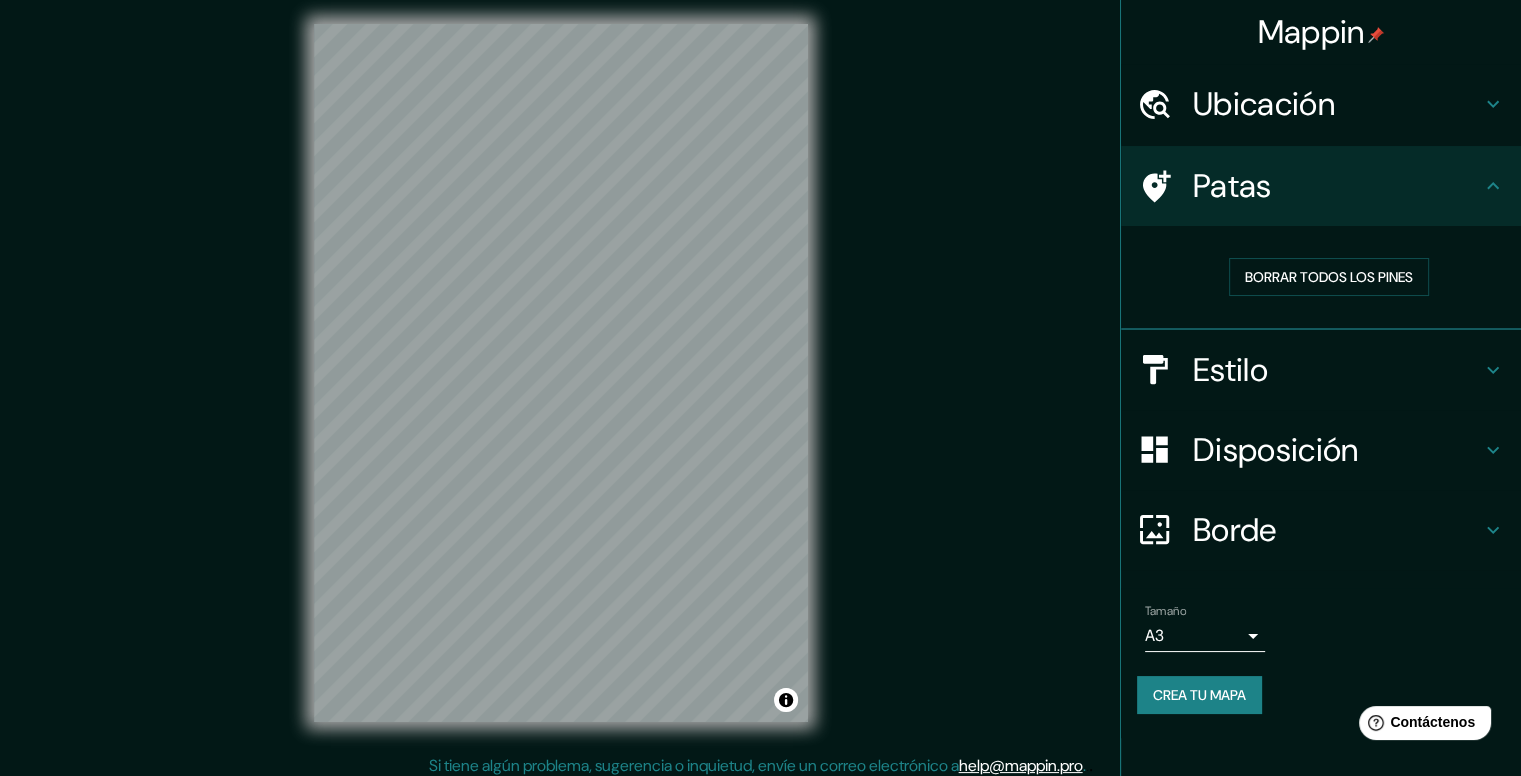 scroll, scrollTop: 18, scrollLeft: 0, axis: vertical 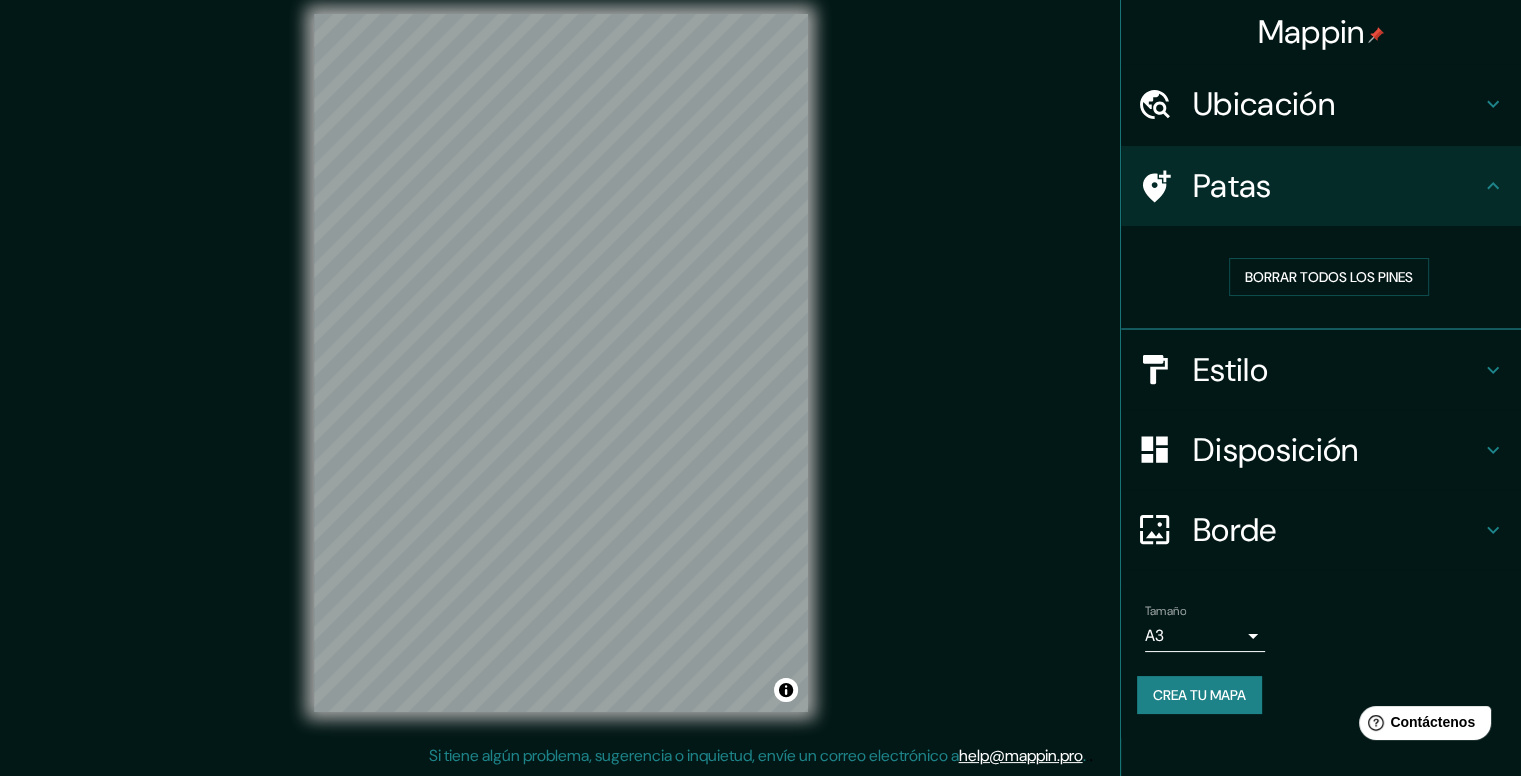 click on "Crea tu mapa" at bounding box center (1199, 695) 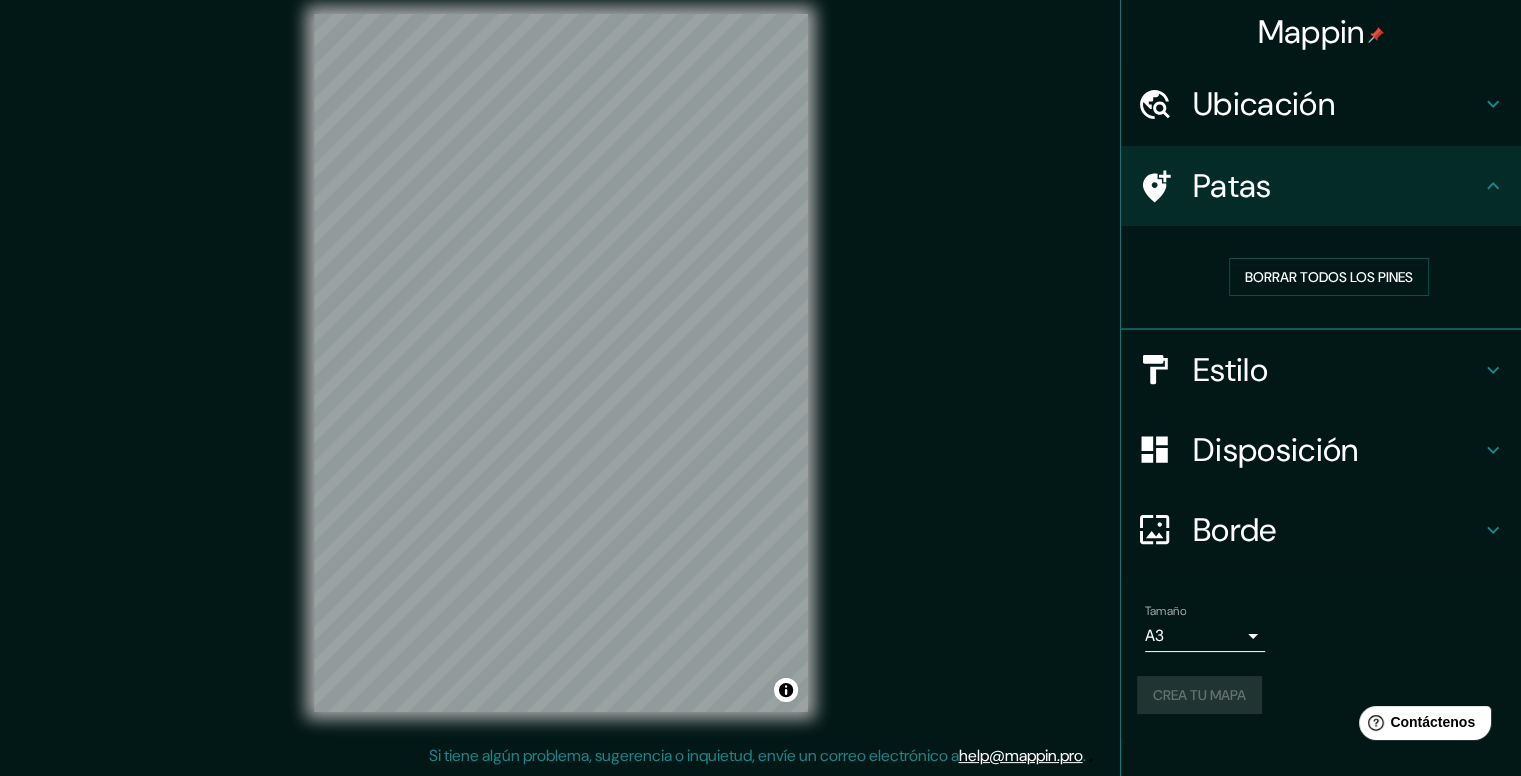 click on "Mappin Ubicación Santiago, Región Metropolitana de Santiago, Chile Santiago Región Metropolitana de Santiago, Chile Región Metropolitana de Santiago Chile Estación Central Región Metropolitana de Santiago, Chile Santiago Concha Santiago, Región Metropolitana de Santiago 8320000, Chile Avenida Isabel Riquelme Pedro Aguirre Cerda, Región Metropolitana de Santiago 8460000, Chile Patas Borrar todos los pines Estilo Disposición Borde Elige un borde.  Consejo  : puedes opacar las capas del marco para crear efectos geniales. Ninguno Simple Transparente Elegante Tamaño A3 a4 Crea tu mapa © Mapbox   © OpenStreetMap   Improve this map Si tiene algún problema, sugerencia o inquietud, envíe un correo electrónico a  help@mappin.pro  .   . ." at bounding box center [760, 379] 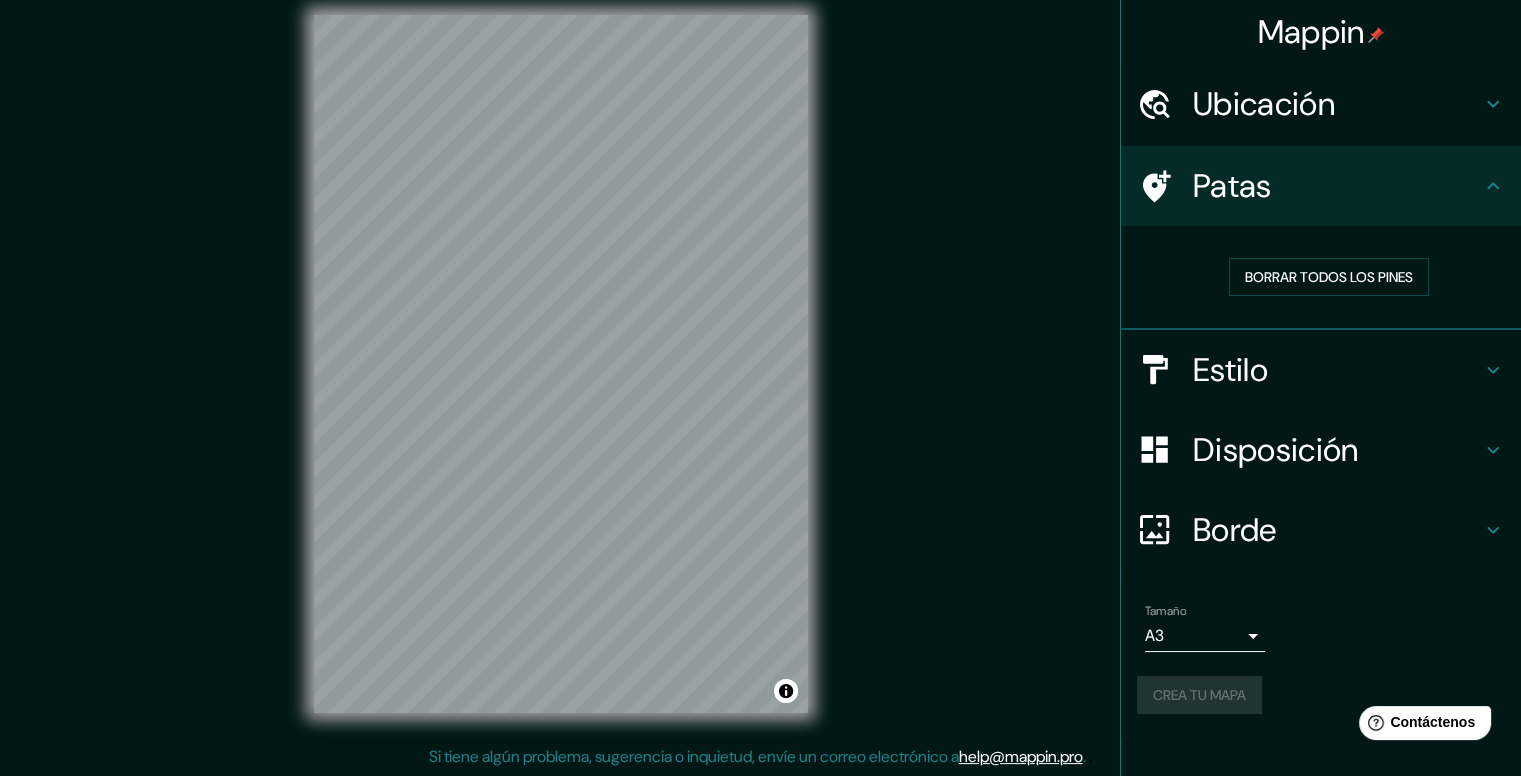 scroll, scrollTop: 18, scrollLeft: 0, axis: vertical 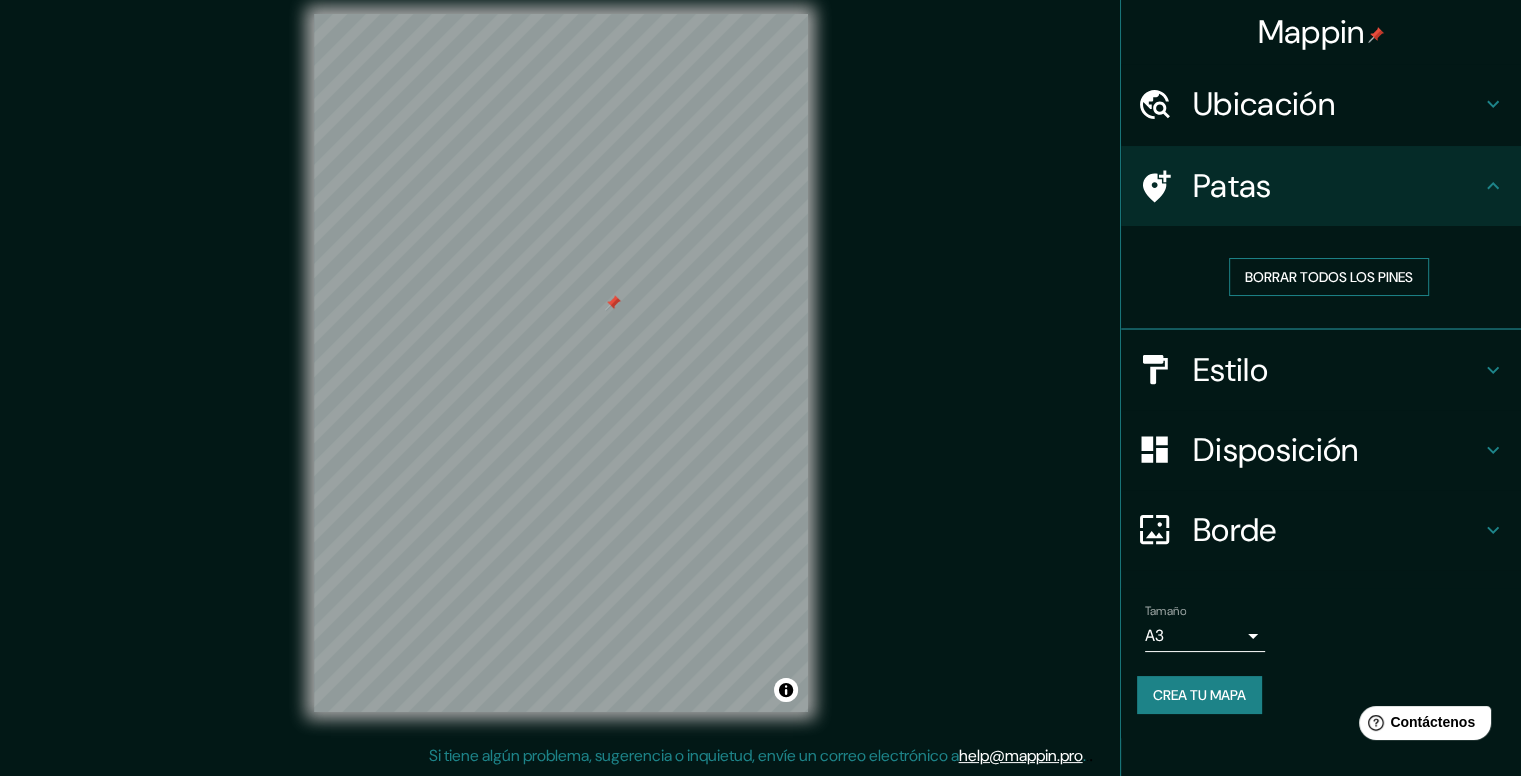 click on "Borrar todos los pines" at bounding box center (1329, 277) 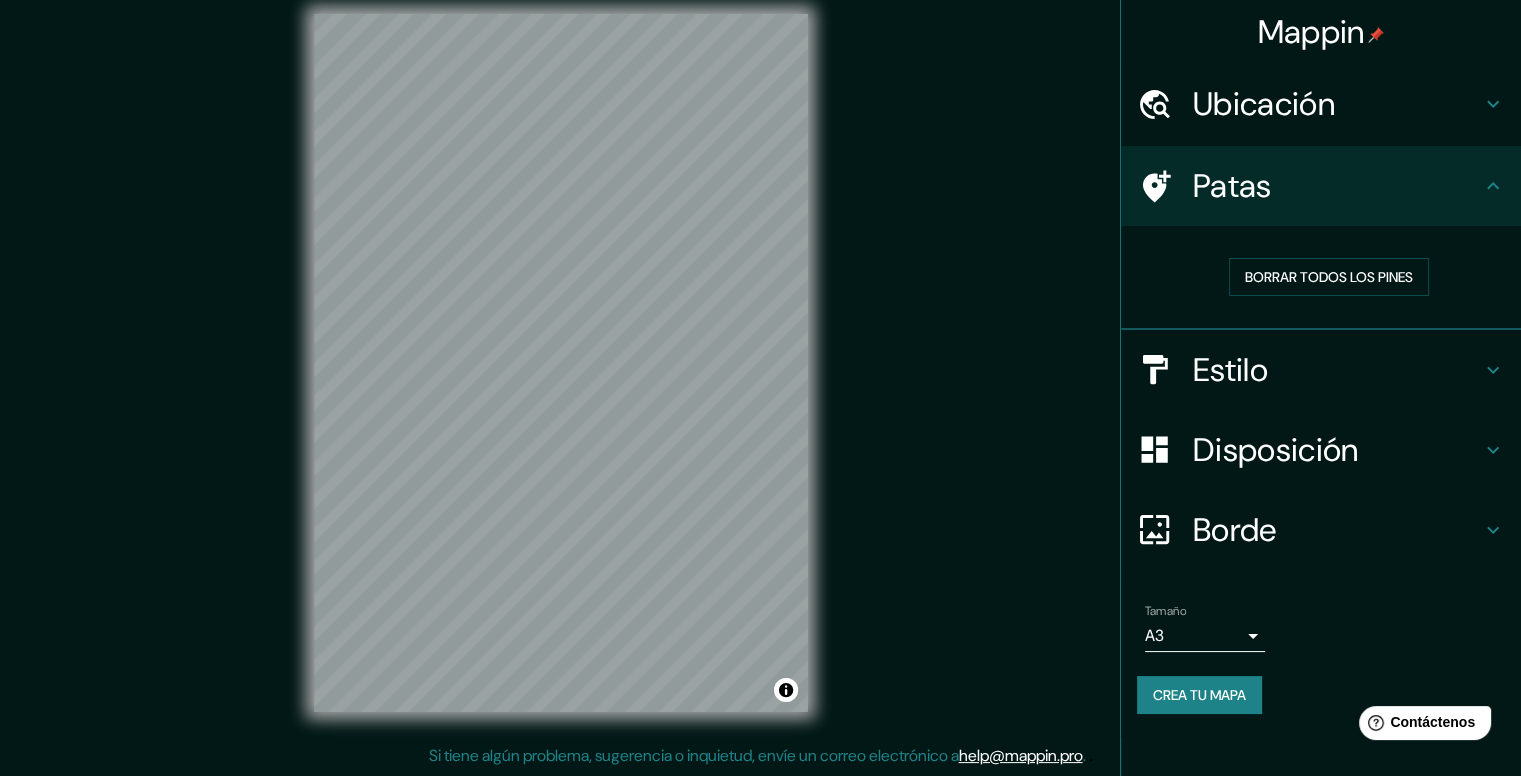click on "Ubicación" at bounding box center [1337, 104] 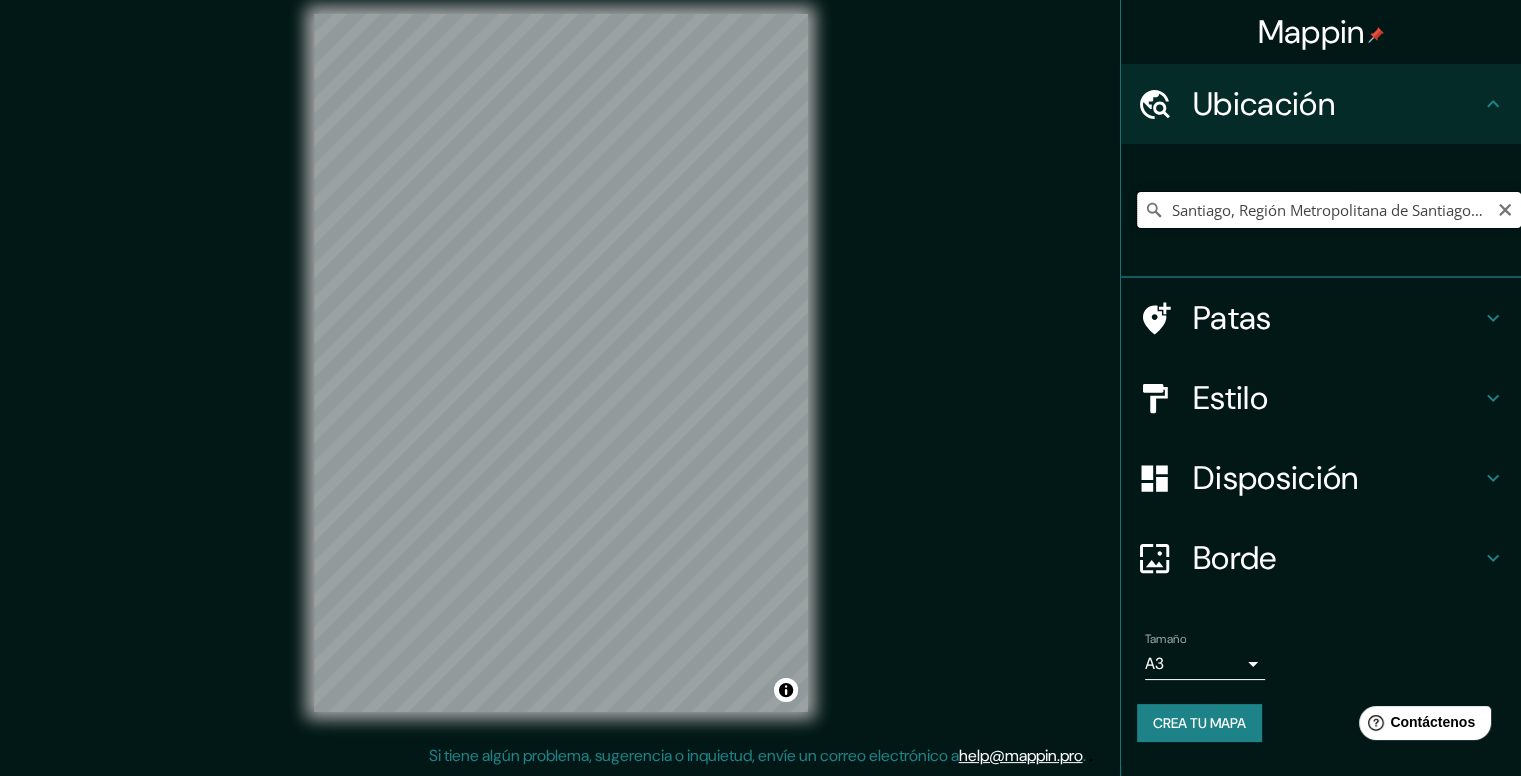 click on "Santiago, Región Metropolitana de Santiago, Chile" at bounding box center [1329, 210] 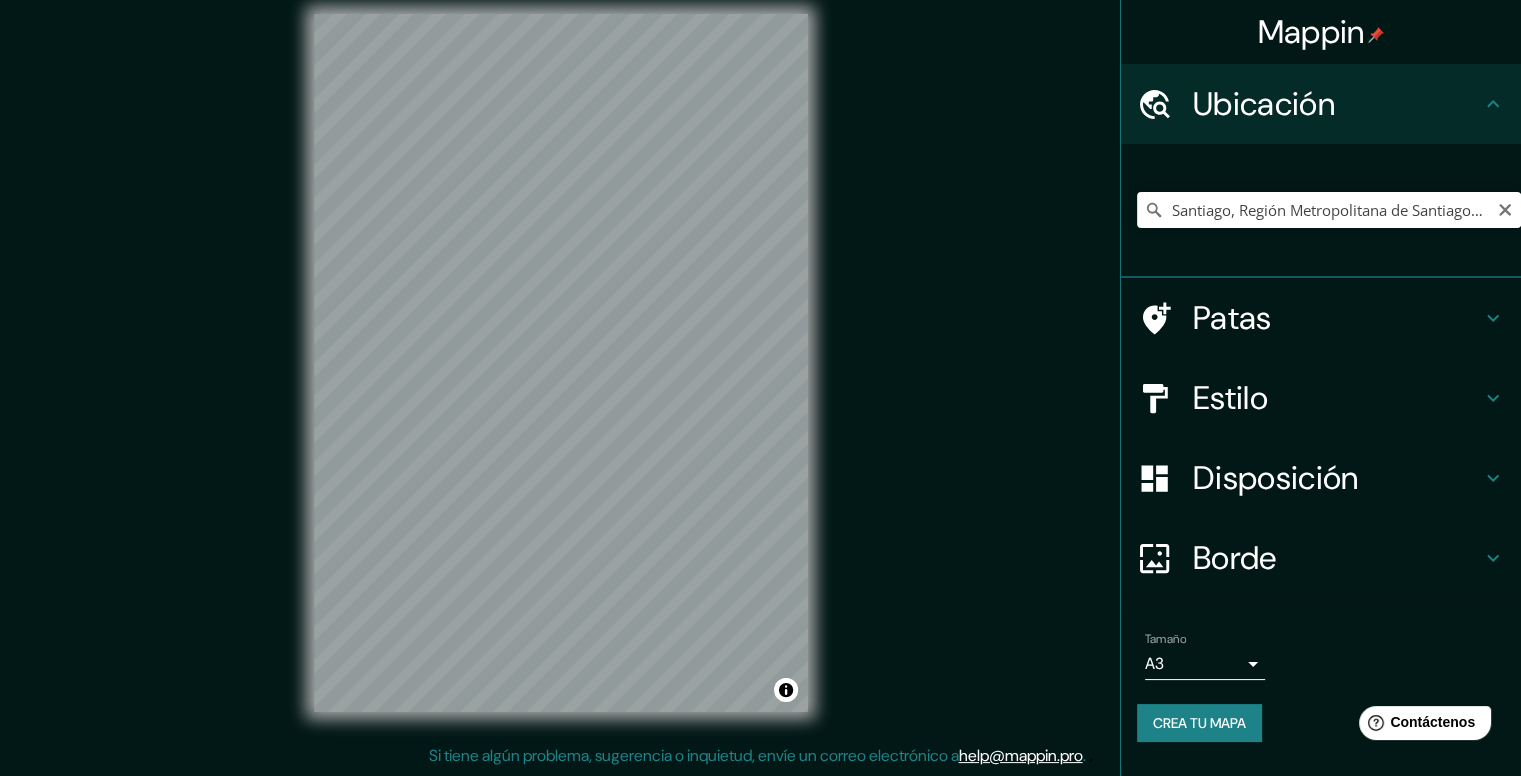 click at bounding box center [1154, 210] 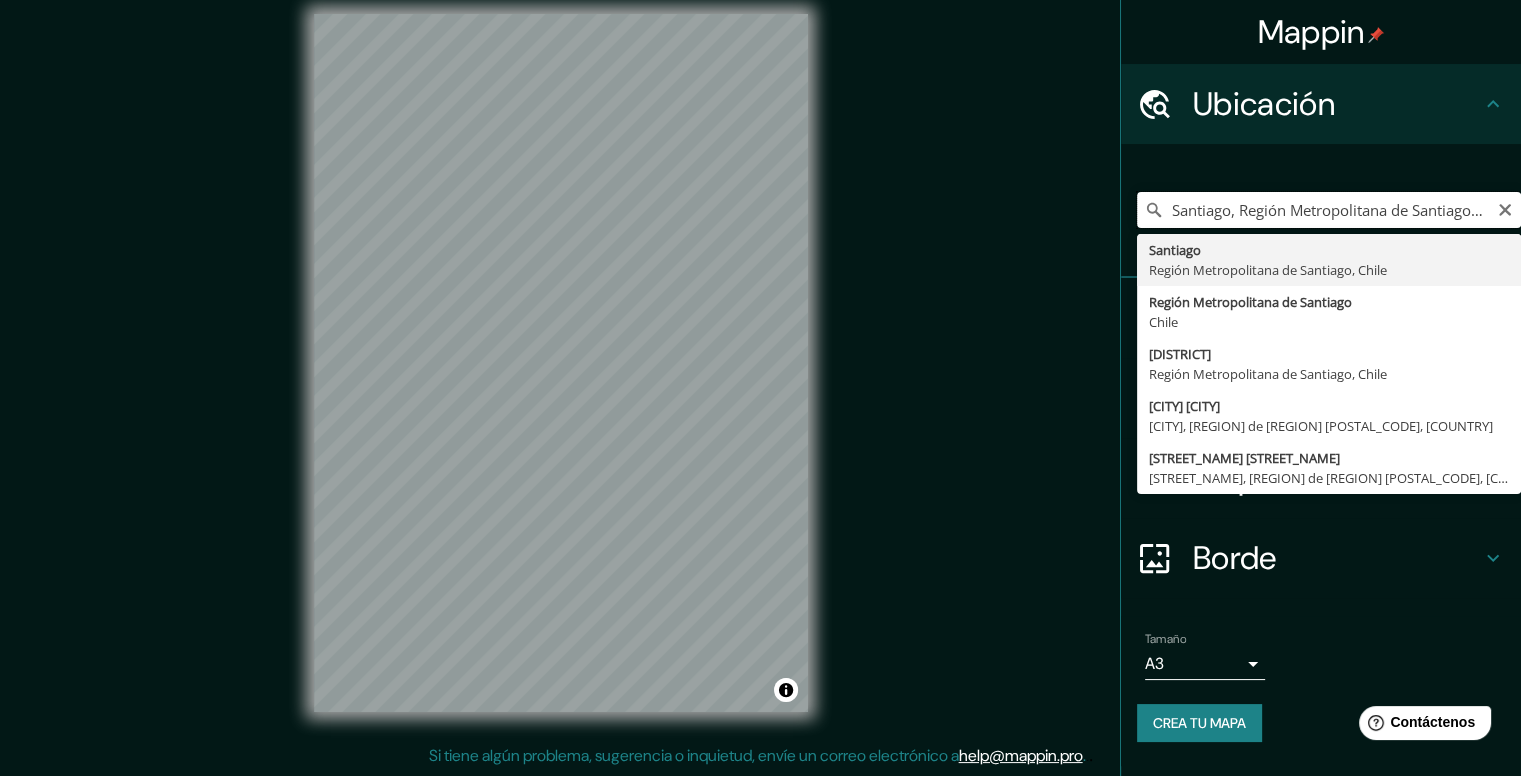 click on "Santiago, Región Metropolitana de Santiago, Chile" at bounding box center [1329, 210] 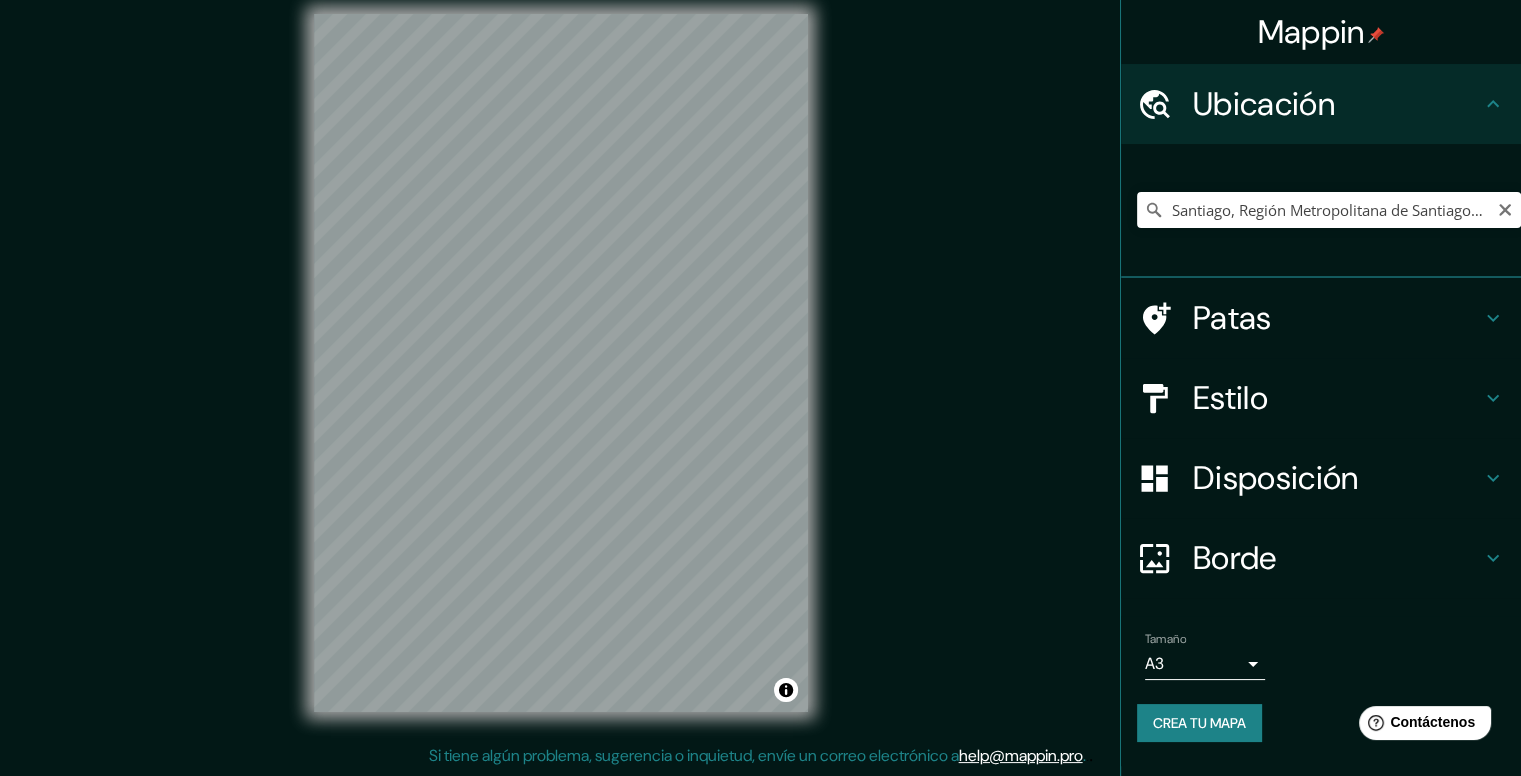 click on "Mappin Ubicación Santiago, Región Metropolitana de Santiago, Chile Patas Estilo Disposición Borde Elige un borde.  Consejo  : puedes opacar las capas del marco para crear efectos geniales. Ninguno Simple Transparente Elegante Tamaño A3 a4 Crea tu mapa © Mapbox   © OpenStreetMap   Improve this map Si tiene algún problema, sugerencia o inquietud, envíe un correo electrónico a  help@mappin.pro  .   . . Texto original Valora esta traducción Tu opinión servirá para ayudar a mejorar el Traductor de Google" at bounding box center (760, 370) 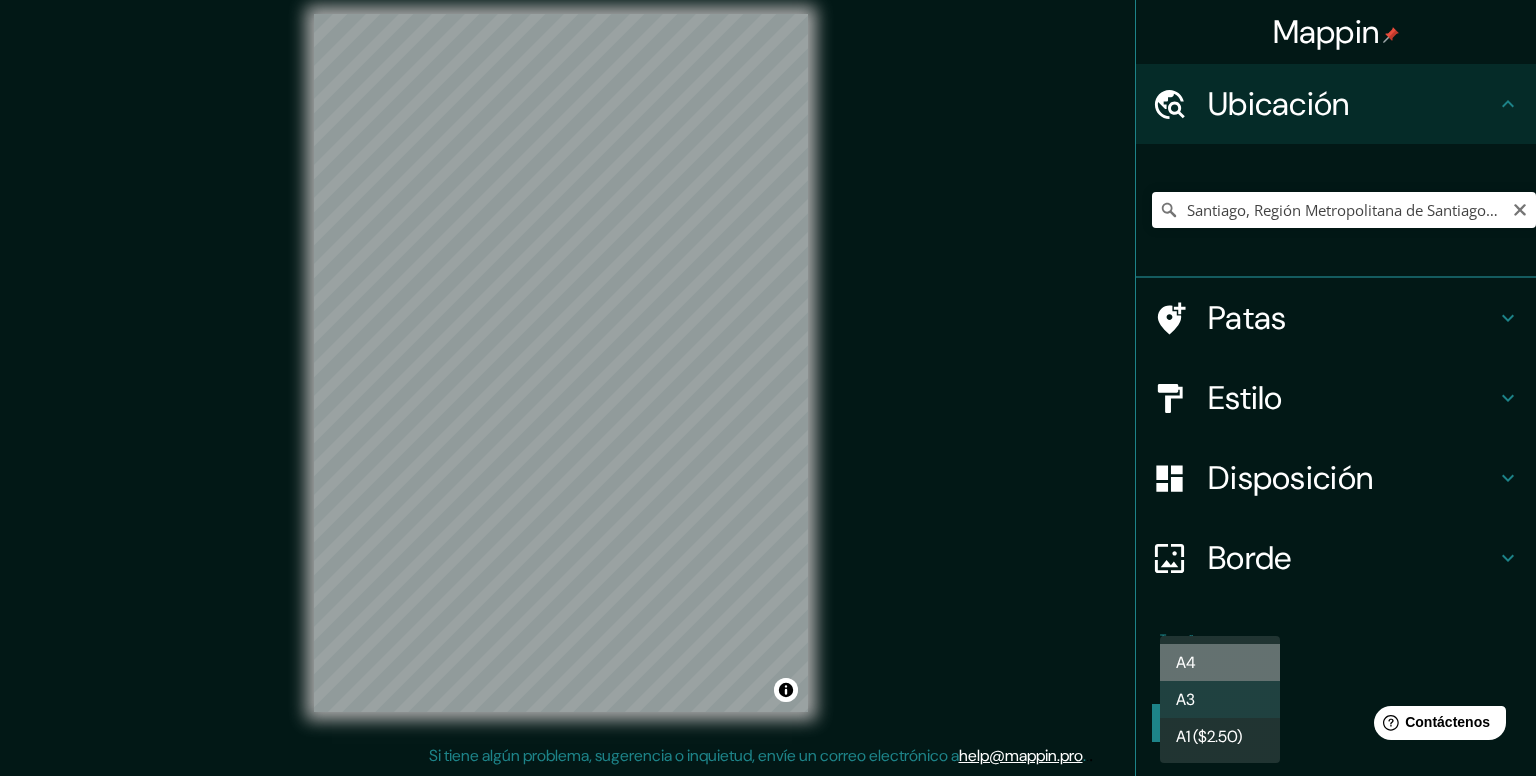 click on "A4" at bounding box center [1220, 662] 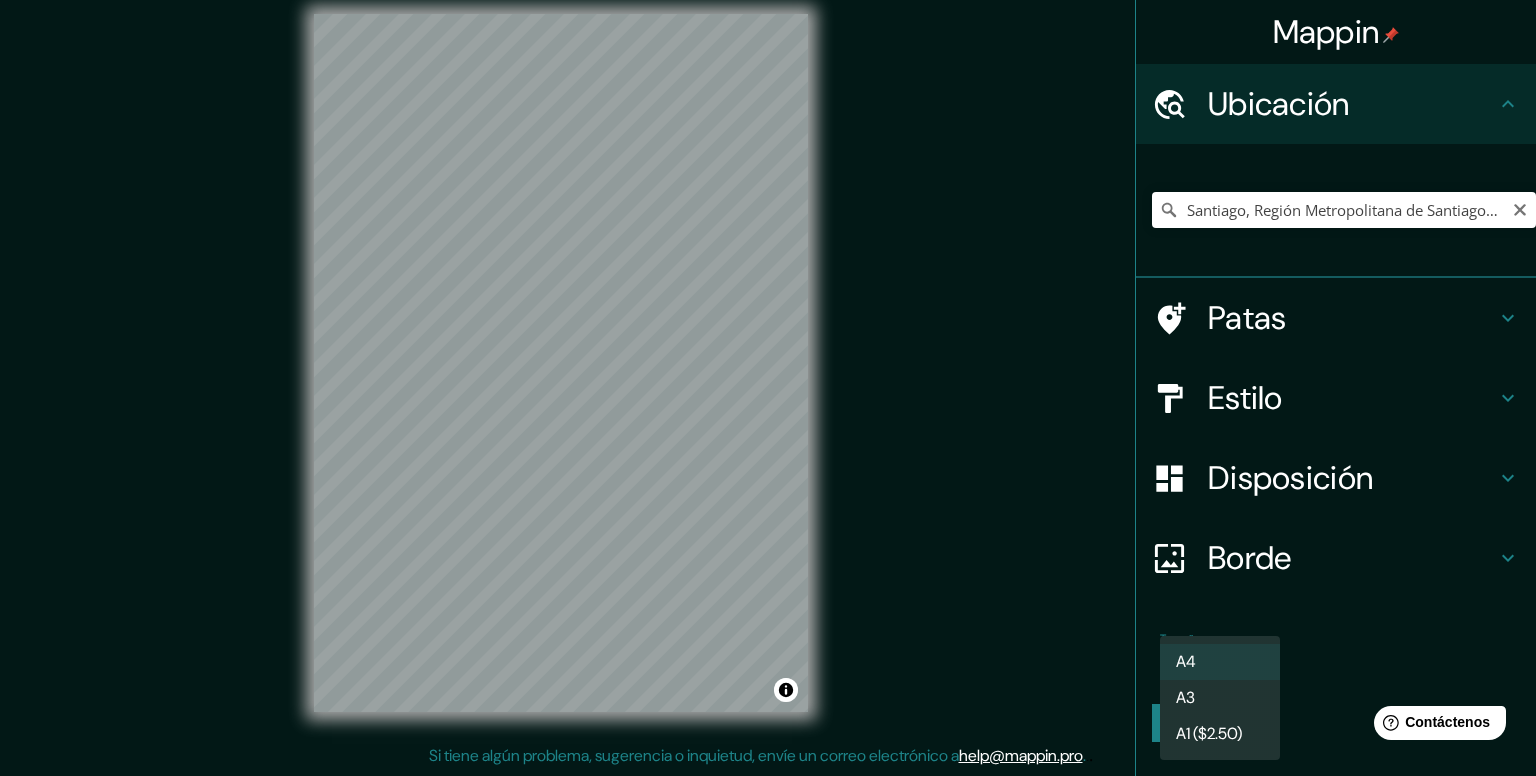 click on "Mappin Ubicación Santiago, Región Metropolitana de Santiago, Chile Patas Estilo Disposición Borde Elige un borde.  Consejo  : puedes opacar las capas del marco para crear efectos geniales. Ninguno Simple Transparente Elegante Tamaño A4 single Crea tu mapa © Mapbox   © OpenStreetMap   Improve this map Si tiene algún problema, sugerencia o inquietud, envíe un correo electrónico a  help@mappin.pro  .   . . Texto original Valora esta traducción Tu opinión servirá para ayudar a mejorar el Traductor de Google A4 A3 A1 ($2.50)" at bounding box center [768, 370] 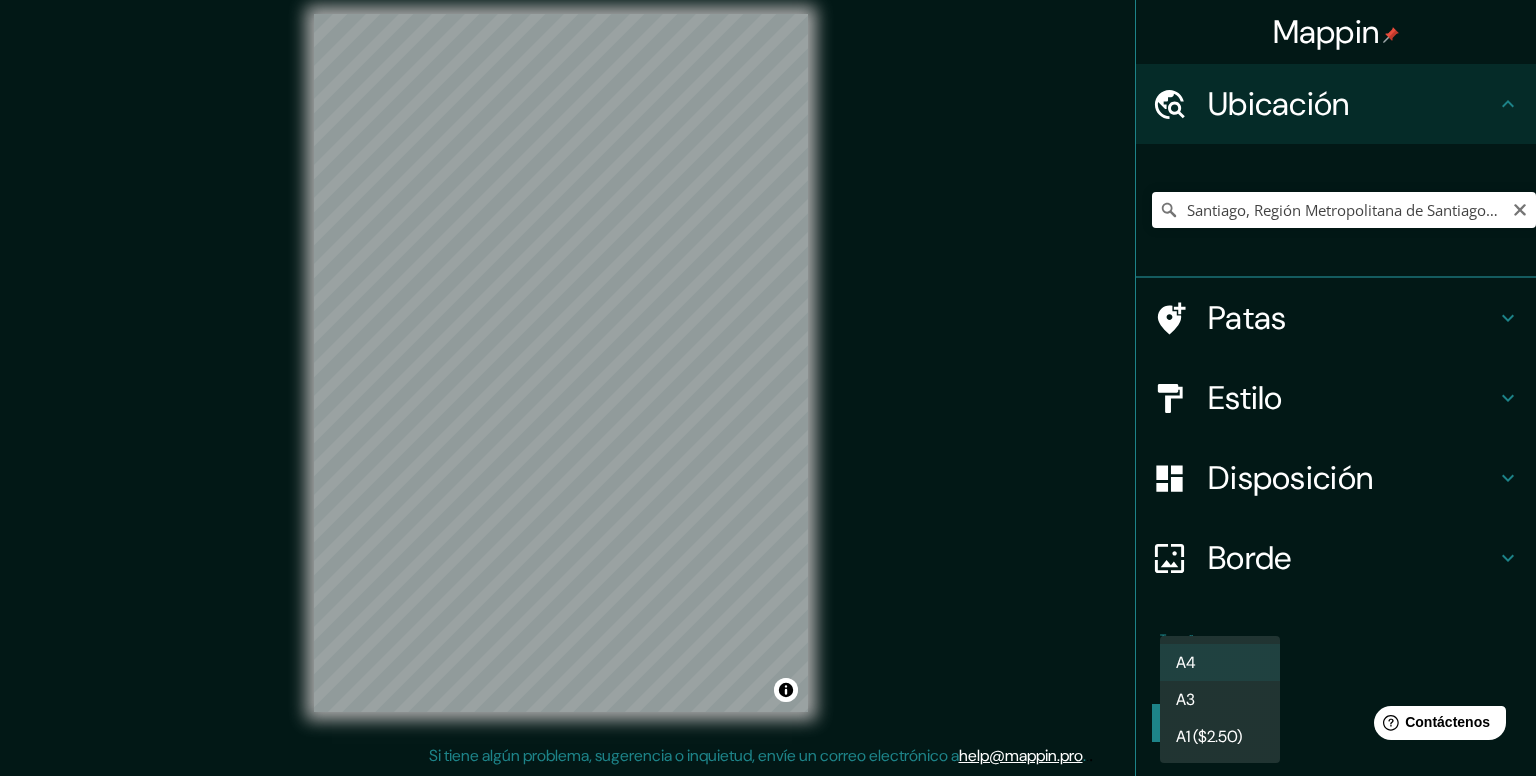 click on "A3" at bounding box center (1220, 699) 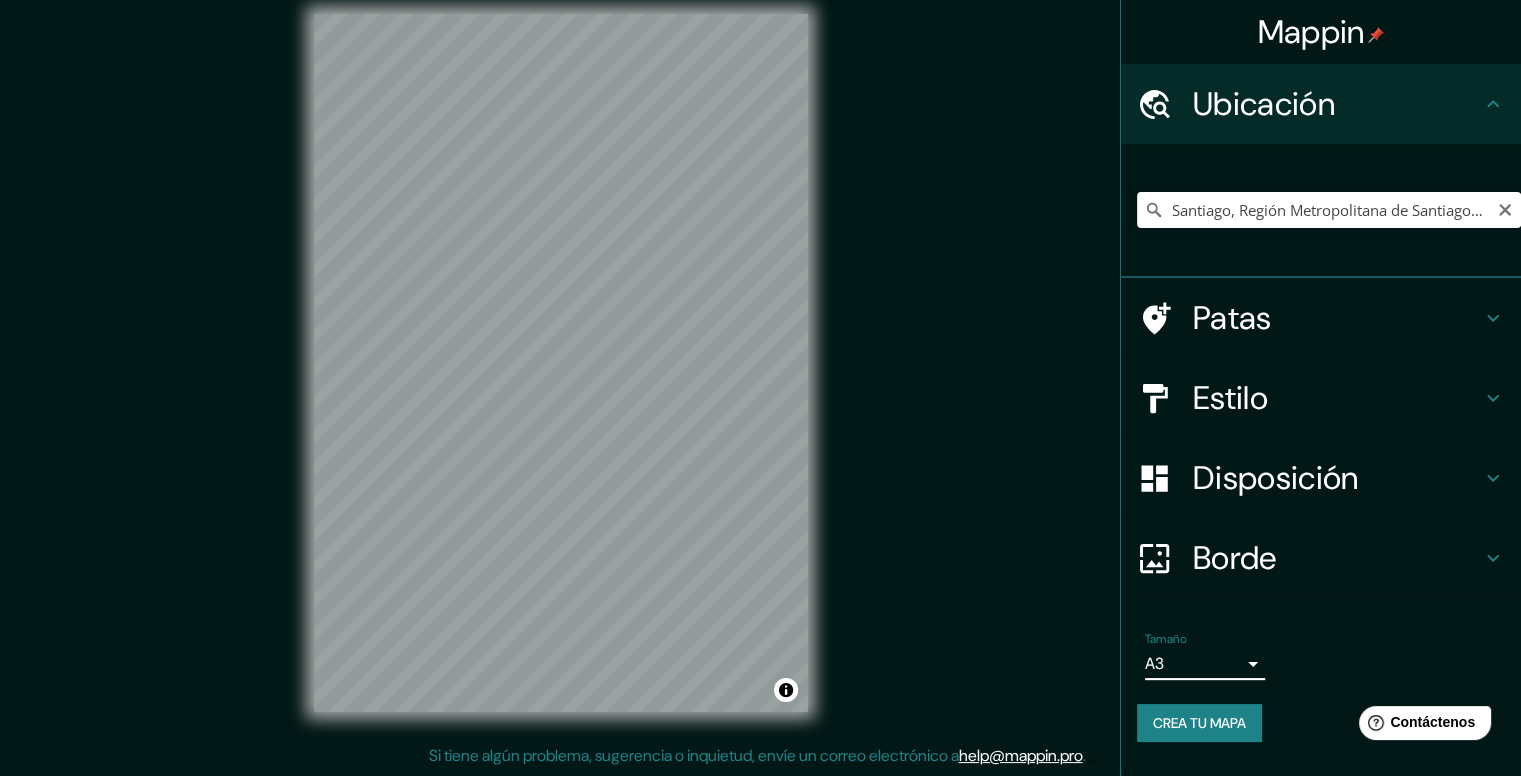 click on "Tamaño A3 a4" at bounding box center (1321, 656) 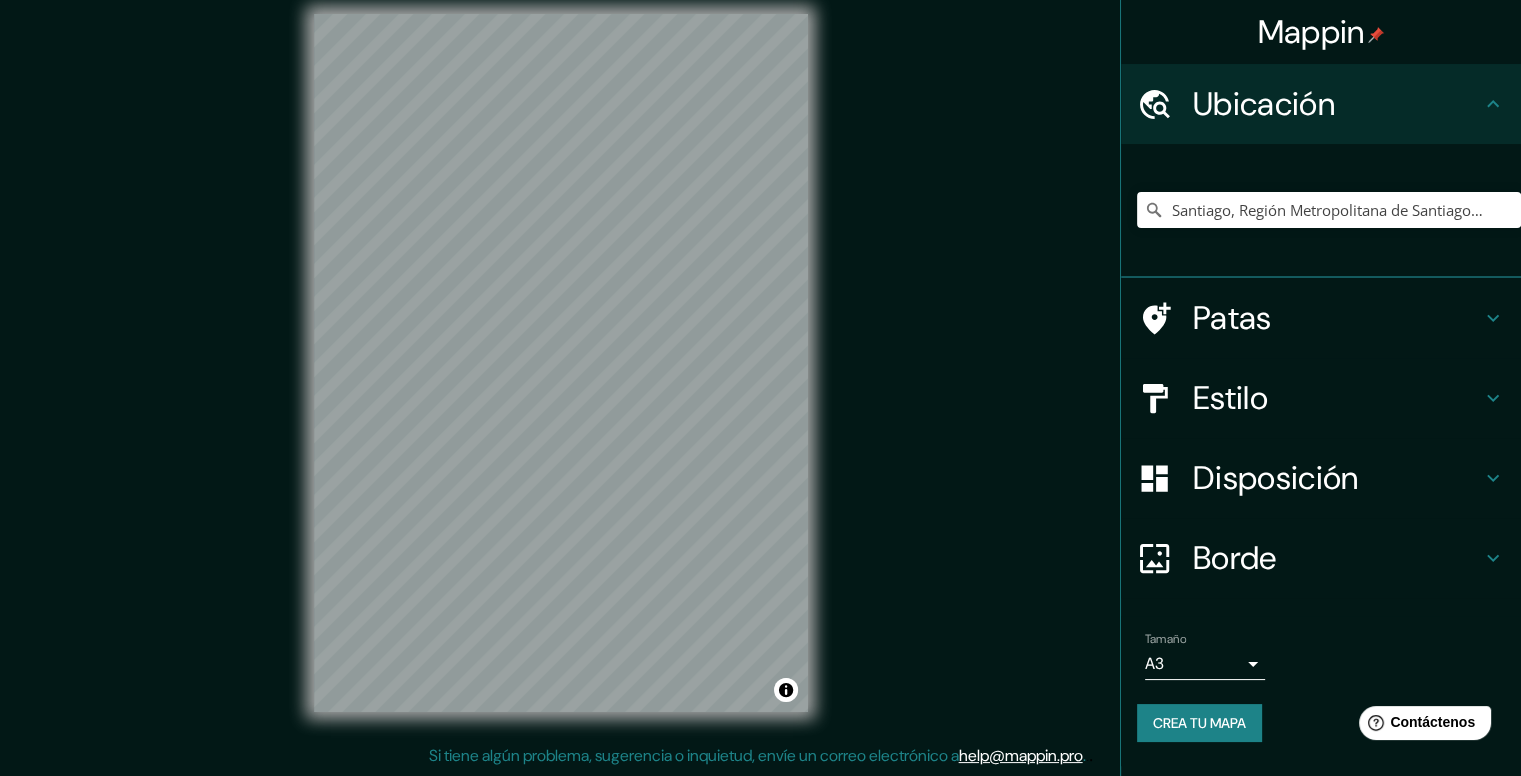 click on "Crea tu mapa" at bounding box center [1199, 723] 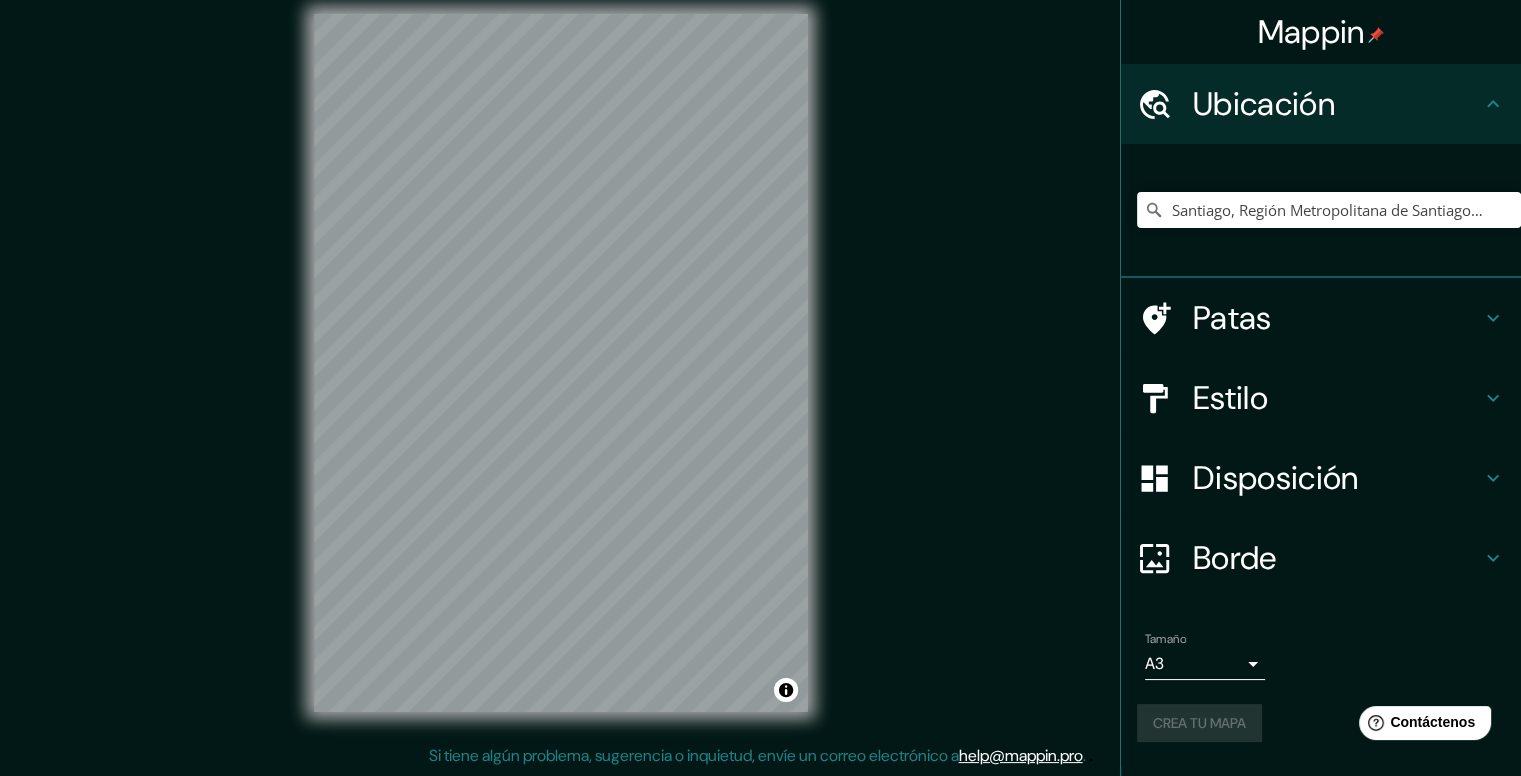 click on "Mappin Ubicación Santiago, Región Metropolitana de Santiago, Chile Patas Estilo Disposición Borde Elige un borde.  Consejo  : puedes opacar las capas del marco para crear efectos geniales. Ninguno Simple Transparente Elegante Tamaño A3 a4 Crea tu mapa © Mapbox   © OpenStreetMap   Improve this map Si tiene algún problema, sugerencia o inquietud, envíe un correo electrónico a  help@mappin.pro  .   . ." at bounding box center [760, 379] 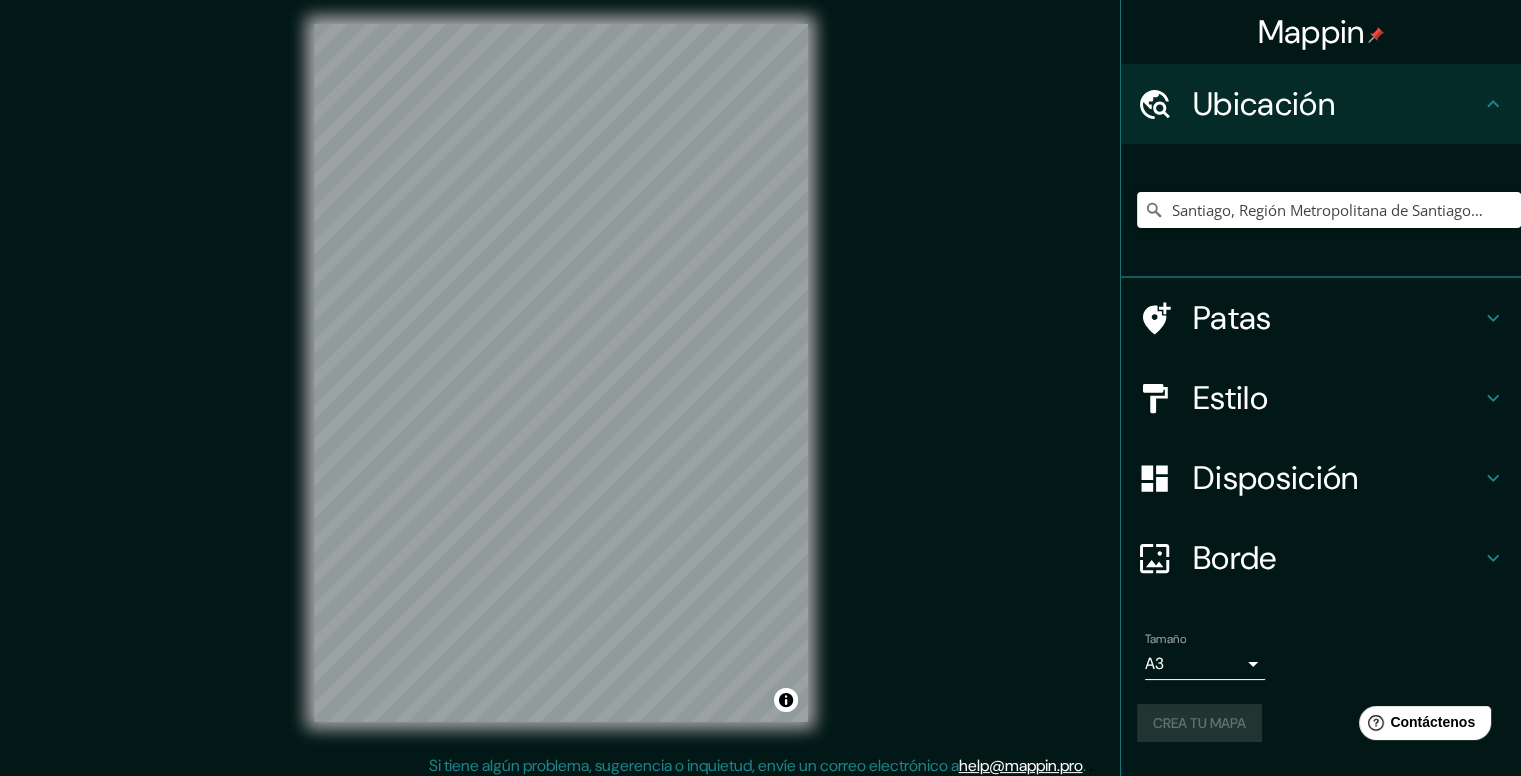 scroll, scrollTop: 18, scrollLeft: 0, axis: vertical 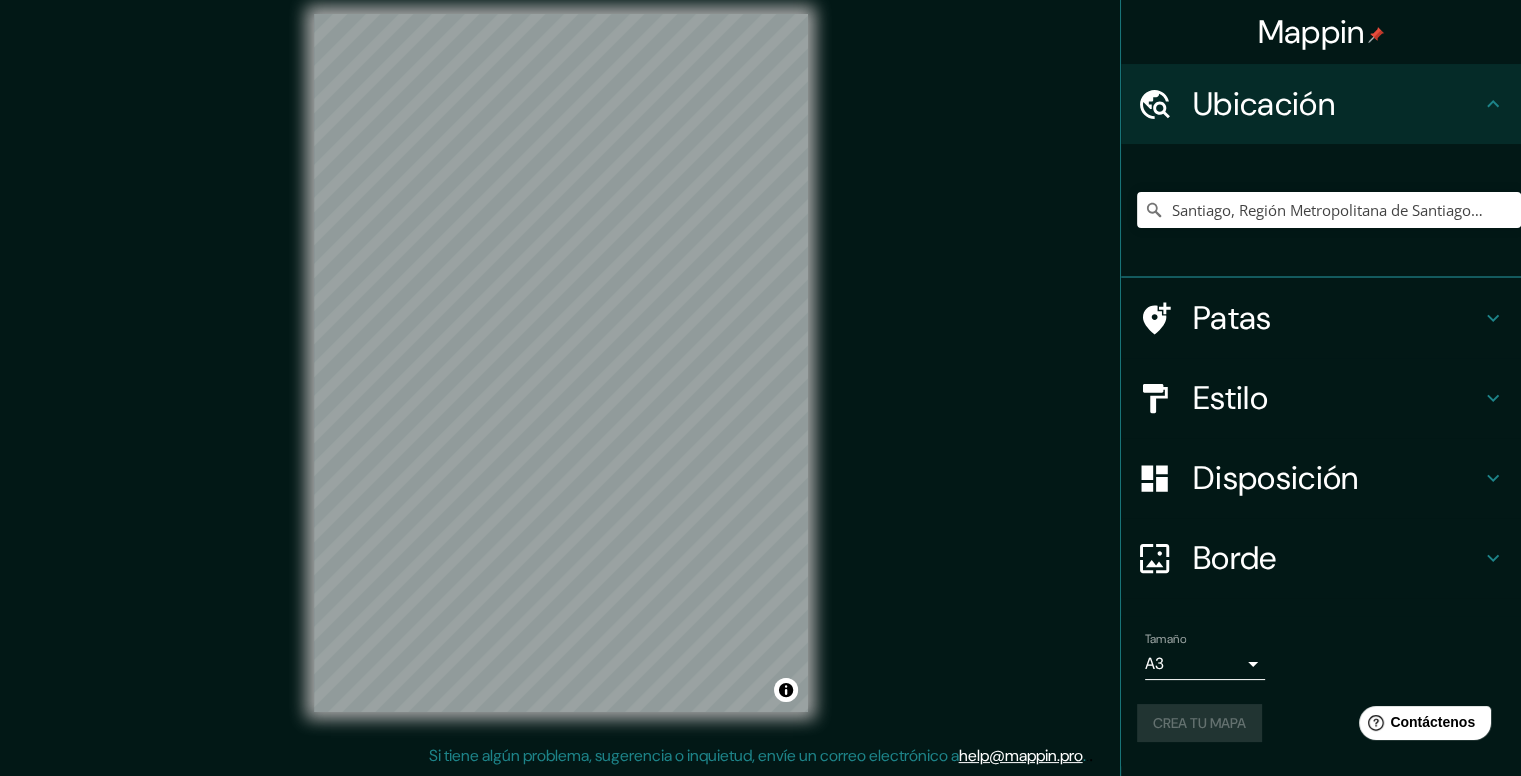 click on "Crea tu mapa" at bounding box center (1321, 723) 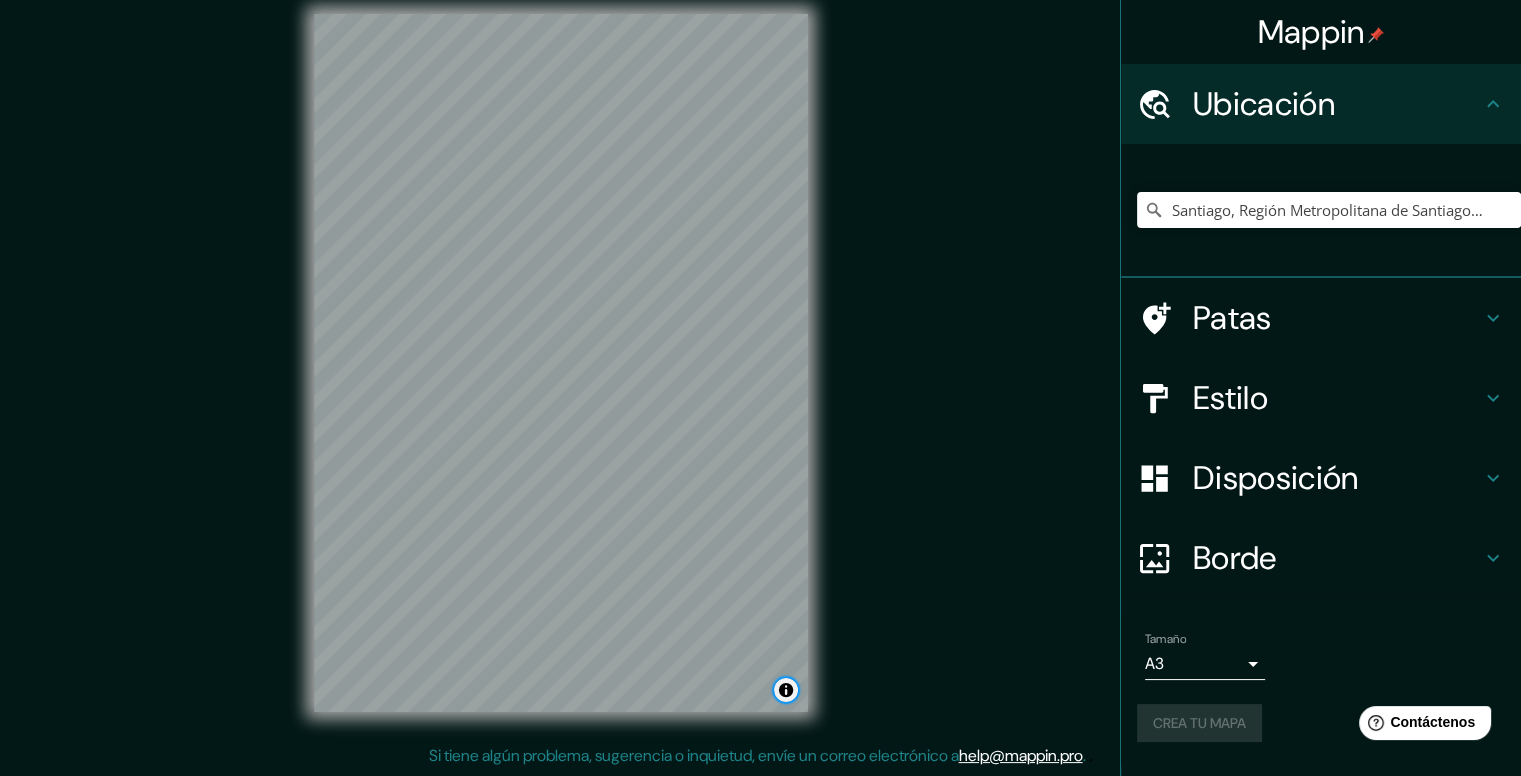 click at bounding box center (786, 690) 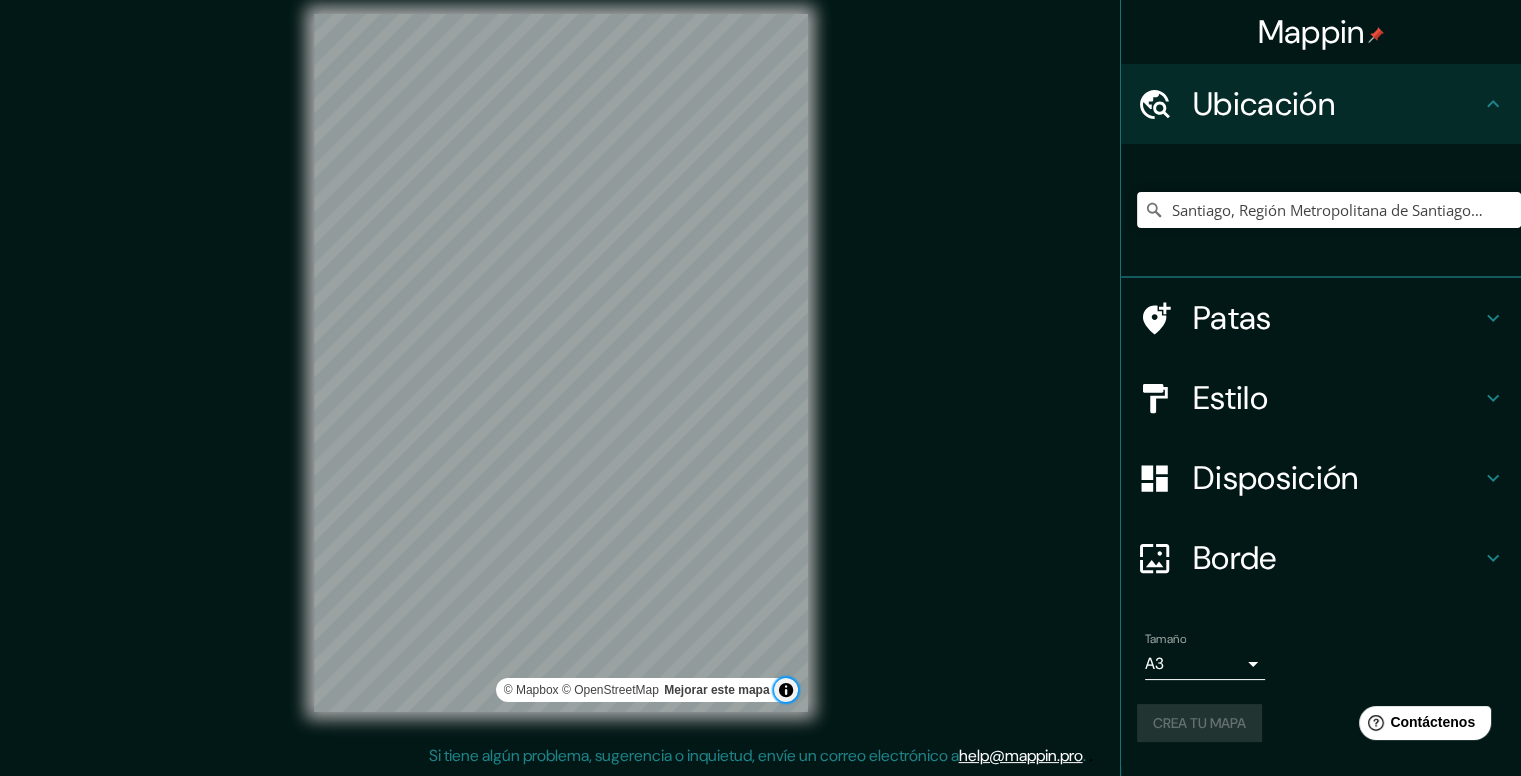 click at bounding box center [786, 690] 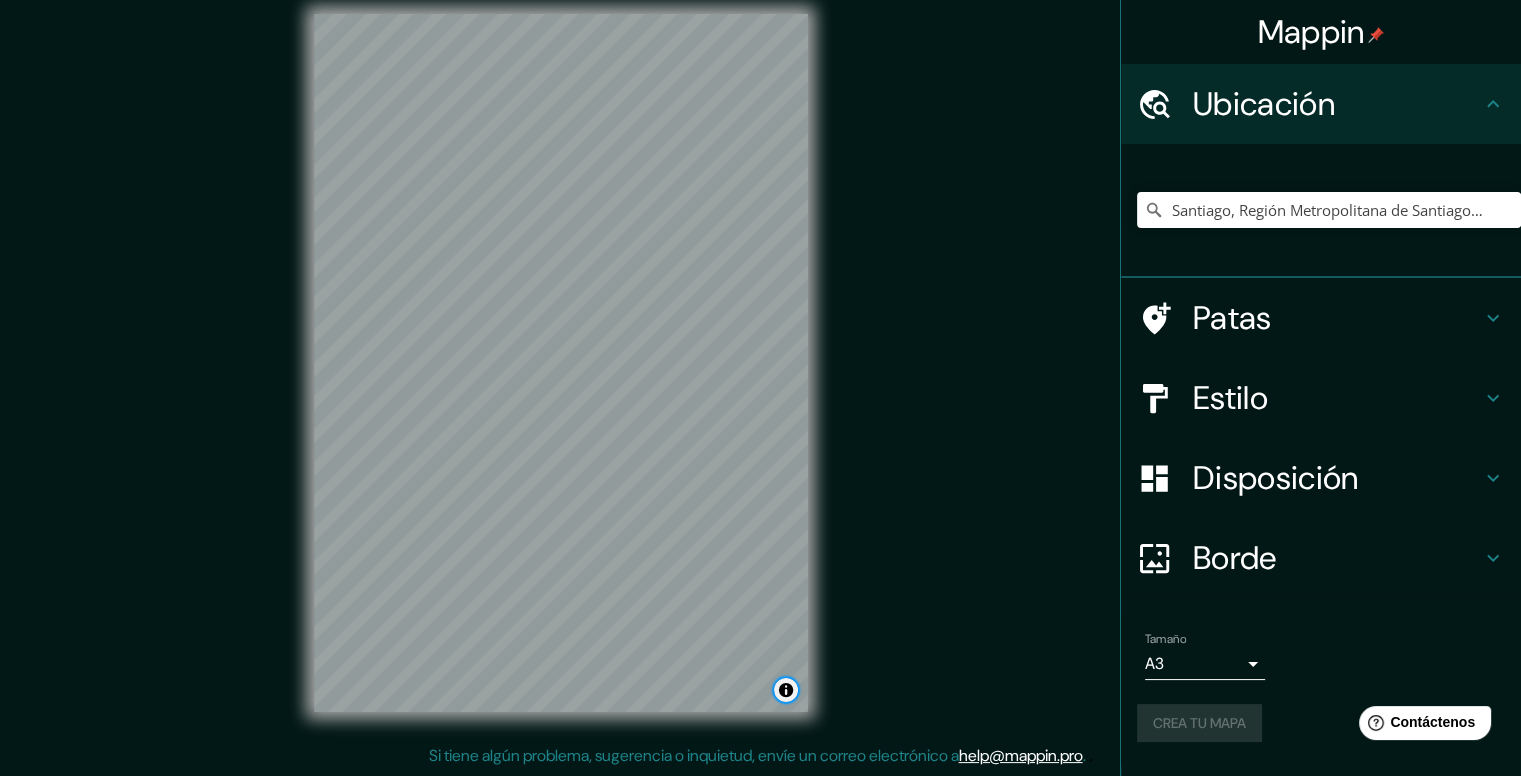 click at bounding box center (786, 690) 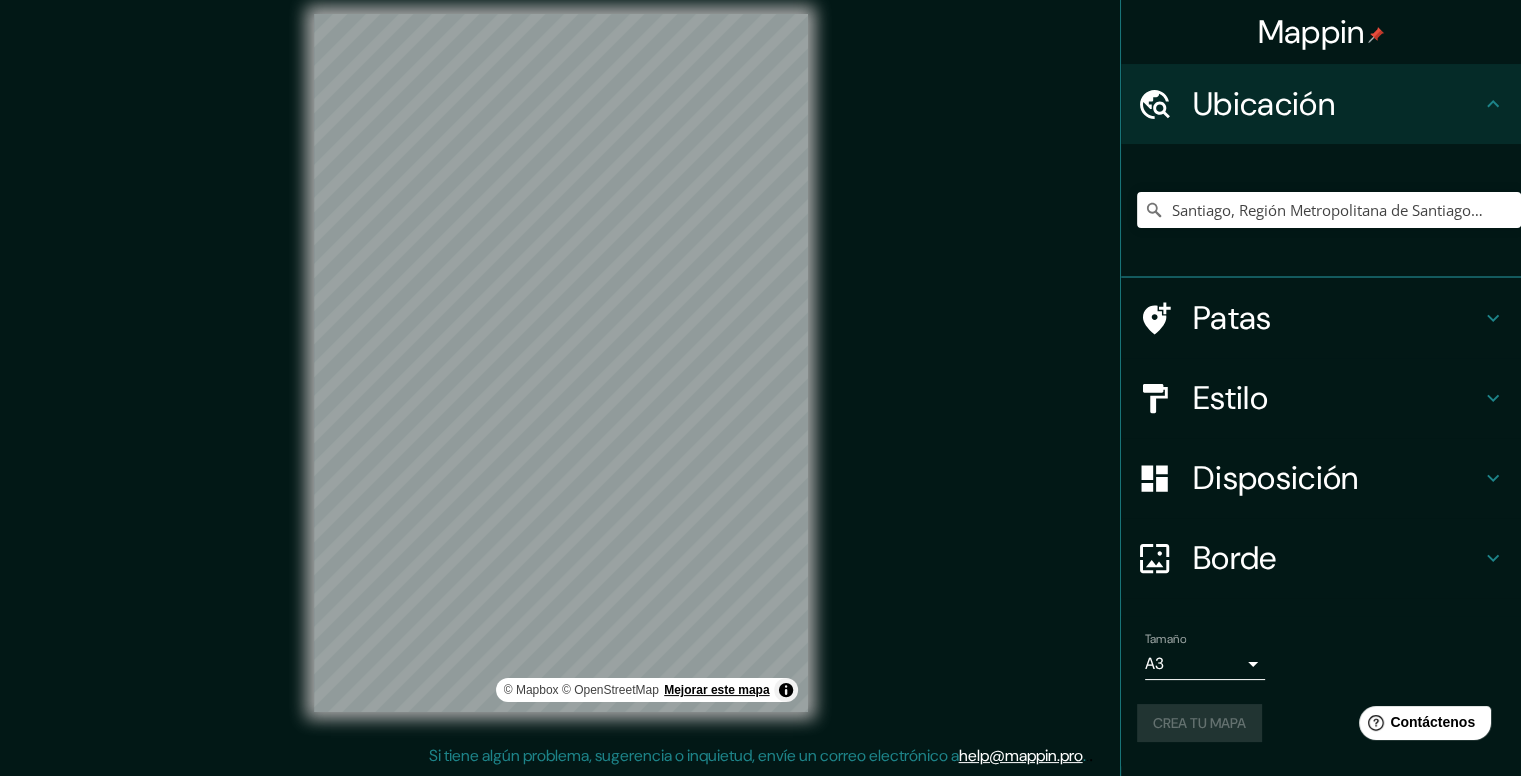 click on "Mejorar este mapa" at bounding box center [716, 690] 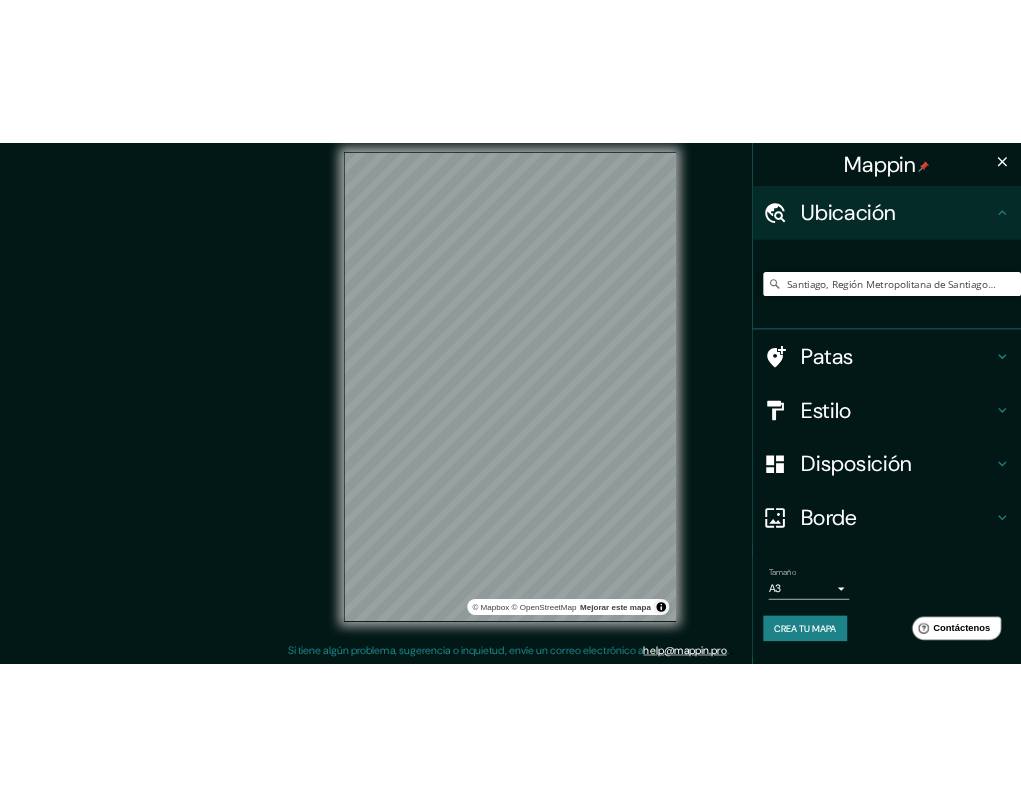 scroll, scrollTop: 15, scrollLeft: 0, axis: vertical 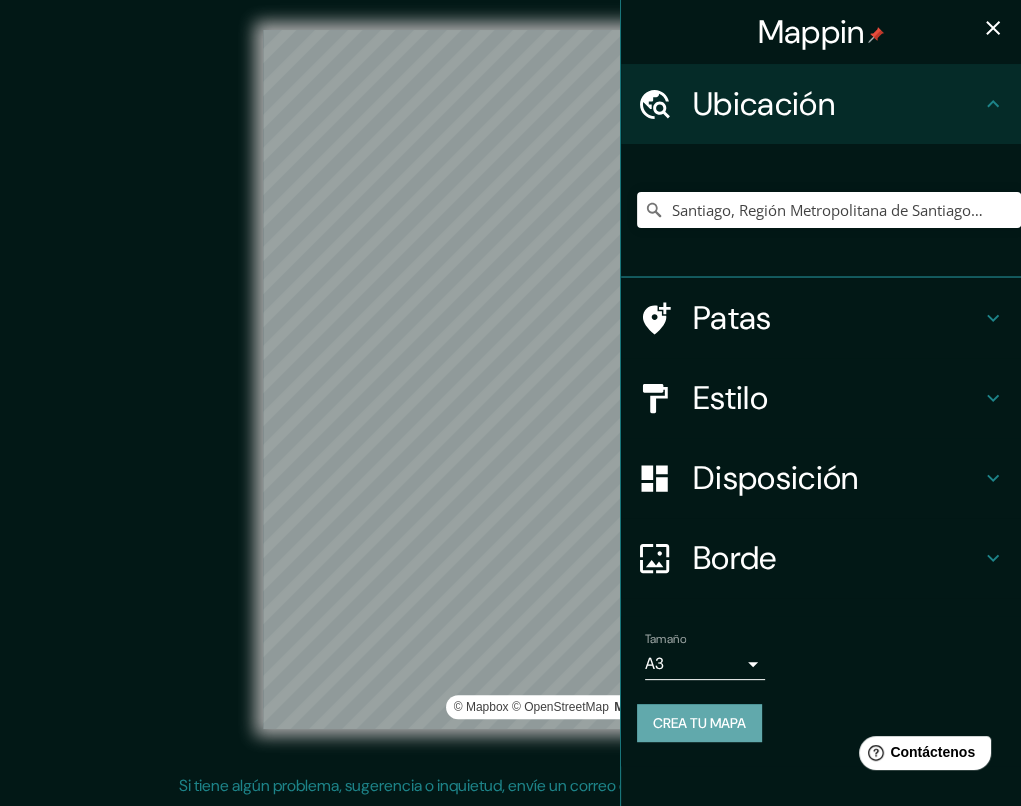 click on "Crea tu mapa" at bounding box center [699, 723] 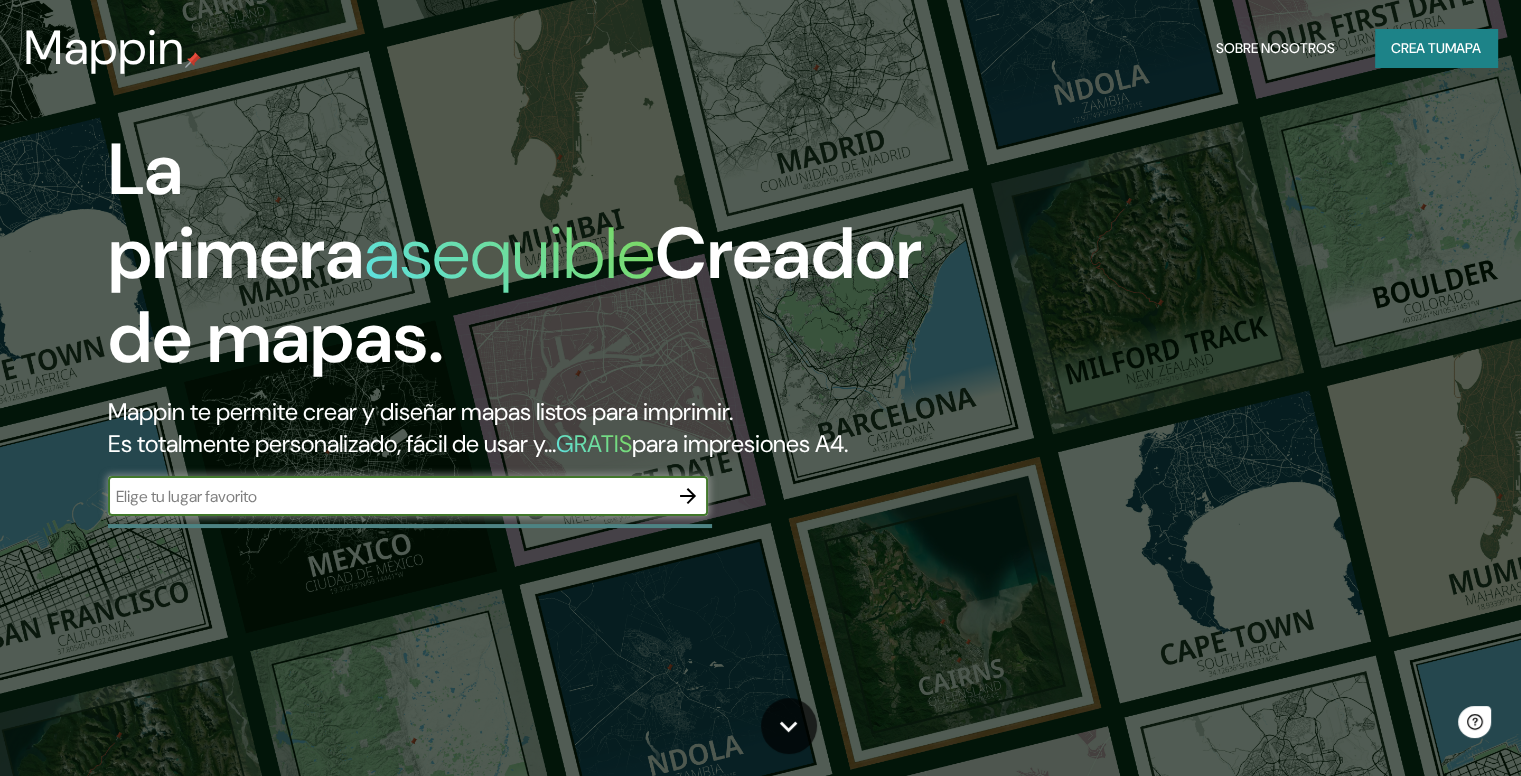 scroll, scrollTop: 0, scrollLeft: 0, axis: both 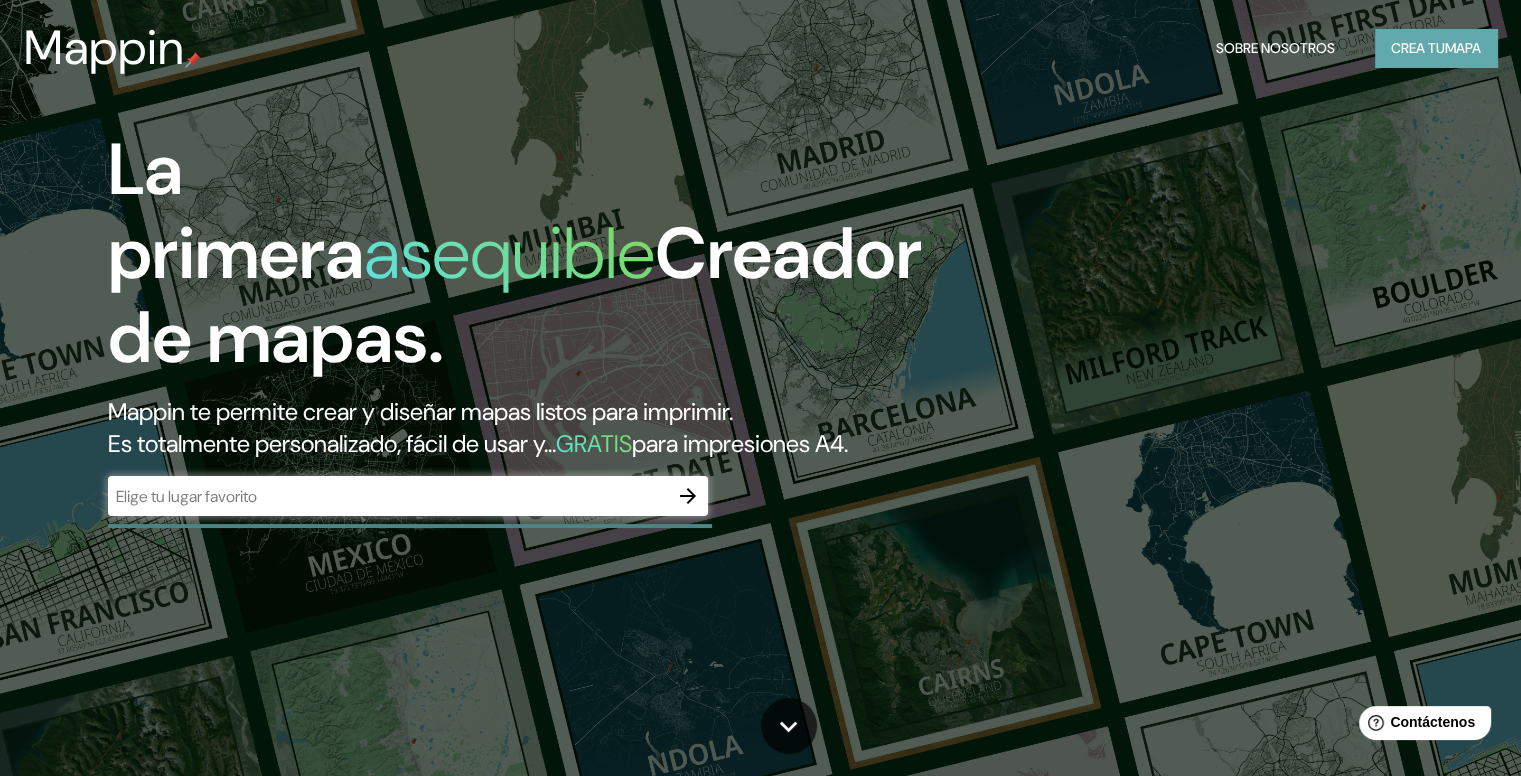 click on "Crea tu" at bounding box center (1418, 48) 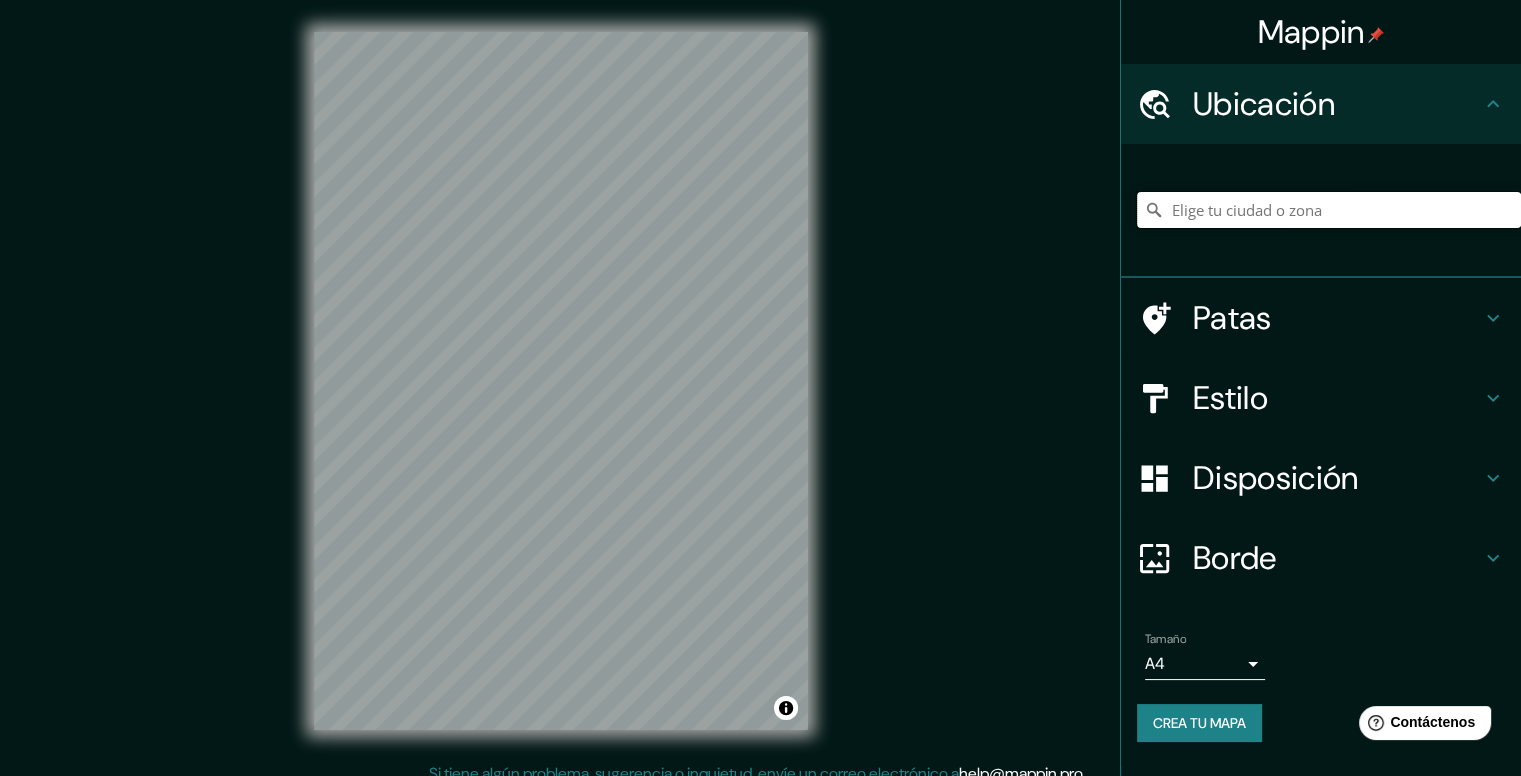 click at bounding box center [1329, 210] 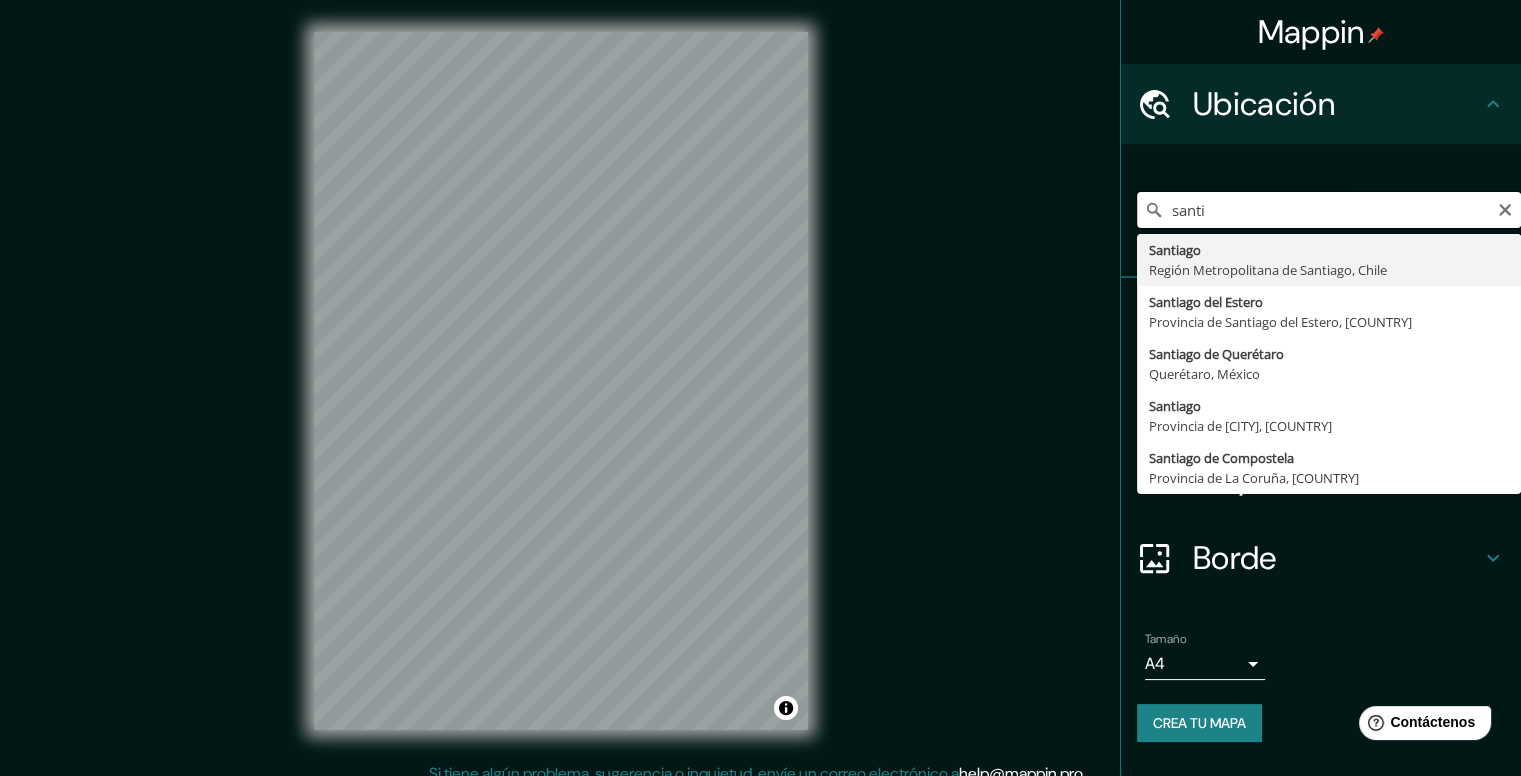 type on "santi" 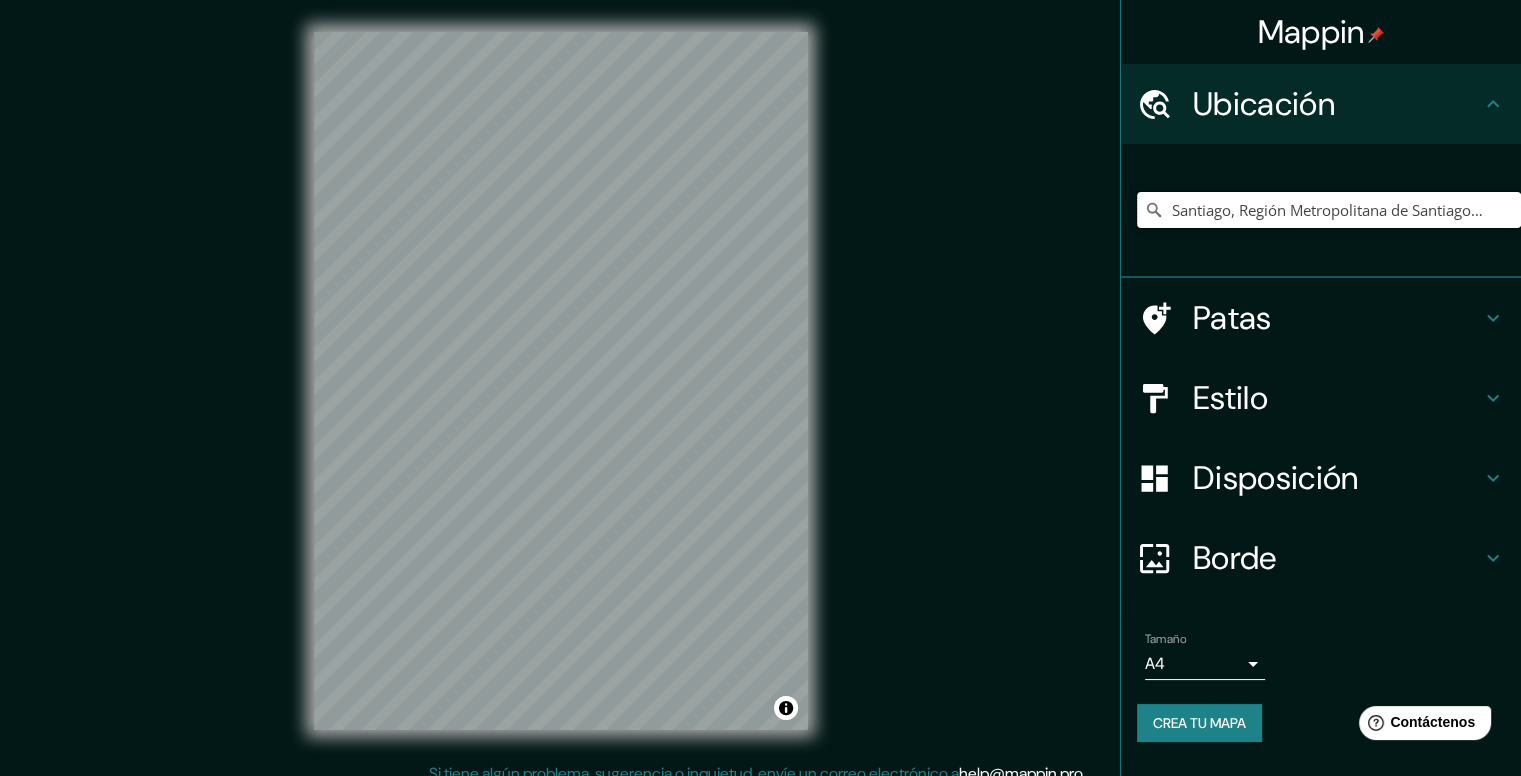 scroll, scrollTop: 0, scrollLeft: 0, axis: both 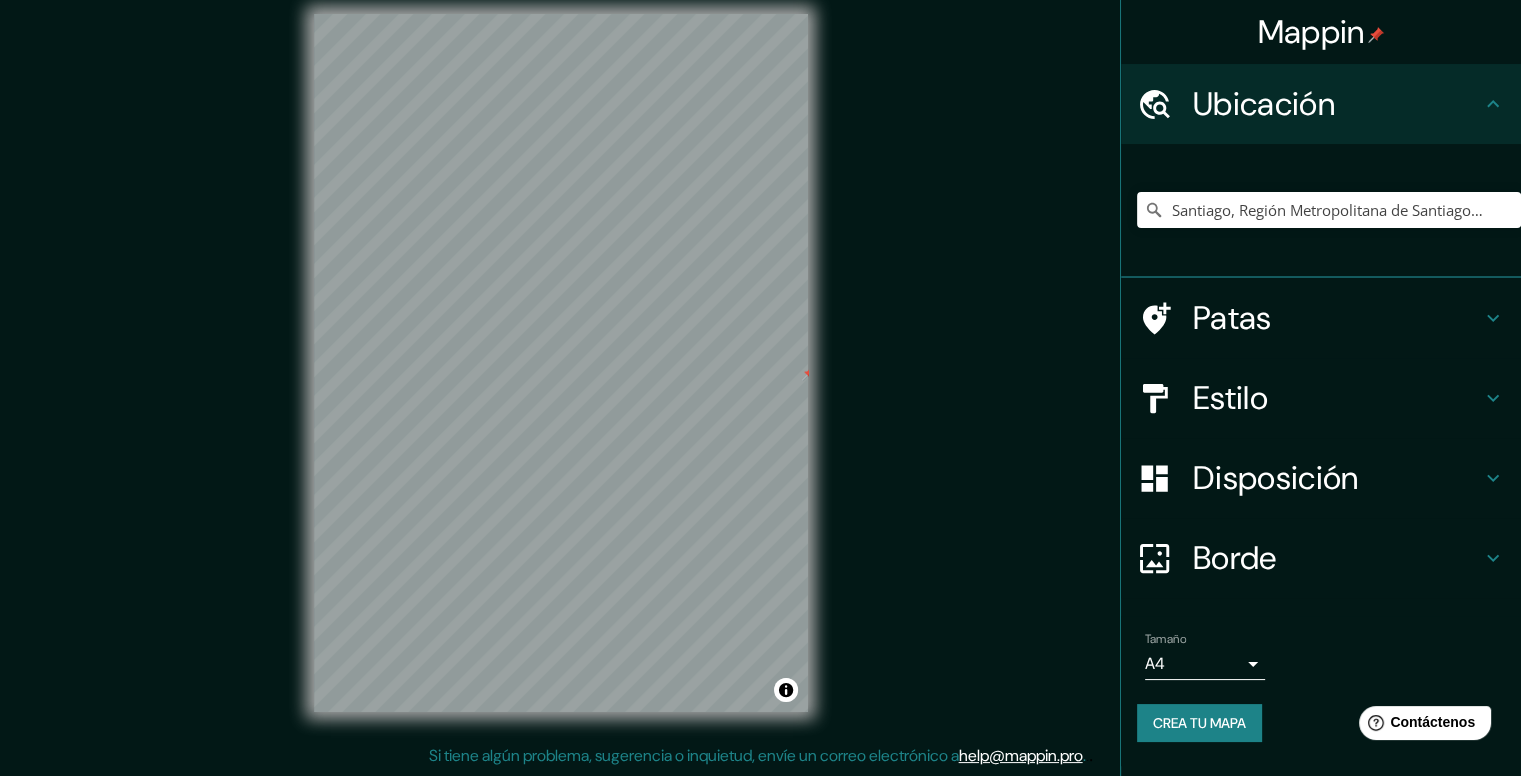 click on "Mappin Ubicación Santiago, Región Metropolitana de Santiago, Chile Patas Estilo Disposición Borde Elige un borde.  Consejo  : puedes opacar las capas del marco para crear efectos geniales. Ninguno Simple Transparente Elegante Tamaño A4 single Crea tu mapa © Mapbox   © OpenStreetMap   Improve this map Si tiene algún problema, sugerencia o inquietud, envíe un correo electrónico a  help@mappin.pro  .   . . Texto original Valora esta traducción Tu opinión servirá para ayudar a mejorar el Traductor de Google" at bounding box center [760, 370] 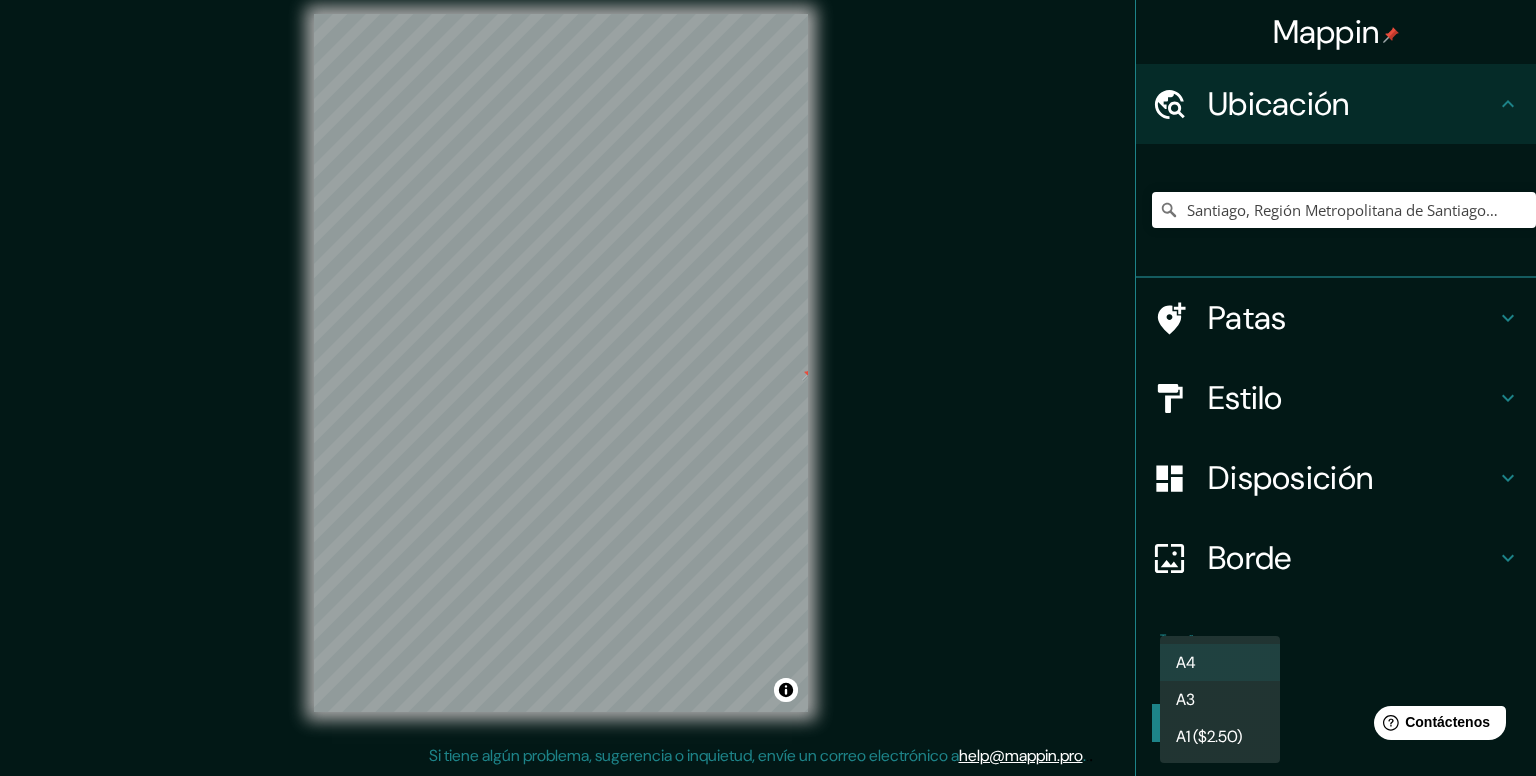 click on "A3" at bounding box center (1220, 699) 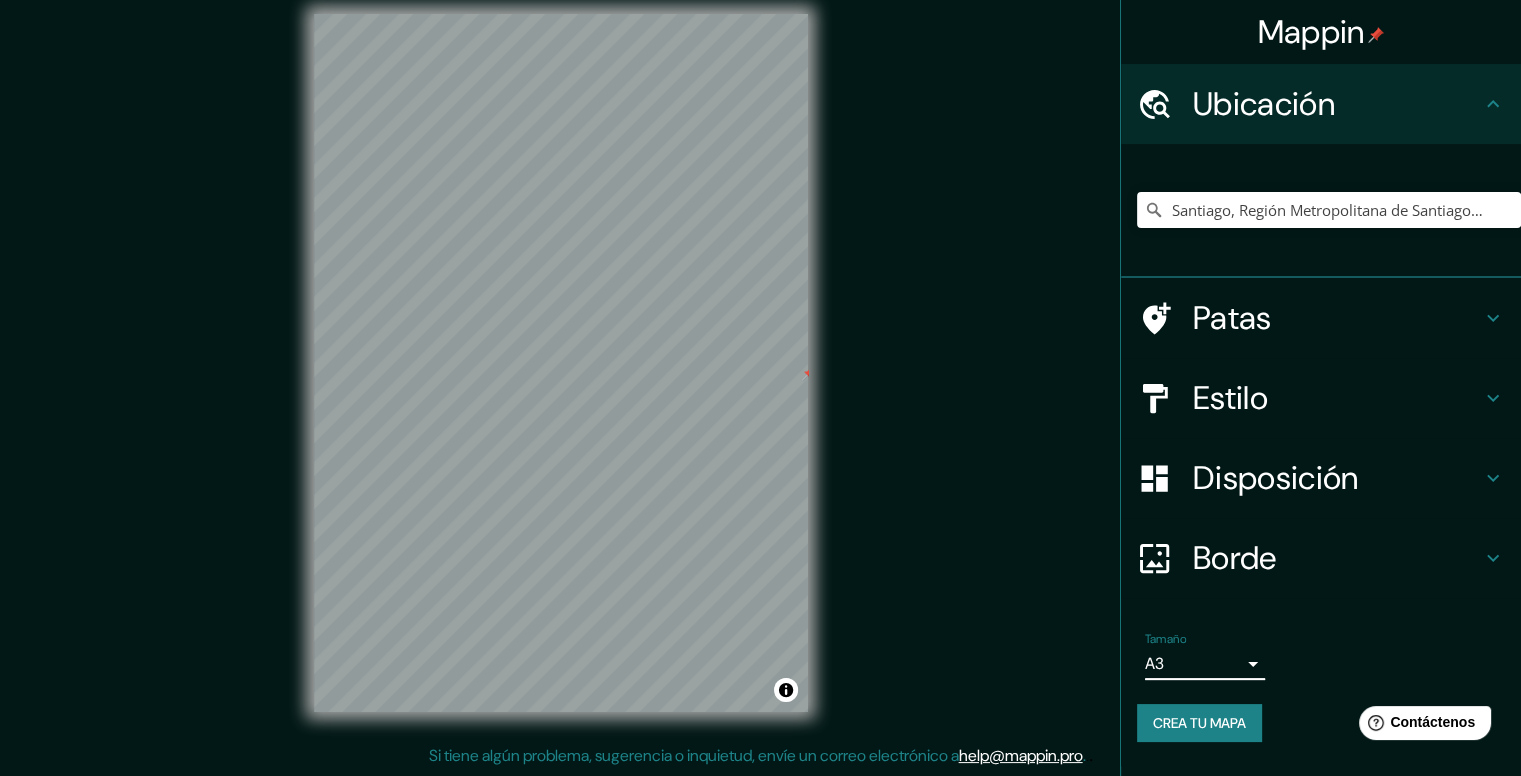 click on "Crea tu mapa" at bounding box center [1199, 723] 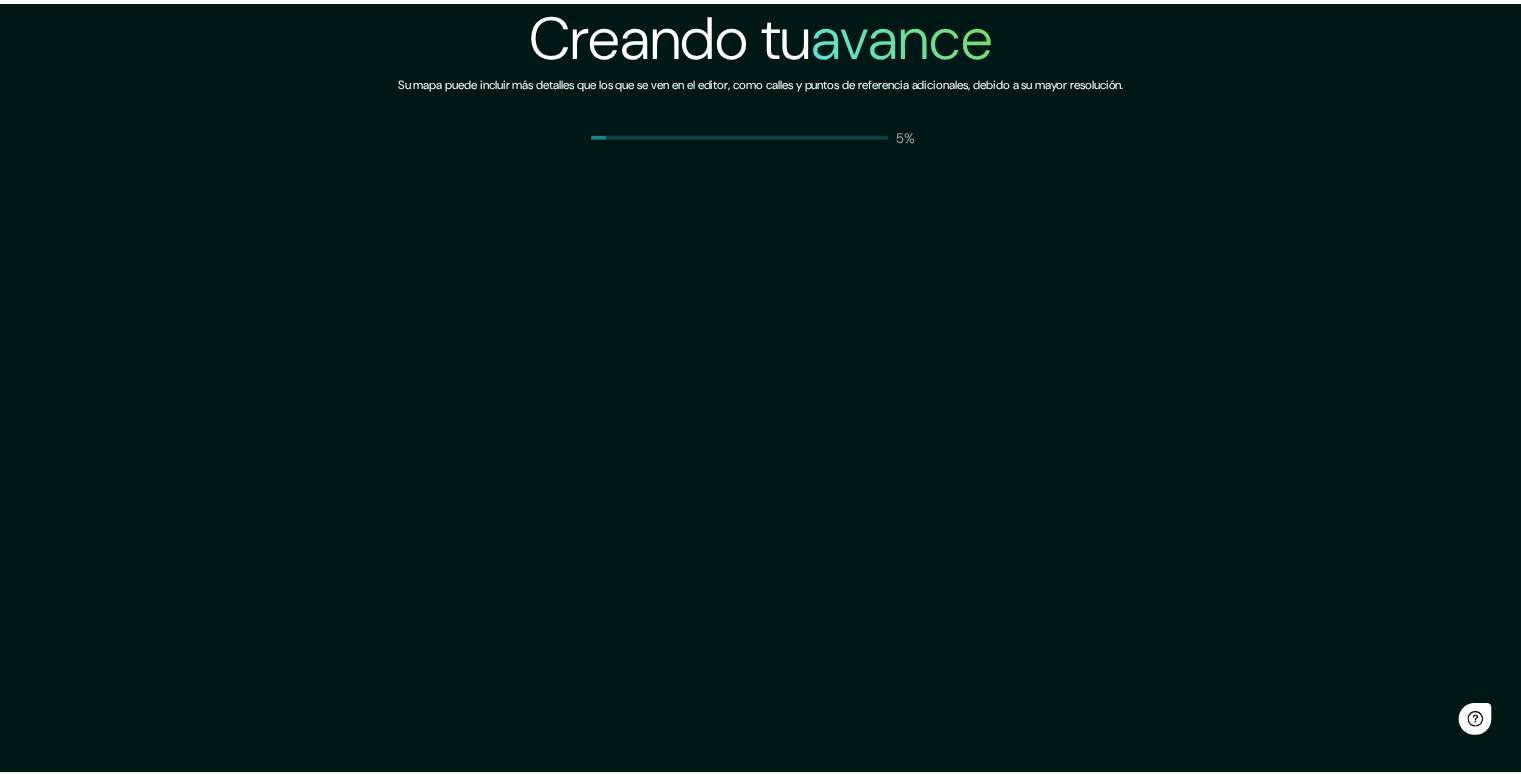 scroll, scrollTop: 0, scrollLeft: 0, axis: both 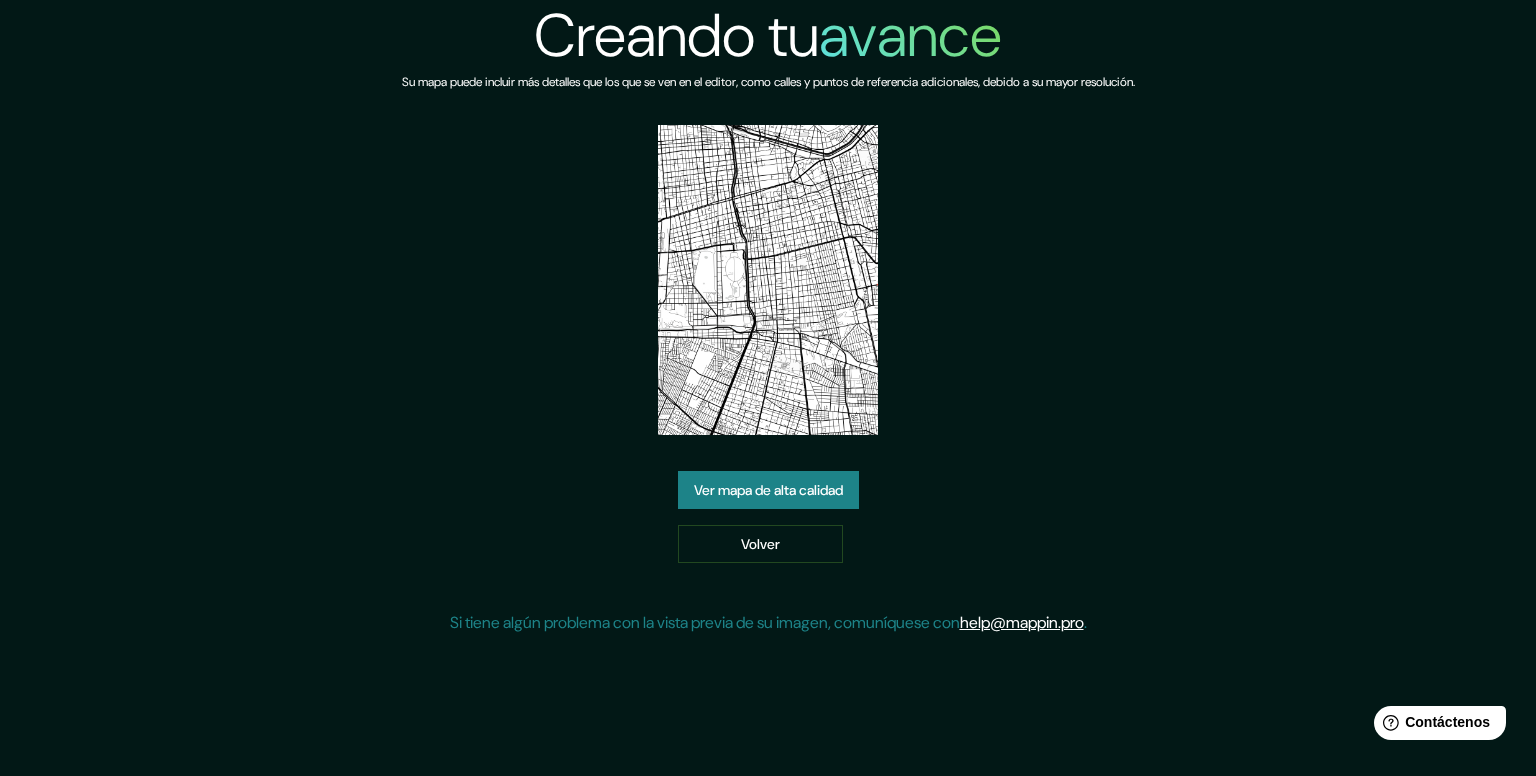 click on "Ver mapa de alta calidad" at bounding box center [768, 491] 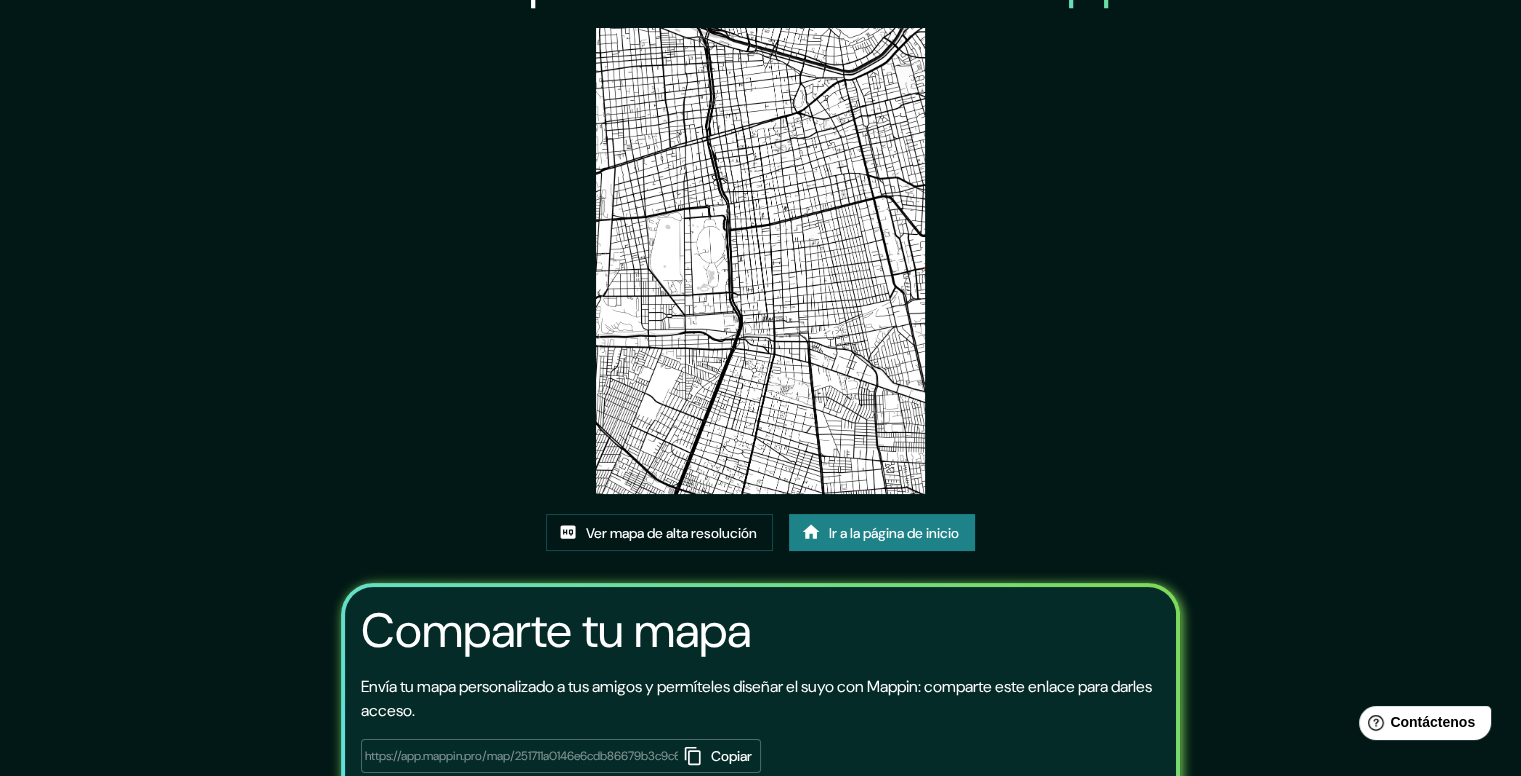 scroll, scrollTop: 0, scrollLeft: 0, axis: both 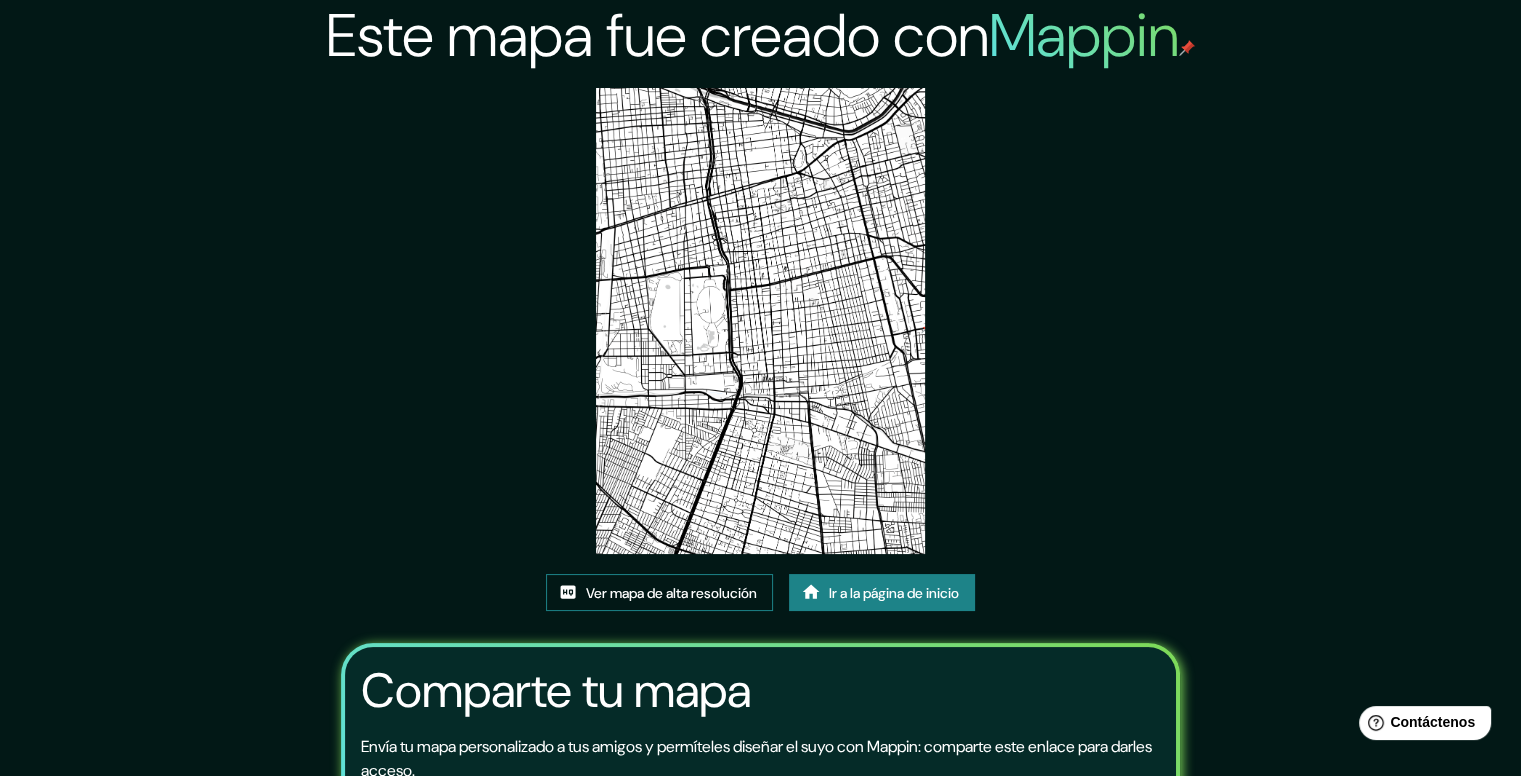 click on "Ver mapa de alta resolución" at bounding box center (671, 593) 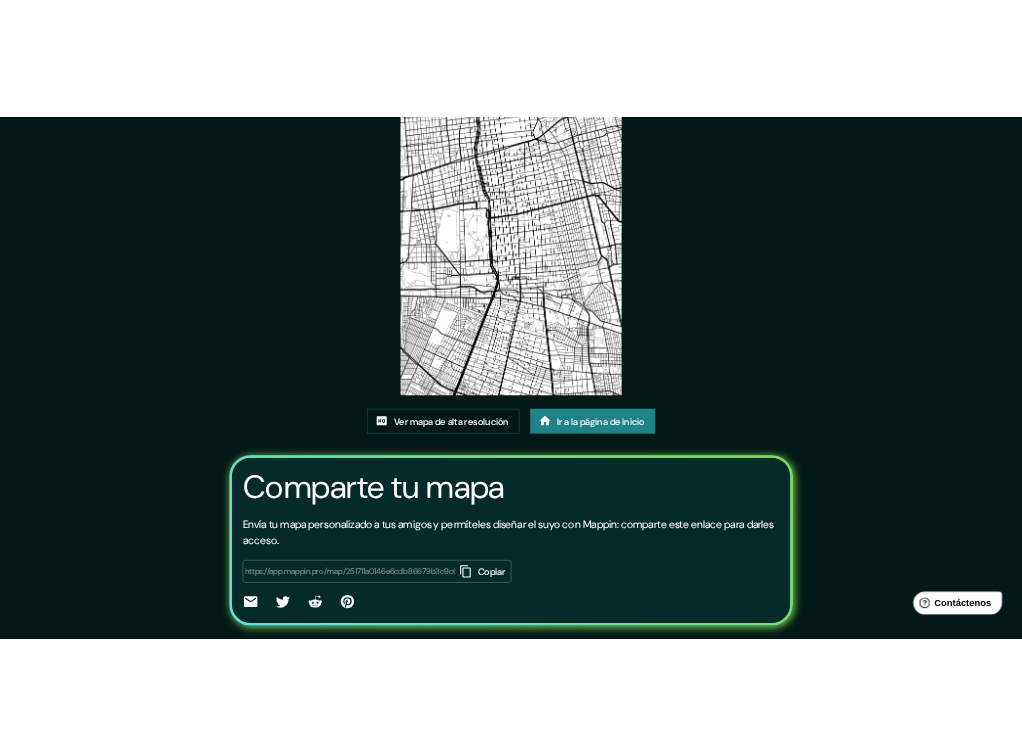 scroll, scrollTop: 0, scrollLeft: 0, axis: both 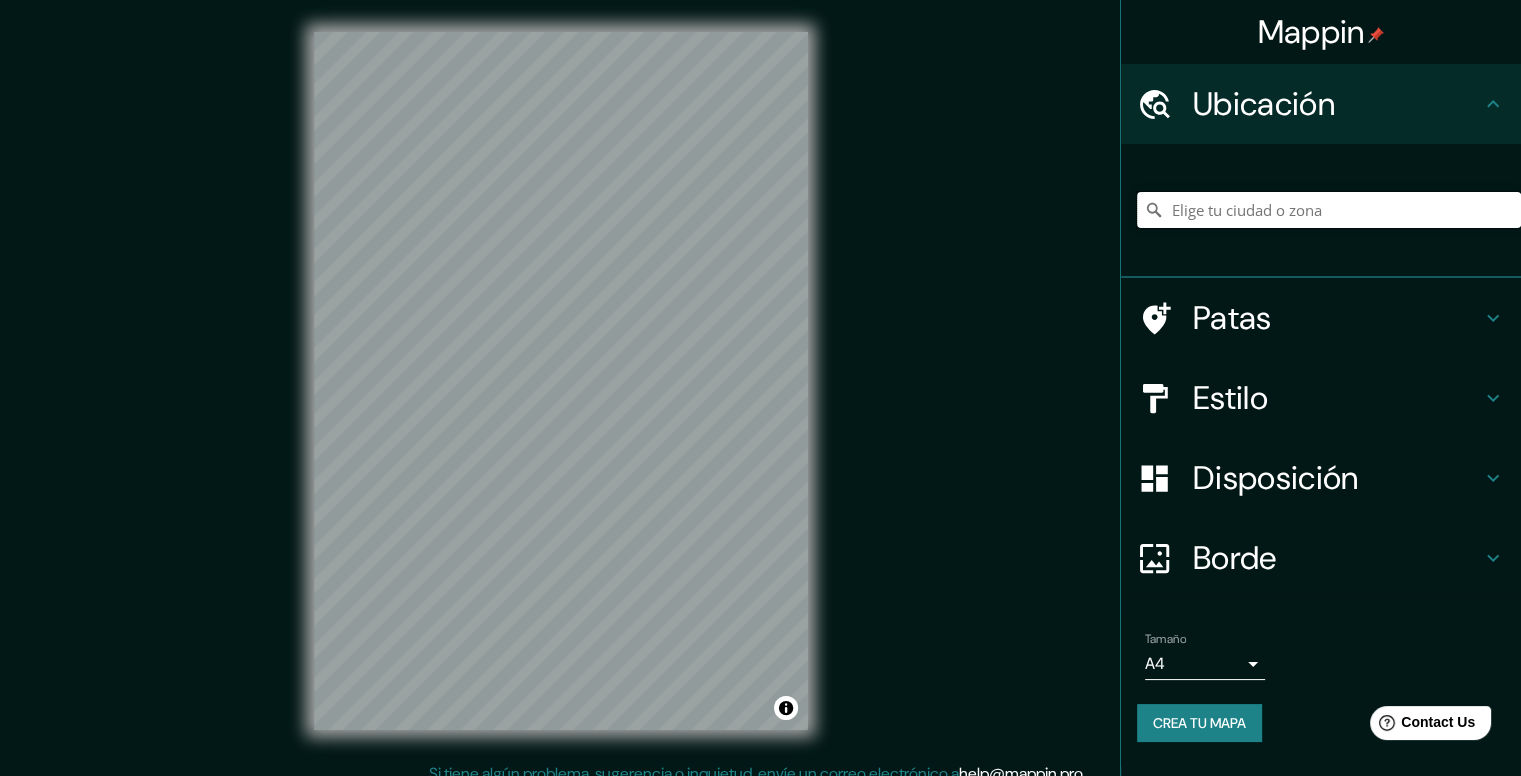 click at bounding box center [1329, 210] 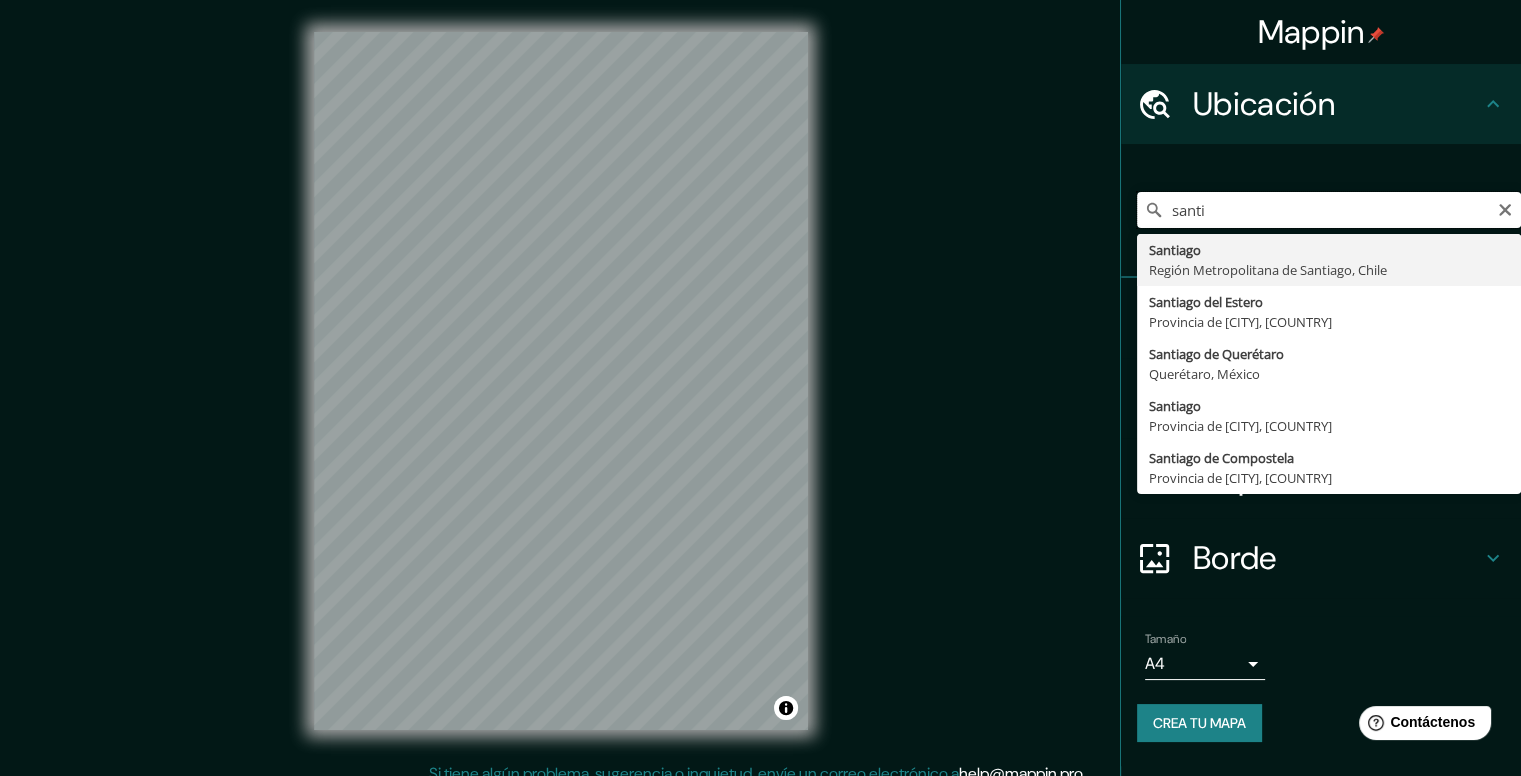 type on "santi" 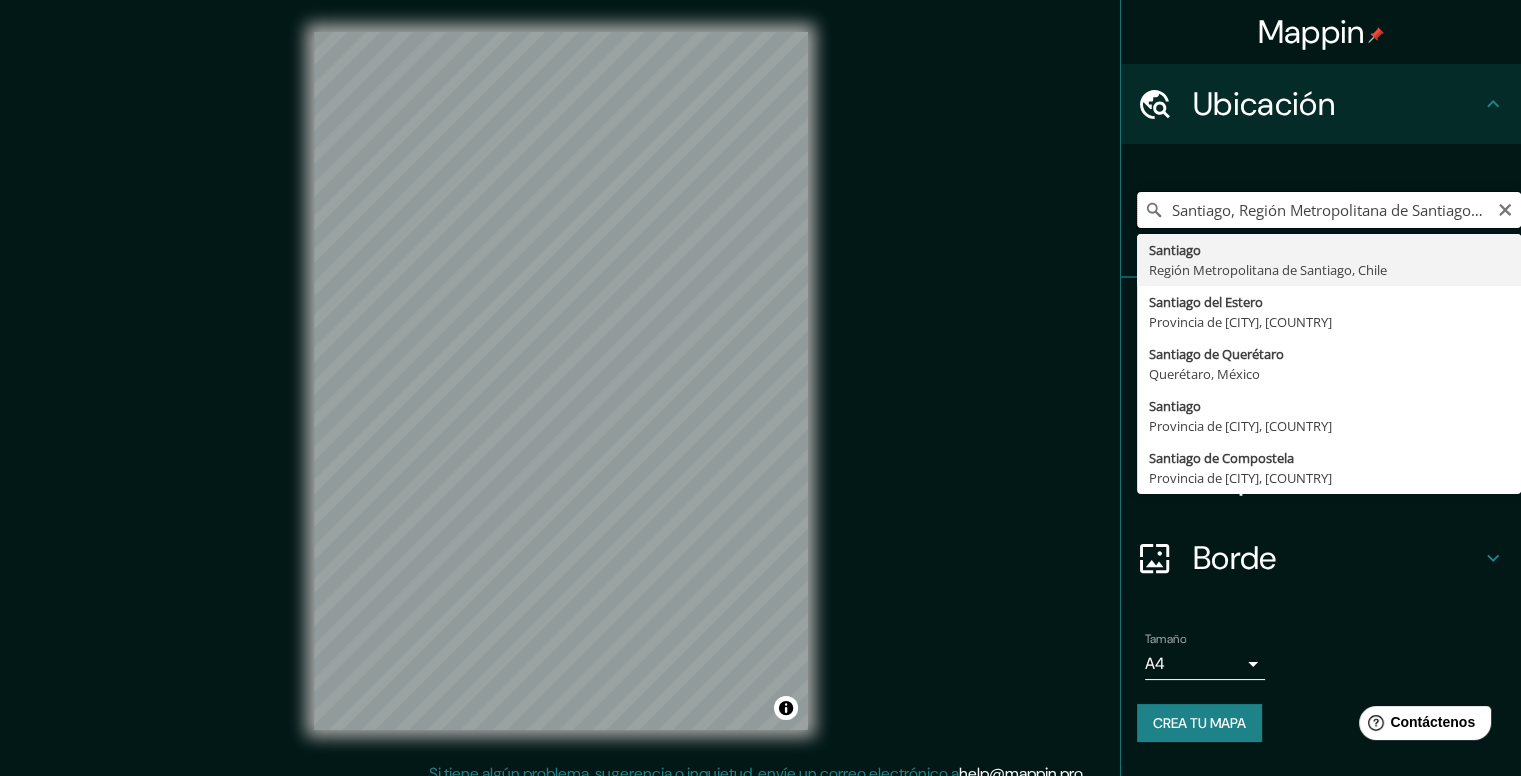 scroll, scrollTop: 0, scrollLeft: 0, axis: both 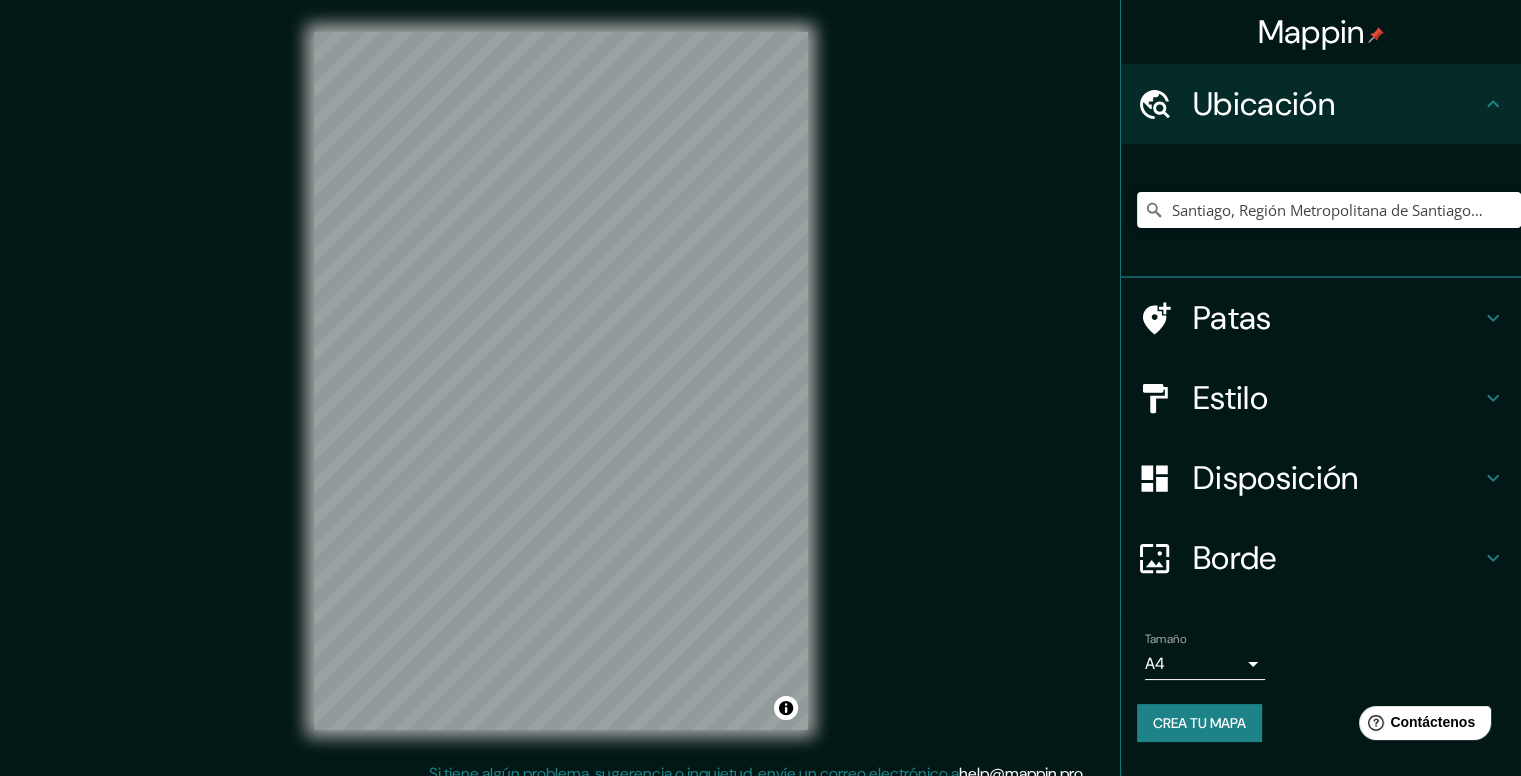click on "Mappin Ubicación Santiago, Región Metropolitana de Santiago, Chile Patas Estilo Disposición Borde Elige un borde.  Consejo  : puedes opacar las capas del marco para crear efectos geniales. Ninguno Simple Transparente Elegante Tamaño A4 single Crea tu mapa © Mapbox    © OpenStreetMap    Mejorar este mapa Si tiene algún problema, sugerencia o inquietud, envíe un correo electrónico a  help@mappin.pro  .   . . Texto original Valora esta traducción Tu opinión servirá para ayudar a mejorar el Traductor de Google" at bounding box center (760, 388) 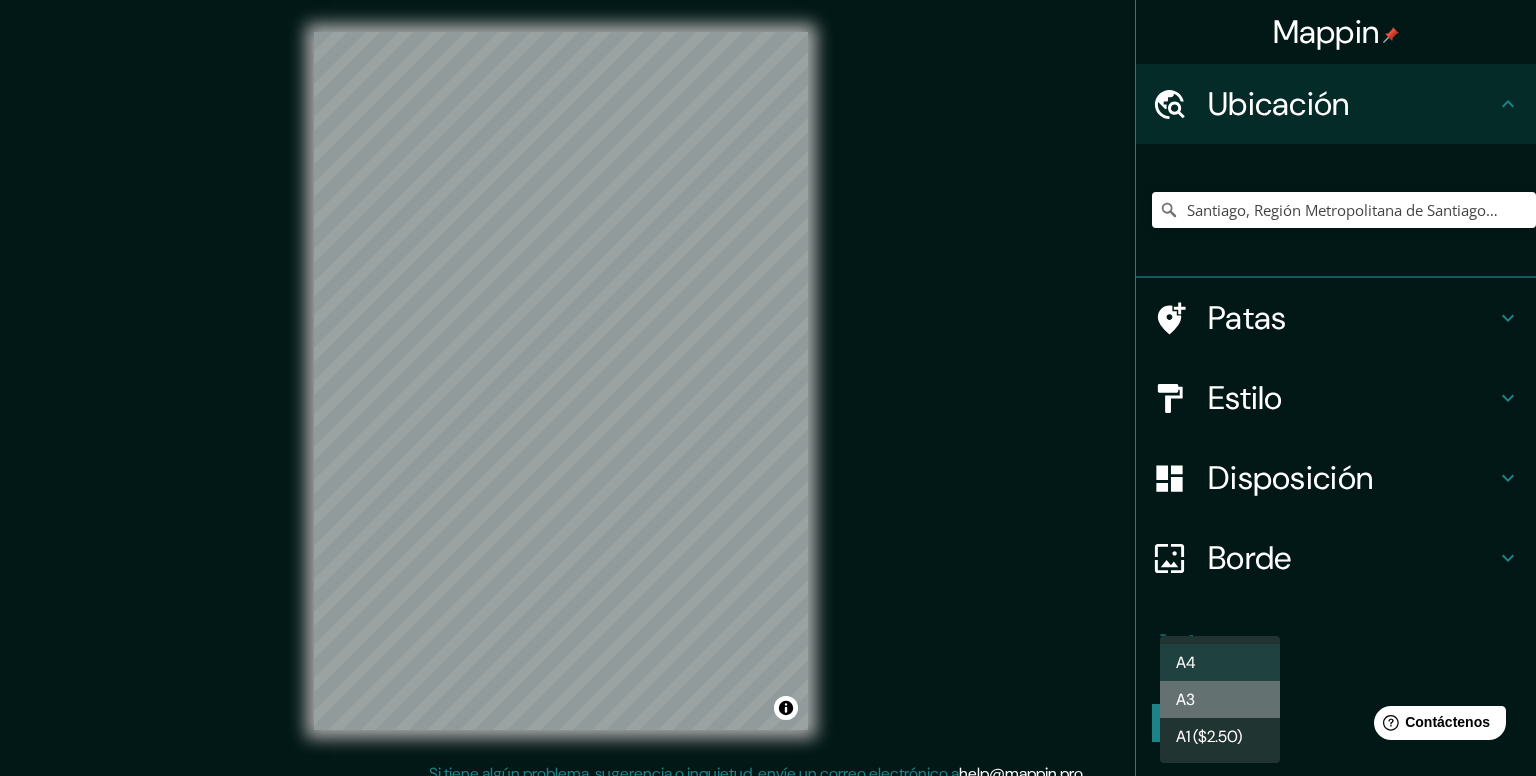 click on "A3" at bounding box center [1220, 699] 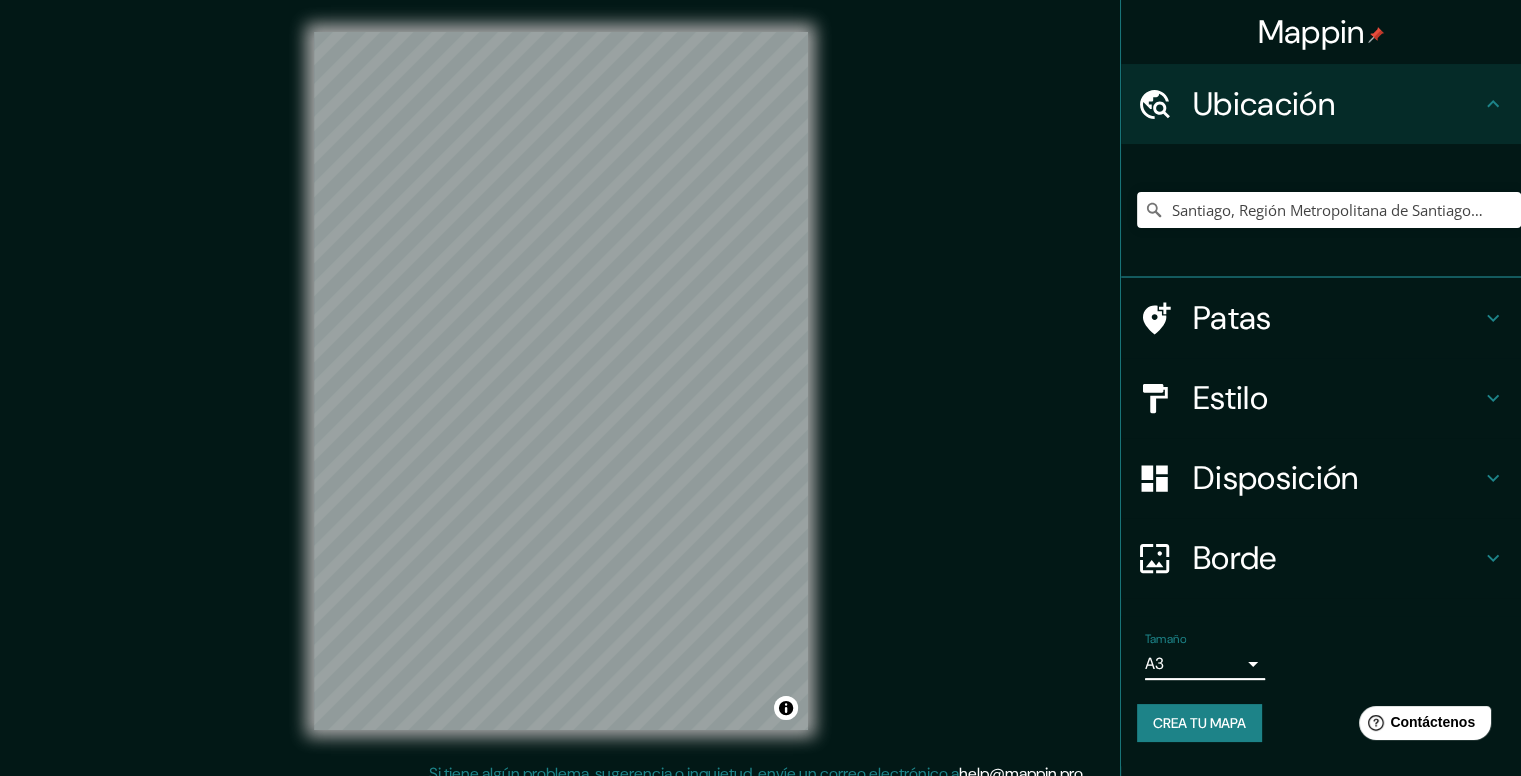 click on "Crea tu mapa" at bounding box center (1199, 723) 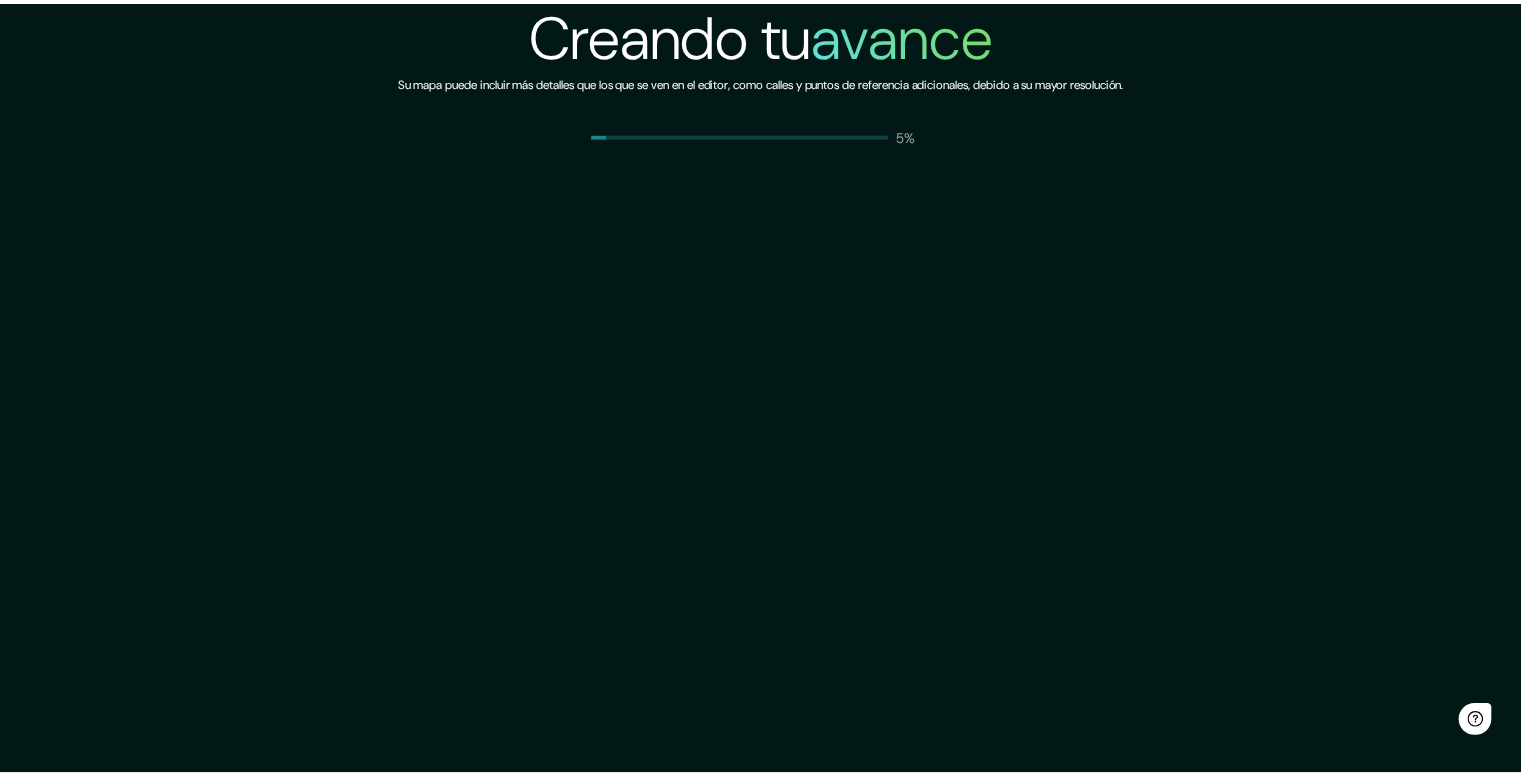 scroll, scrollTop: 0, scrollLeft: 0, axis: both 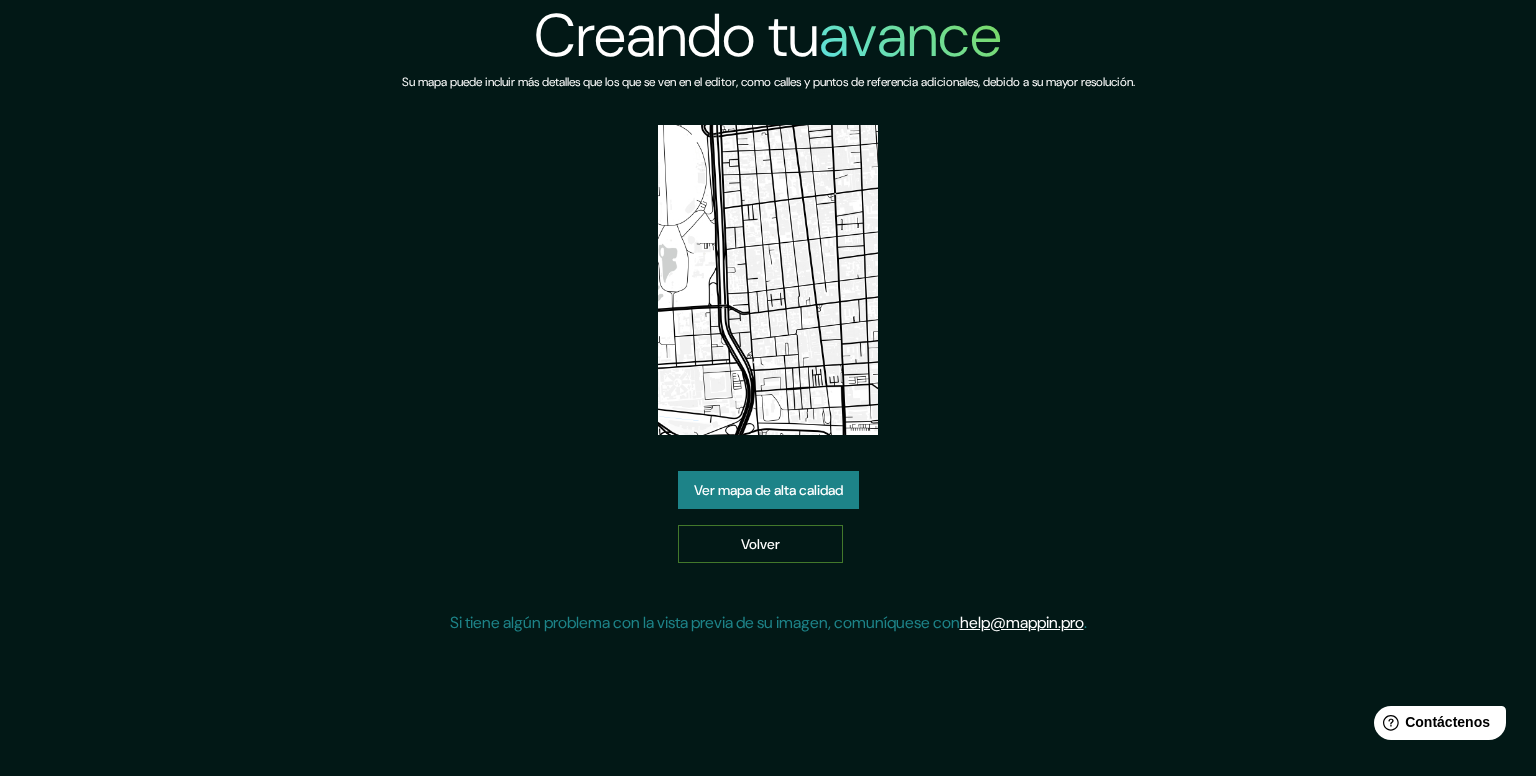 click on "Volver" at bounding box center (760, 544) 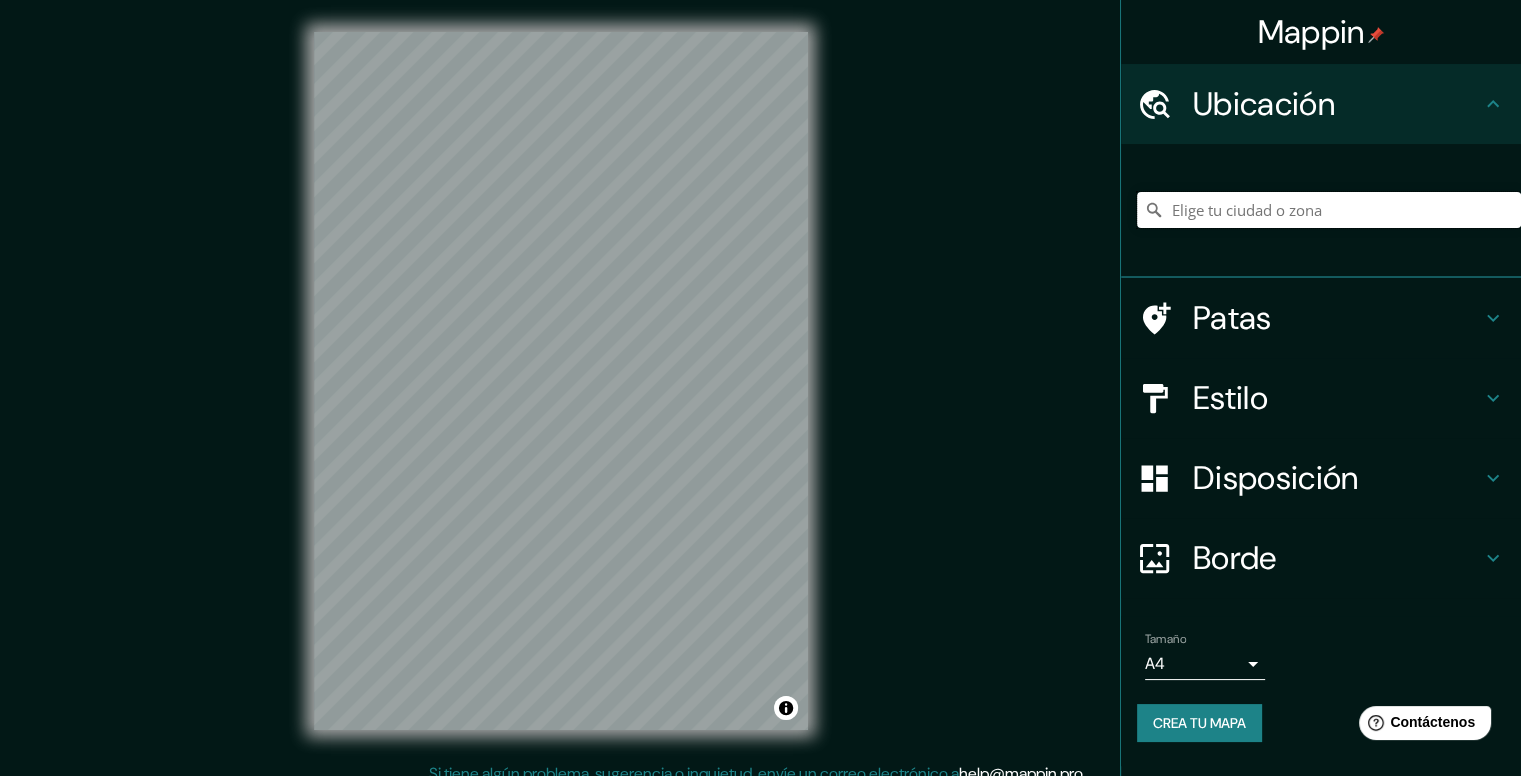 click at bounding box center (1329, 210) 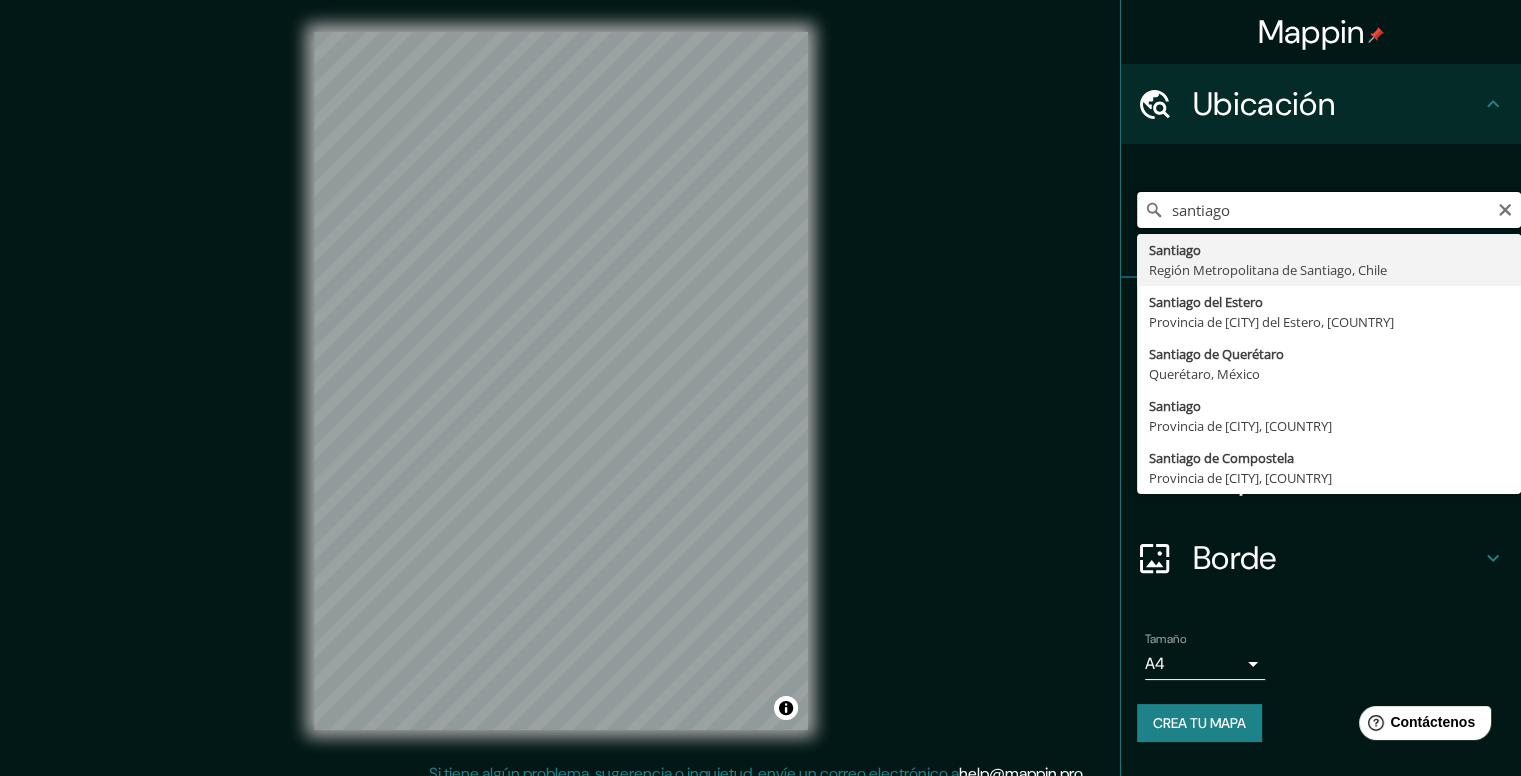 type on "santiago" 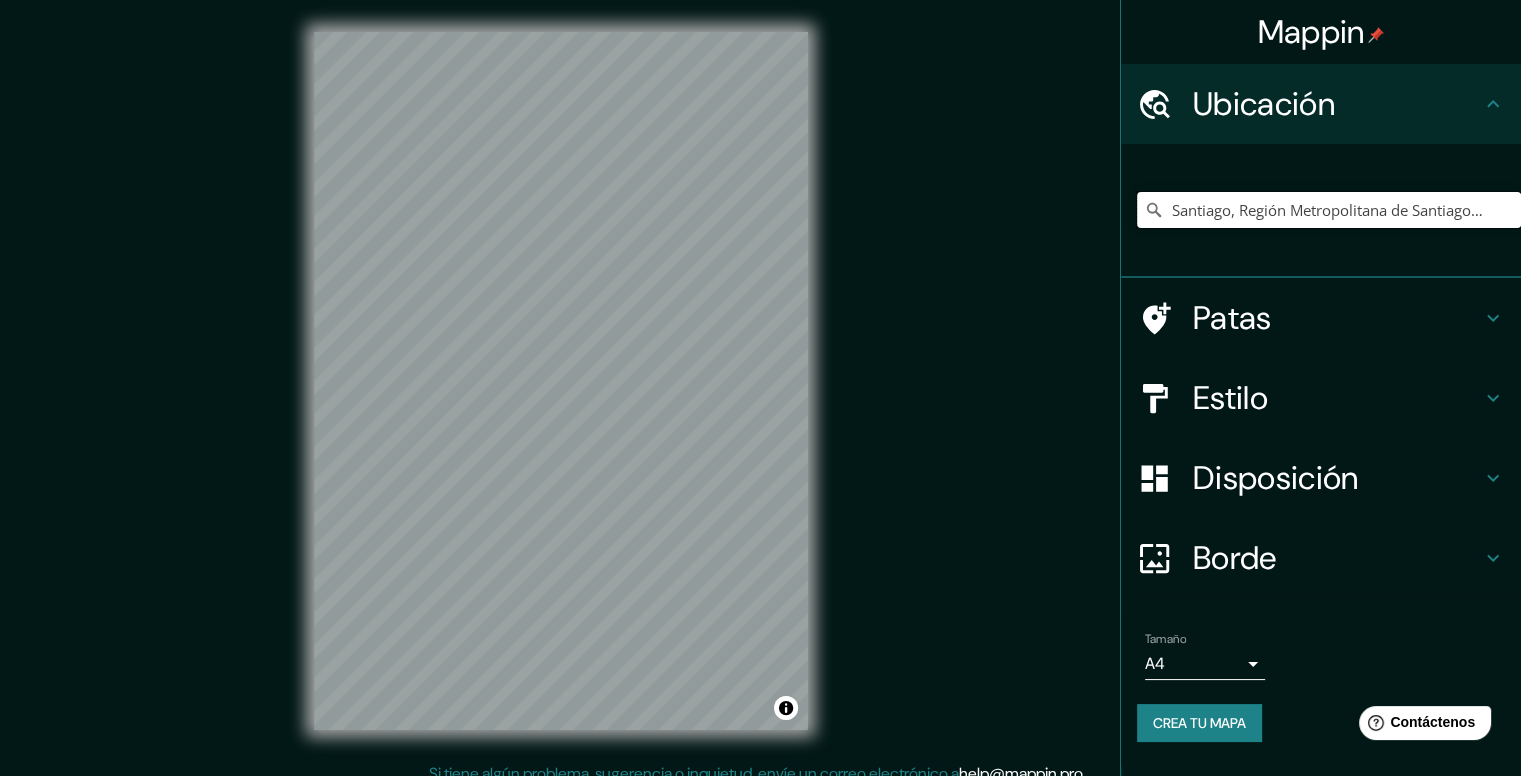 scroll, scrollTop: 0, scrollLeft: 0, axis: both 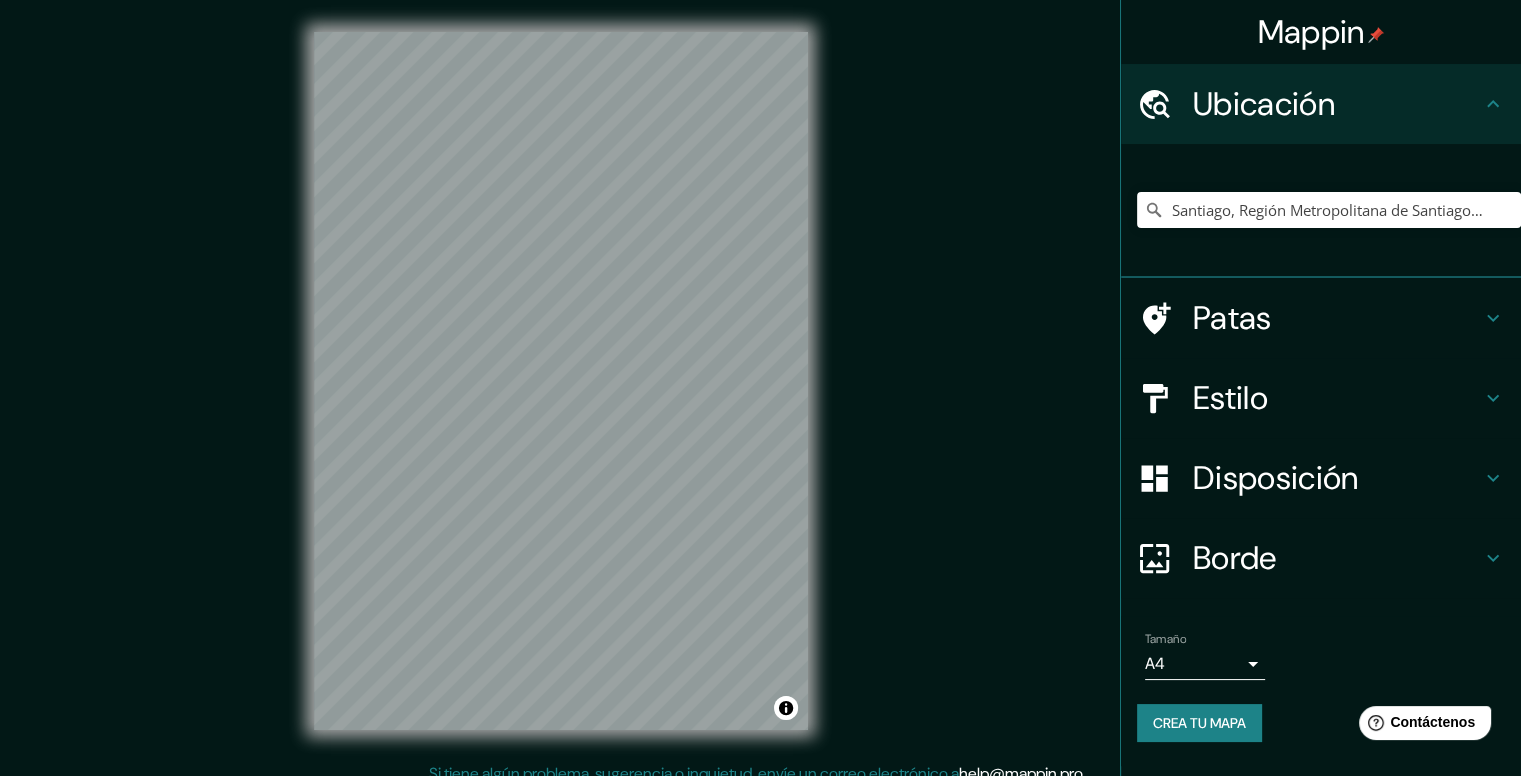 click on "Mappin Ubicación Santiago, Región Metropolitana de Santiago, Chile Patas Estilo Disposición Borde Elige un borde.  Consejo  : puedes opacar las capas del marco para crear efectos geniales. Ninguno Simple Transparente Elegante Tamaño A4 single Crea tu mapa © Mapbox   © OpenStreetMap   Improve this map Si tiene algún problema, sugerencia o inquietud, envíe un correo electrónico a  help@mappin.pro  .   . . Texto original Valora esta traducción Tu opinión servirá para ayudar a mejorar el Traductor de Google" at bounding box center [760, 388] 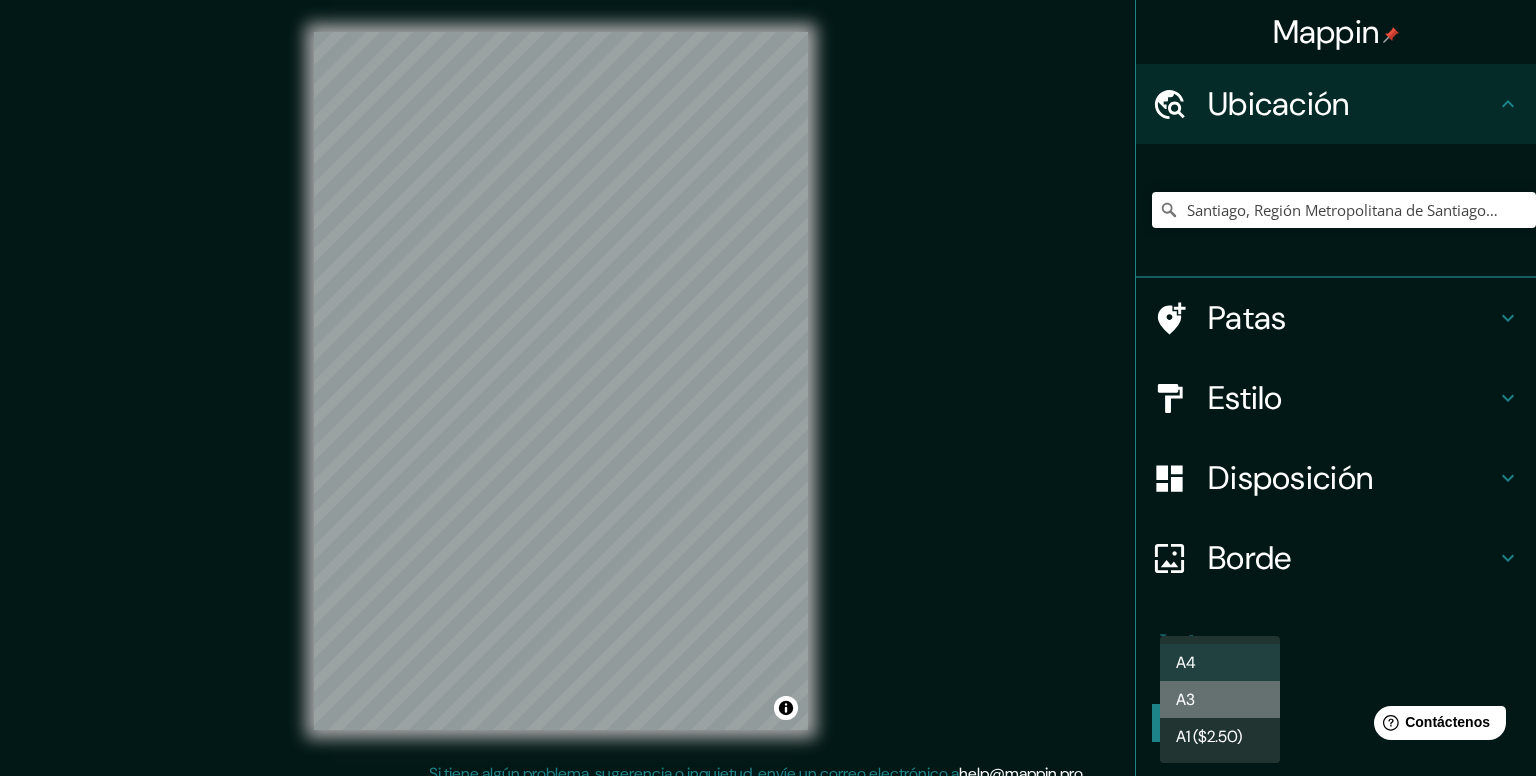 click on "A3" at bounding box center [1220, 699] 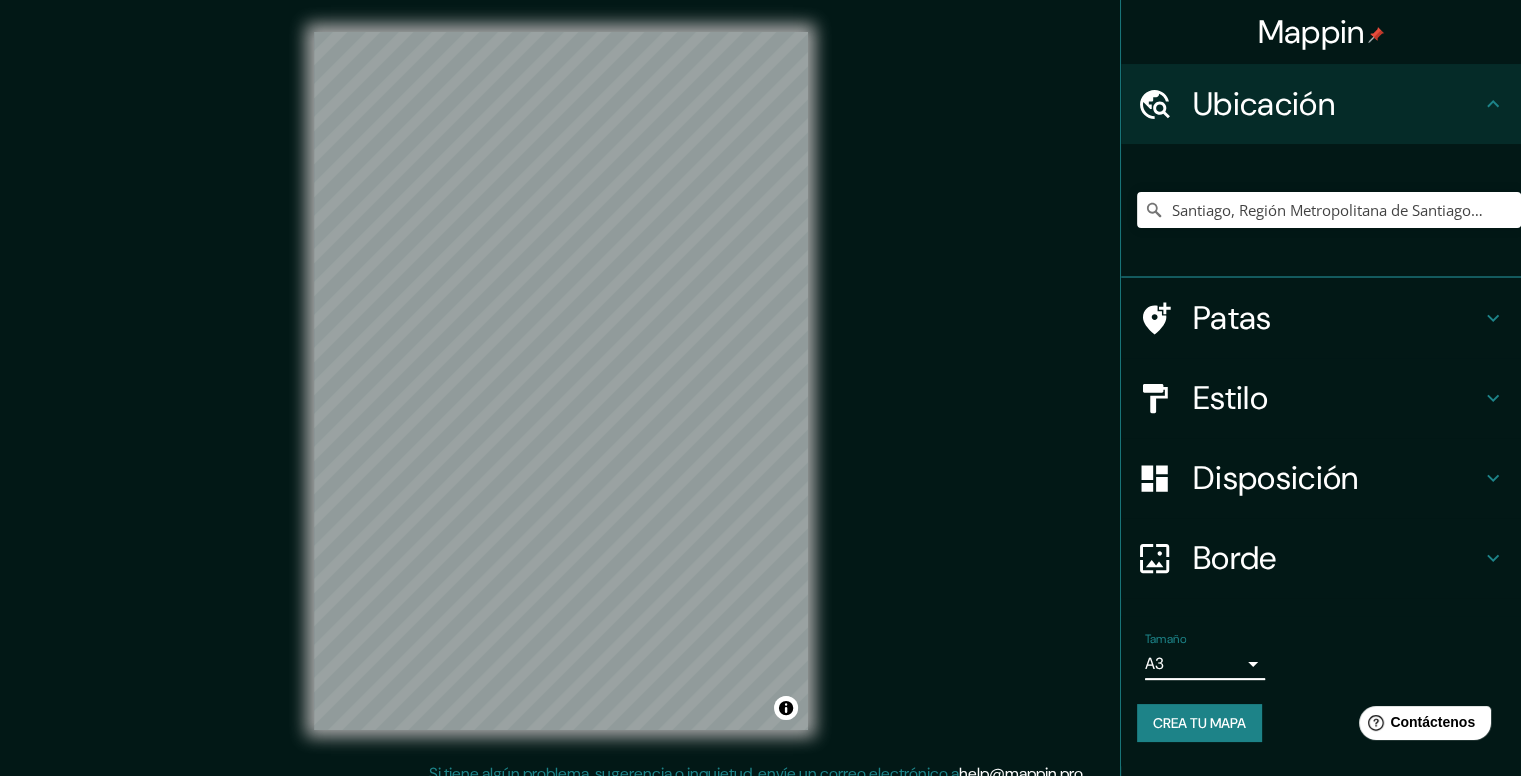 click on "Disposición" at bounding box center (1264, 104) 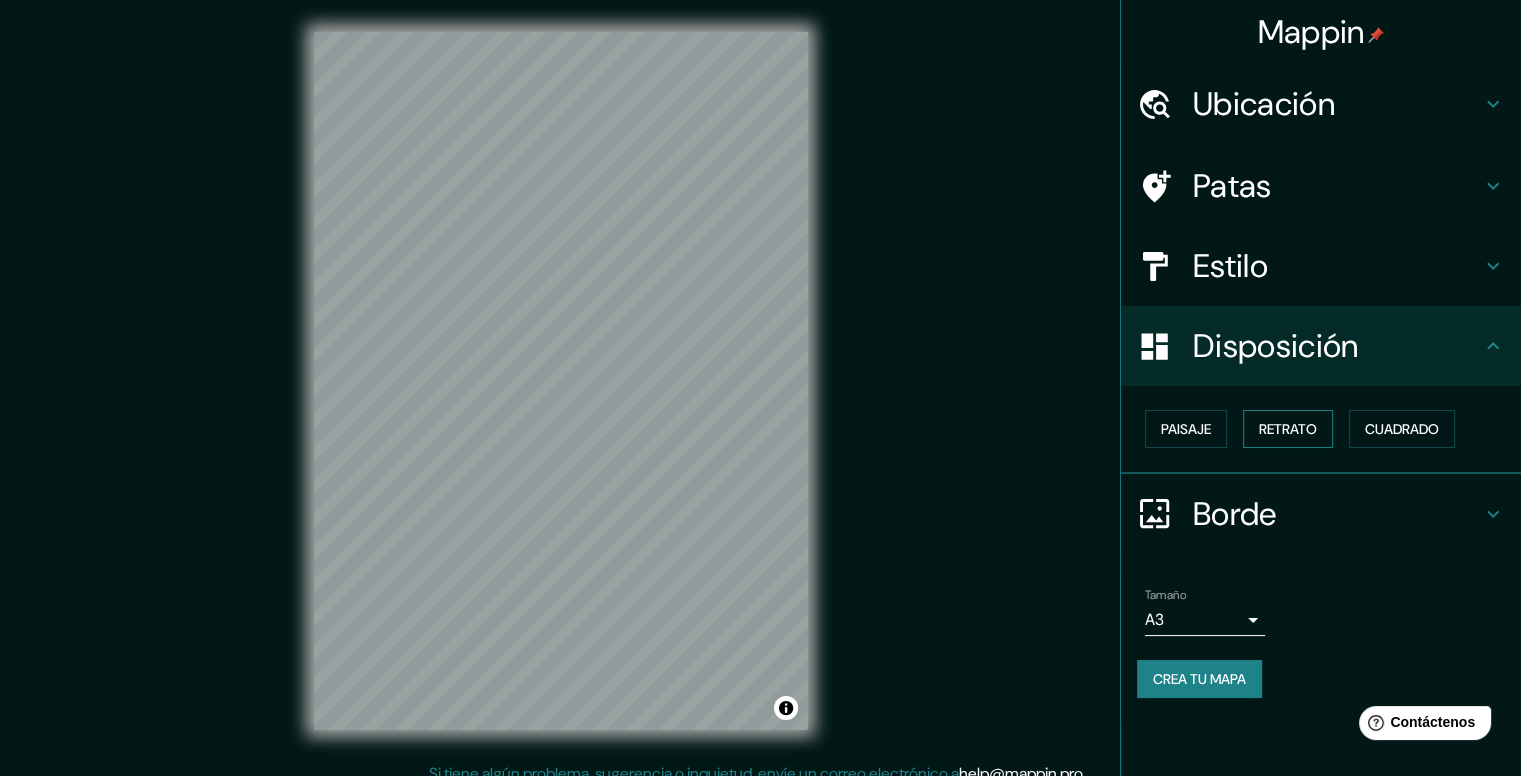 click on "Retrato" at bounding box center [1186, 429] 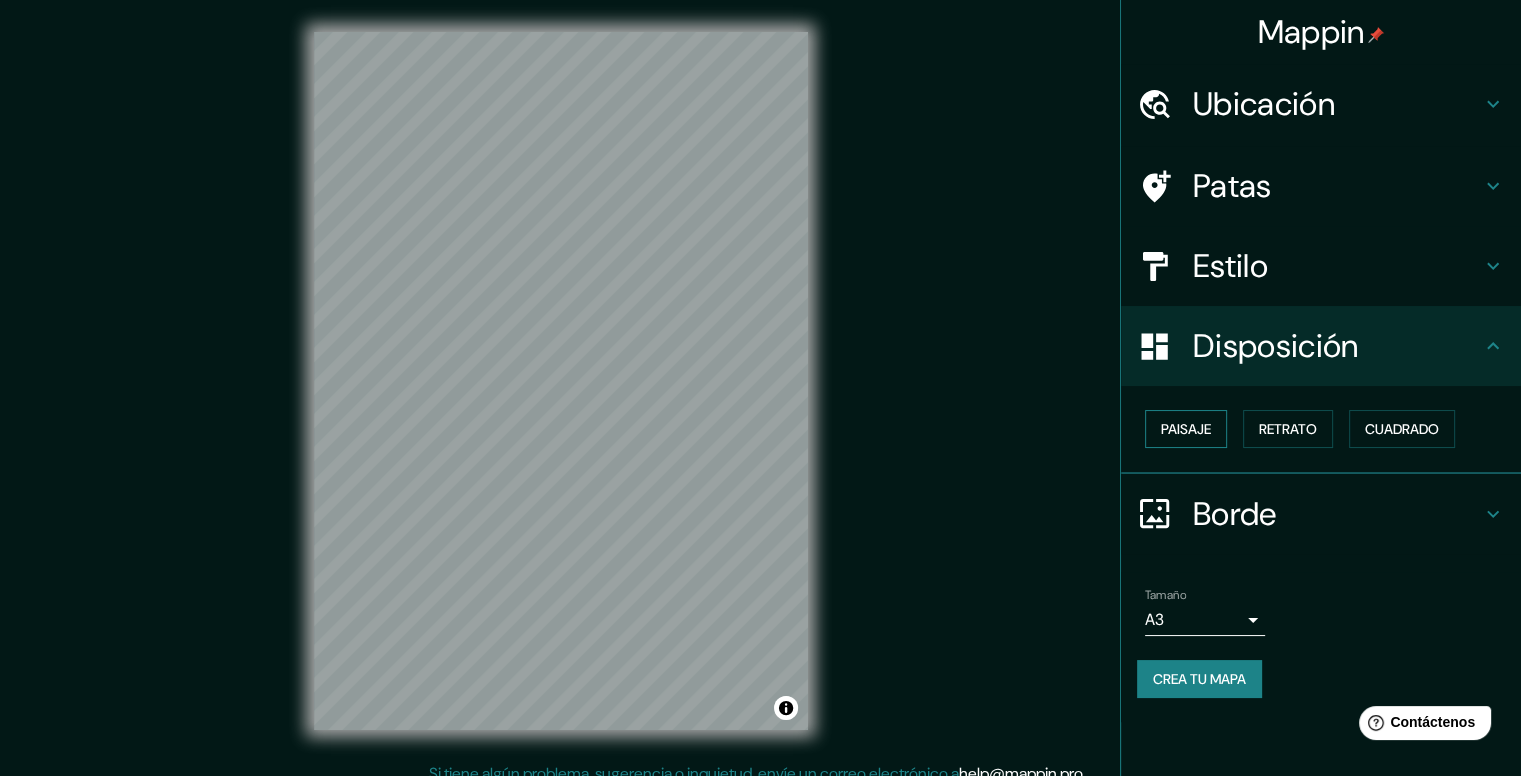 click on "Paisaje" at bounding box center [1186, 429] 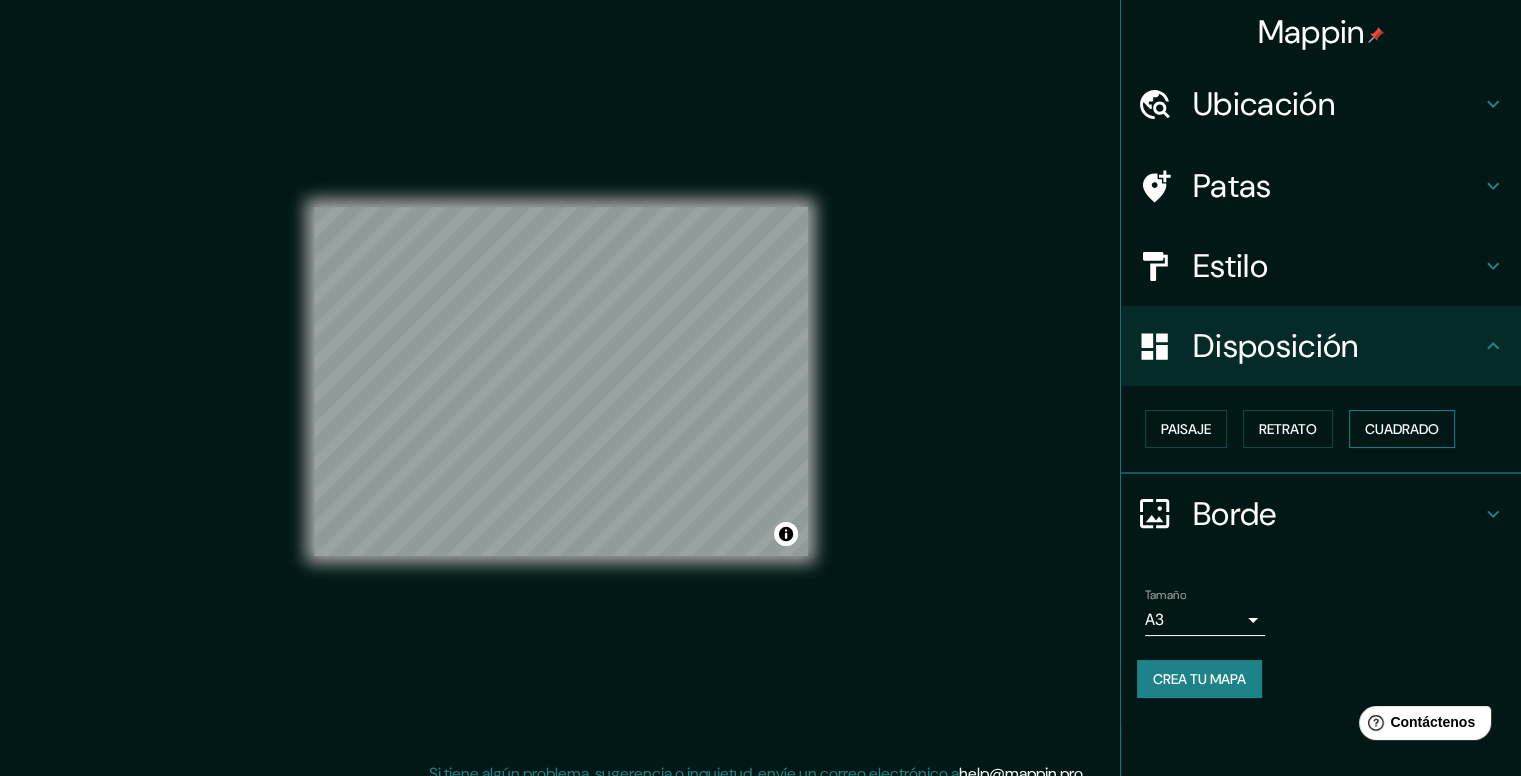 click on "Cuadrado" at bounding box center (1186, 429) 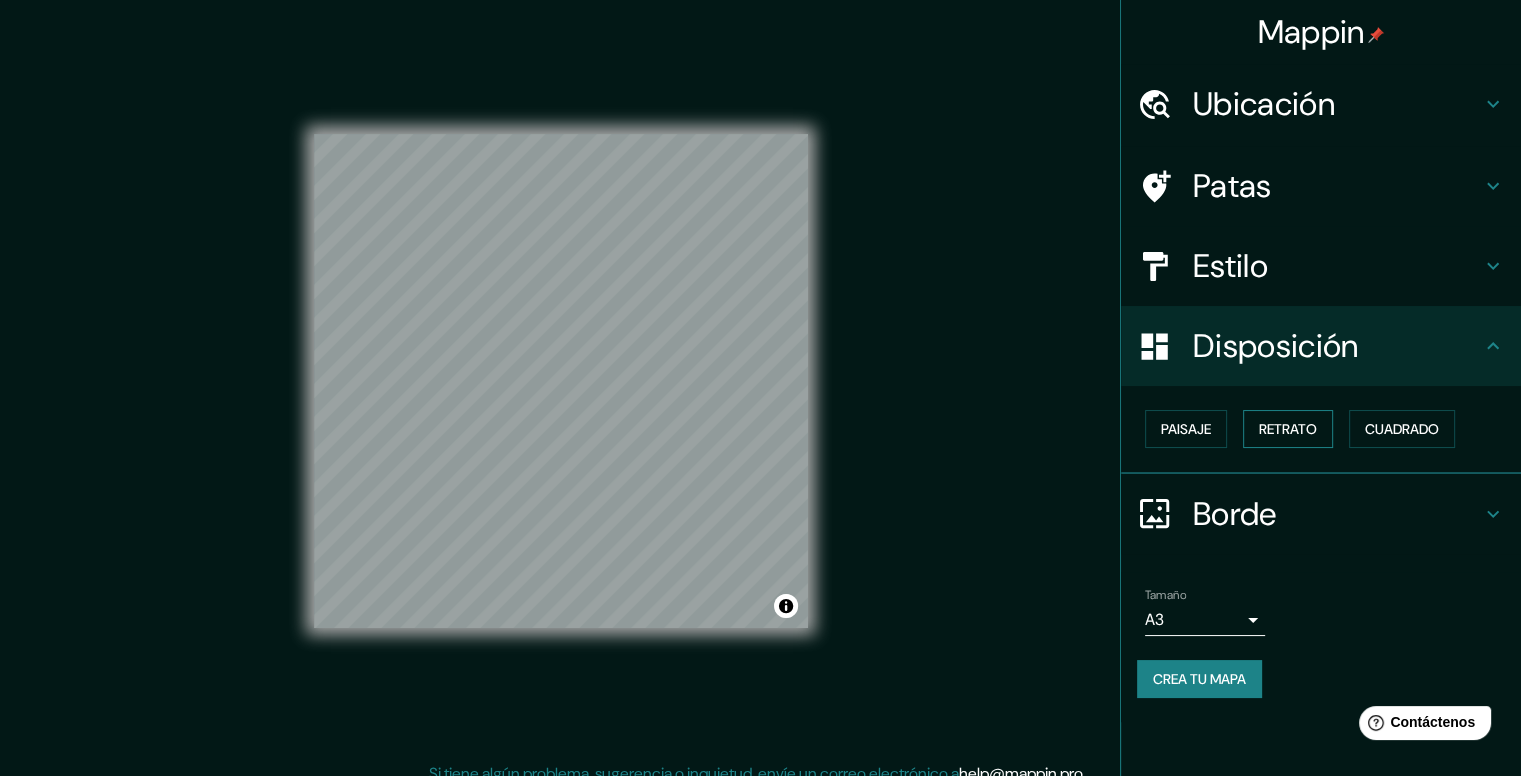 click on "Retrato" at bounding box center (1186, 429) 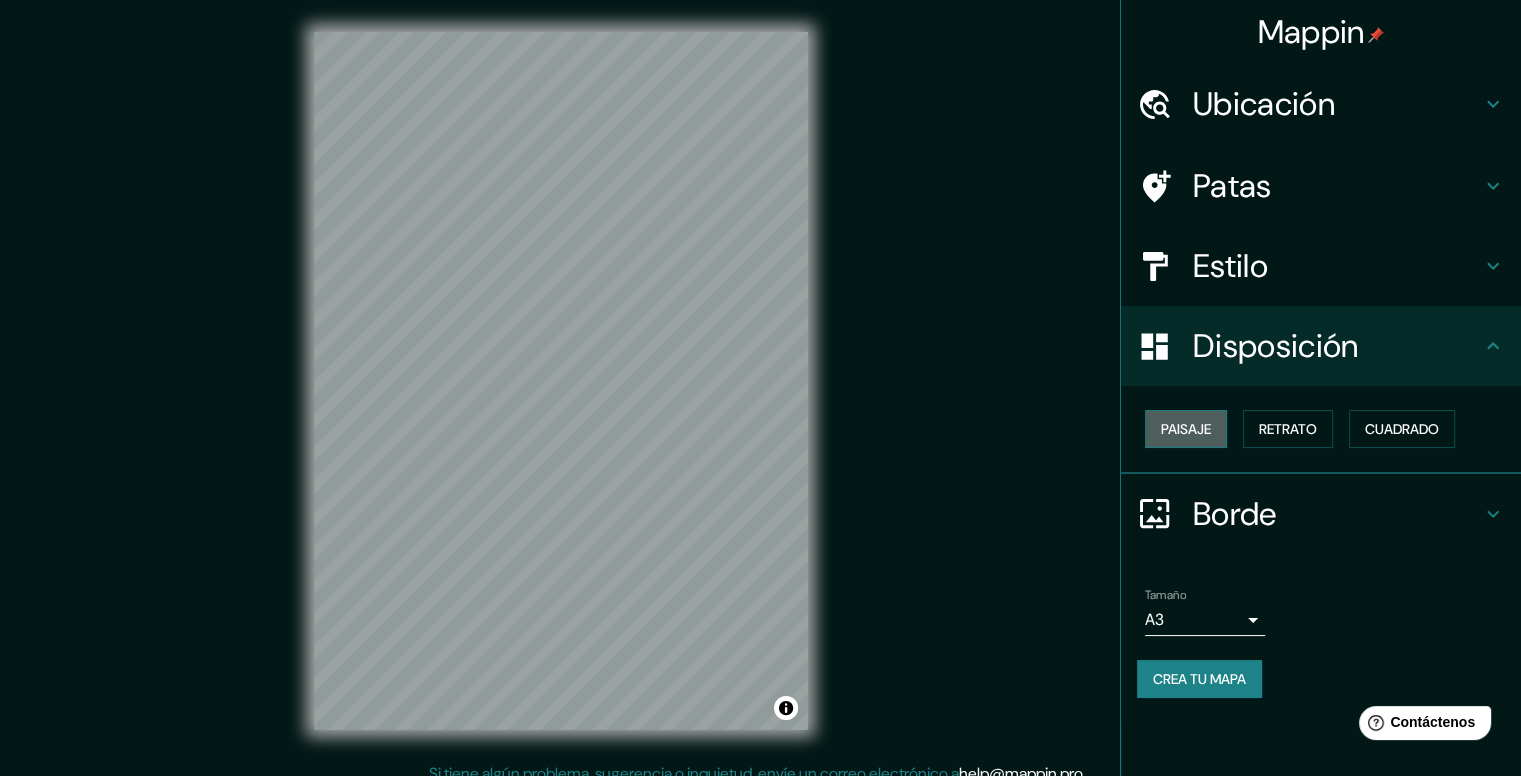 click on "Paisaje" at bounding box center (1186, 429) 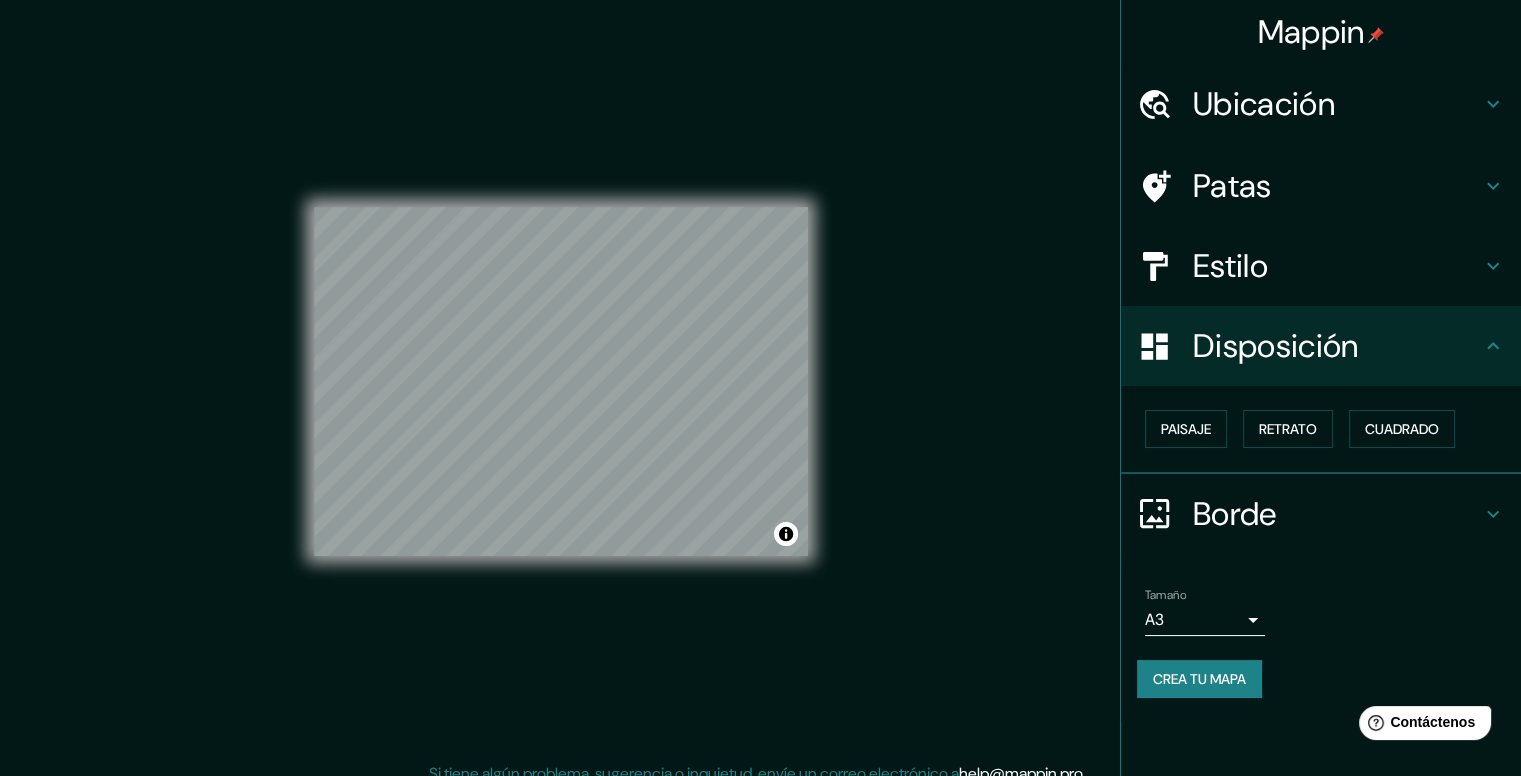 click on "Crea tu mapa" at bounding box center (1199, 679) 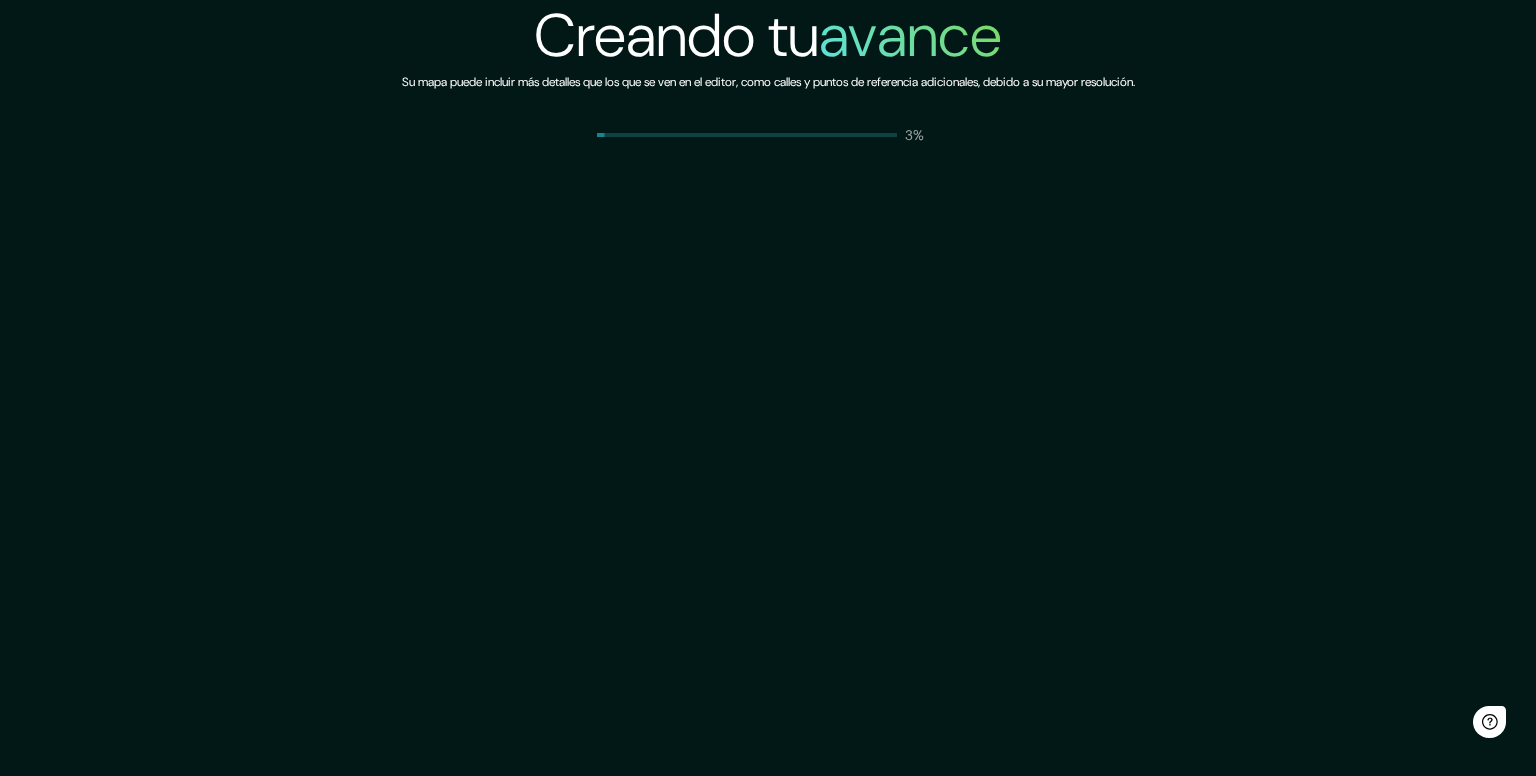 scroll, scrollTop: 0, scrollLeft: 0, axis: both 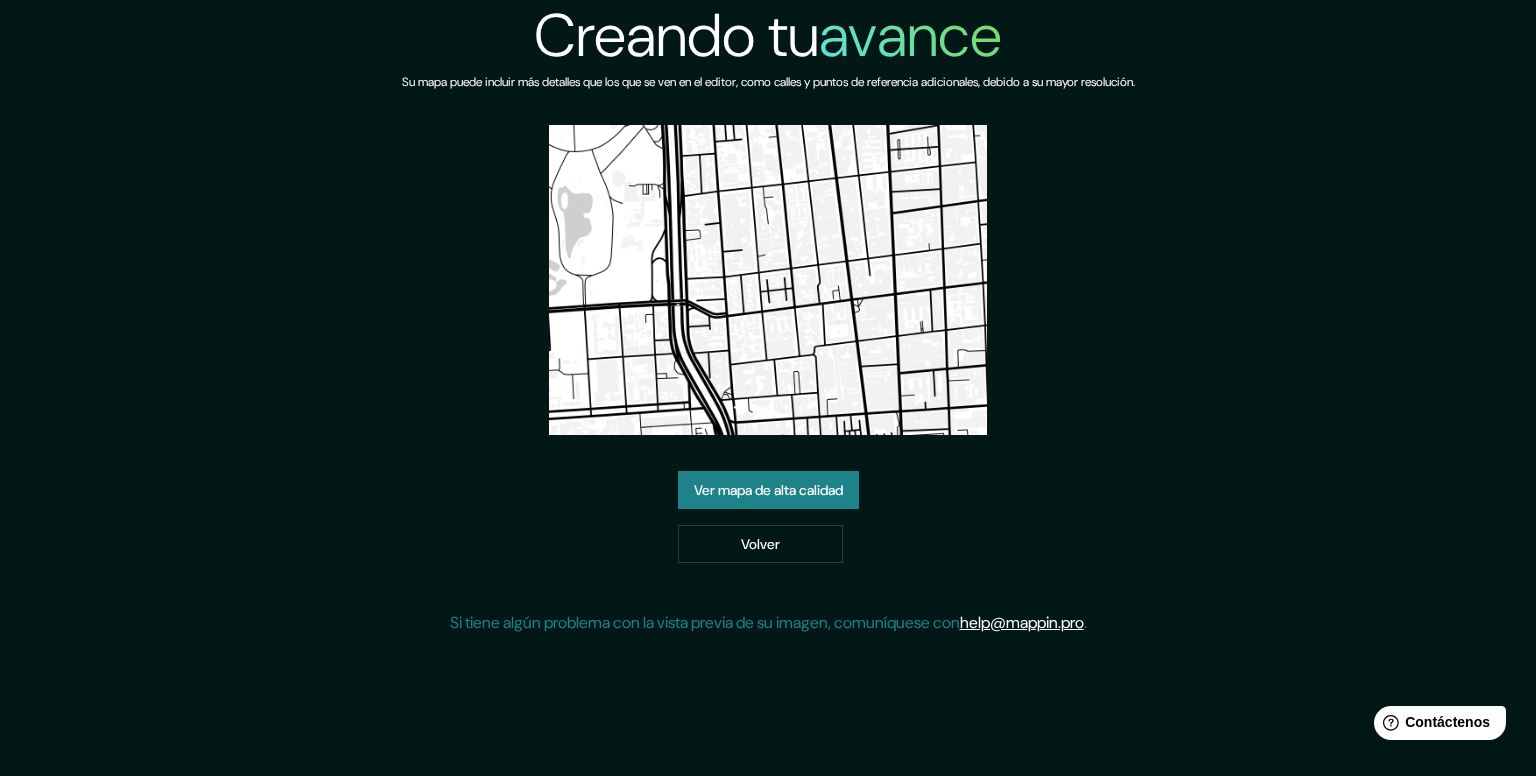 click at bounding box center [768, 280] 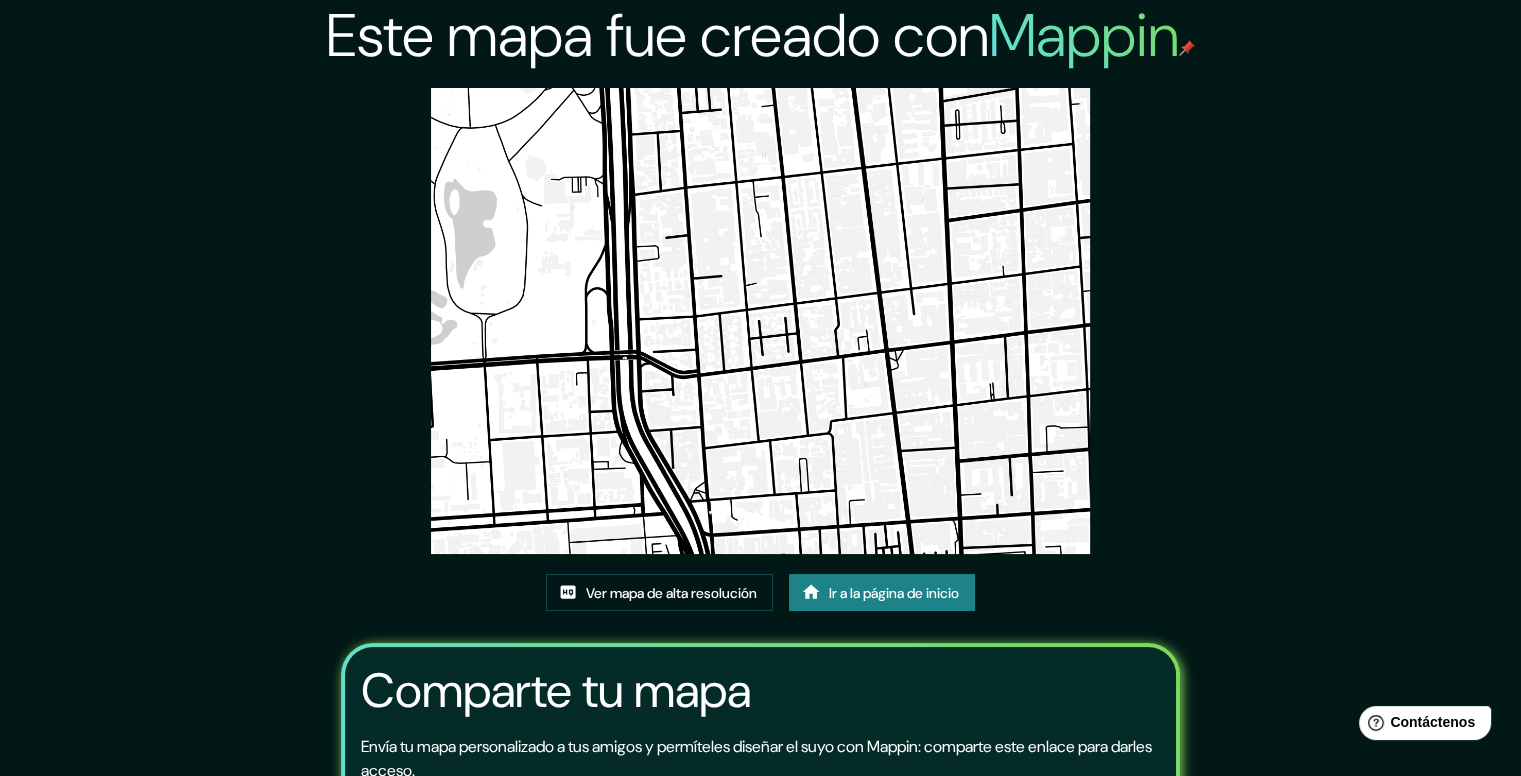 click at bounding box center (760, 321) 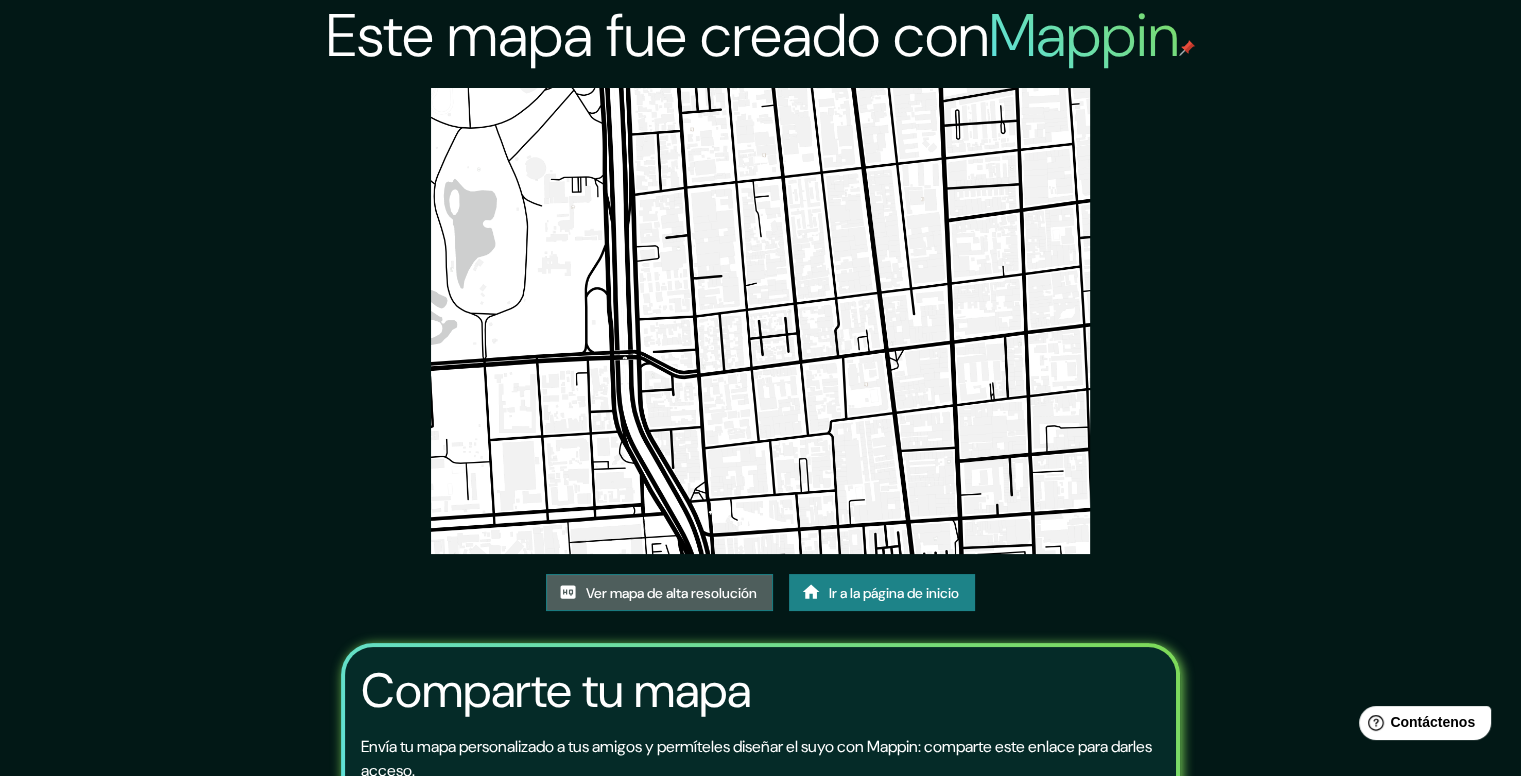 click on "Ver mapa de alta resolución" at bounding box center (671, 593) 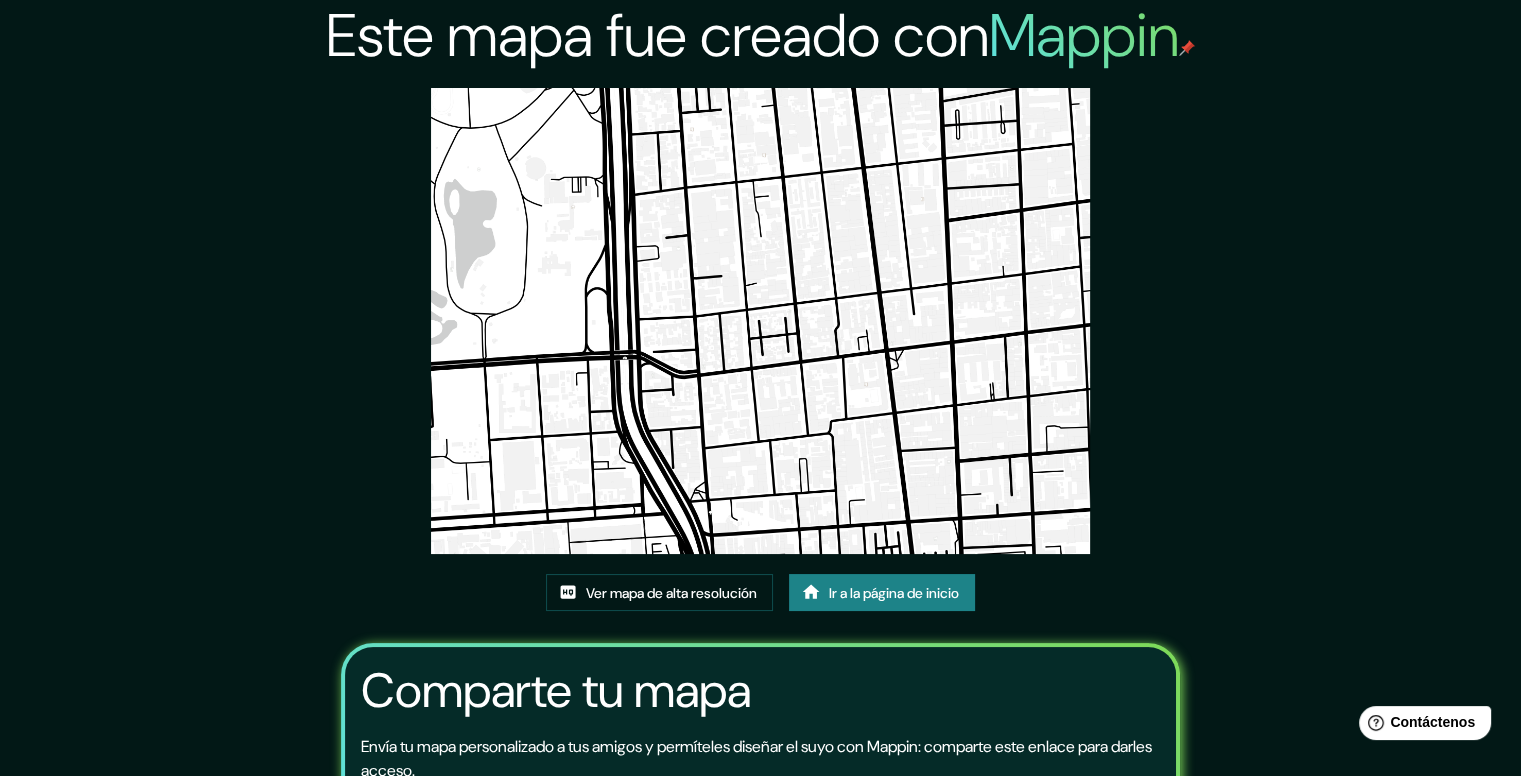 click at bounding box center (760, 321) 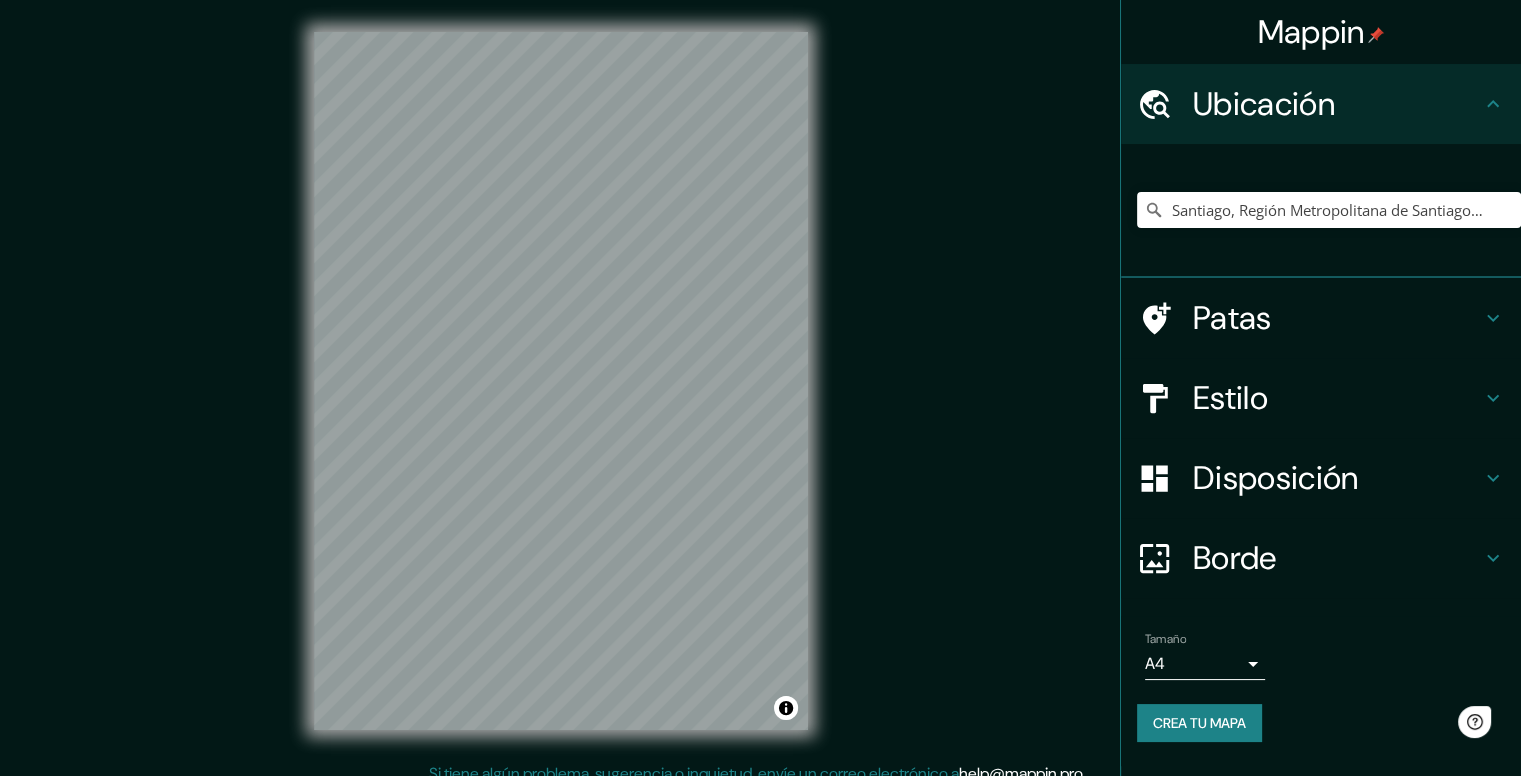scroll, scrollTop: 0, scrollLeft: 0, axis: both 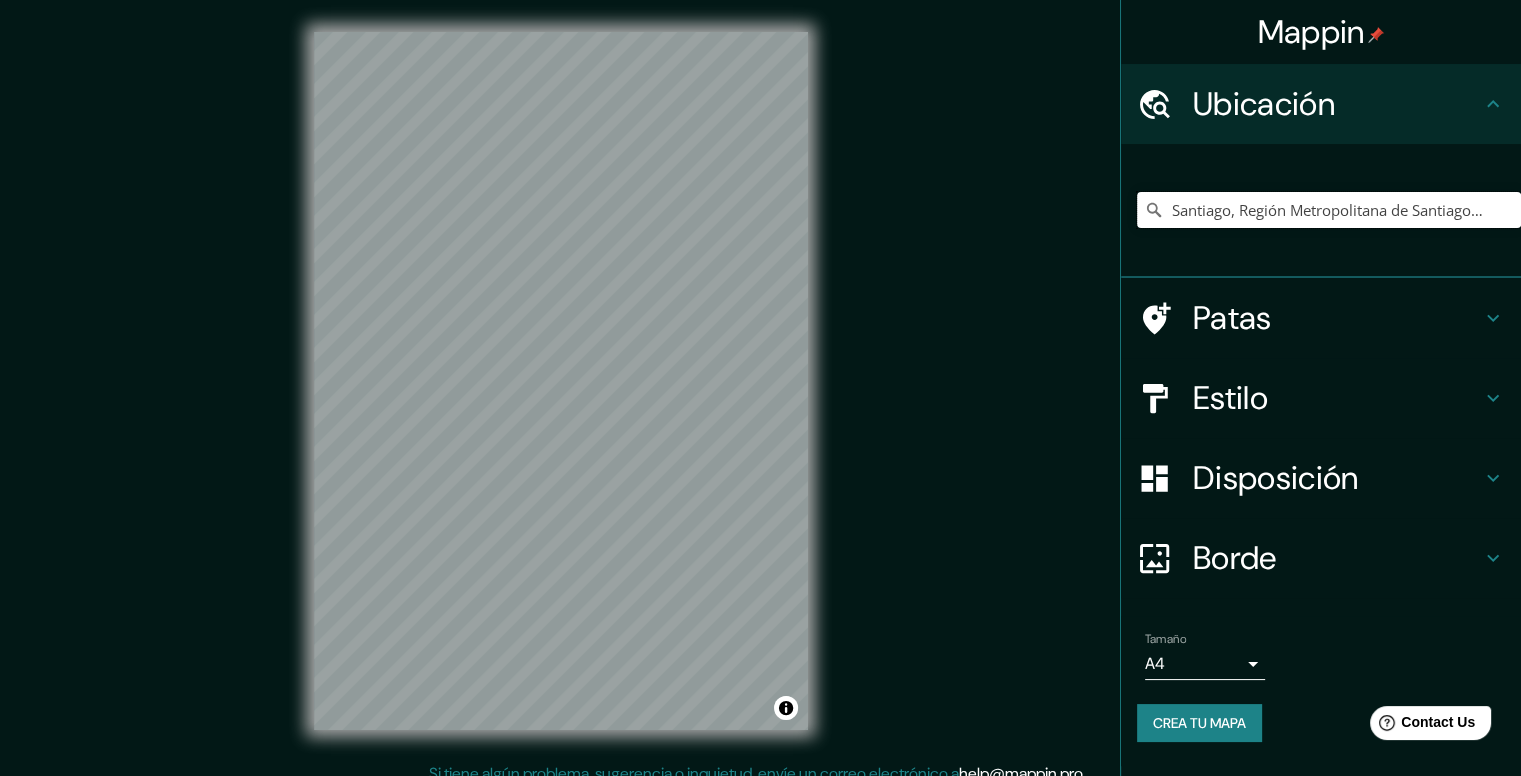 click on "Santiago, Región Metropolitana de Santiago, Chile" at bounding box center (1329, 210) 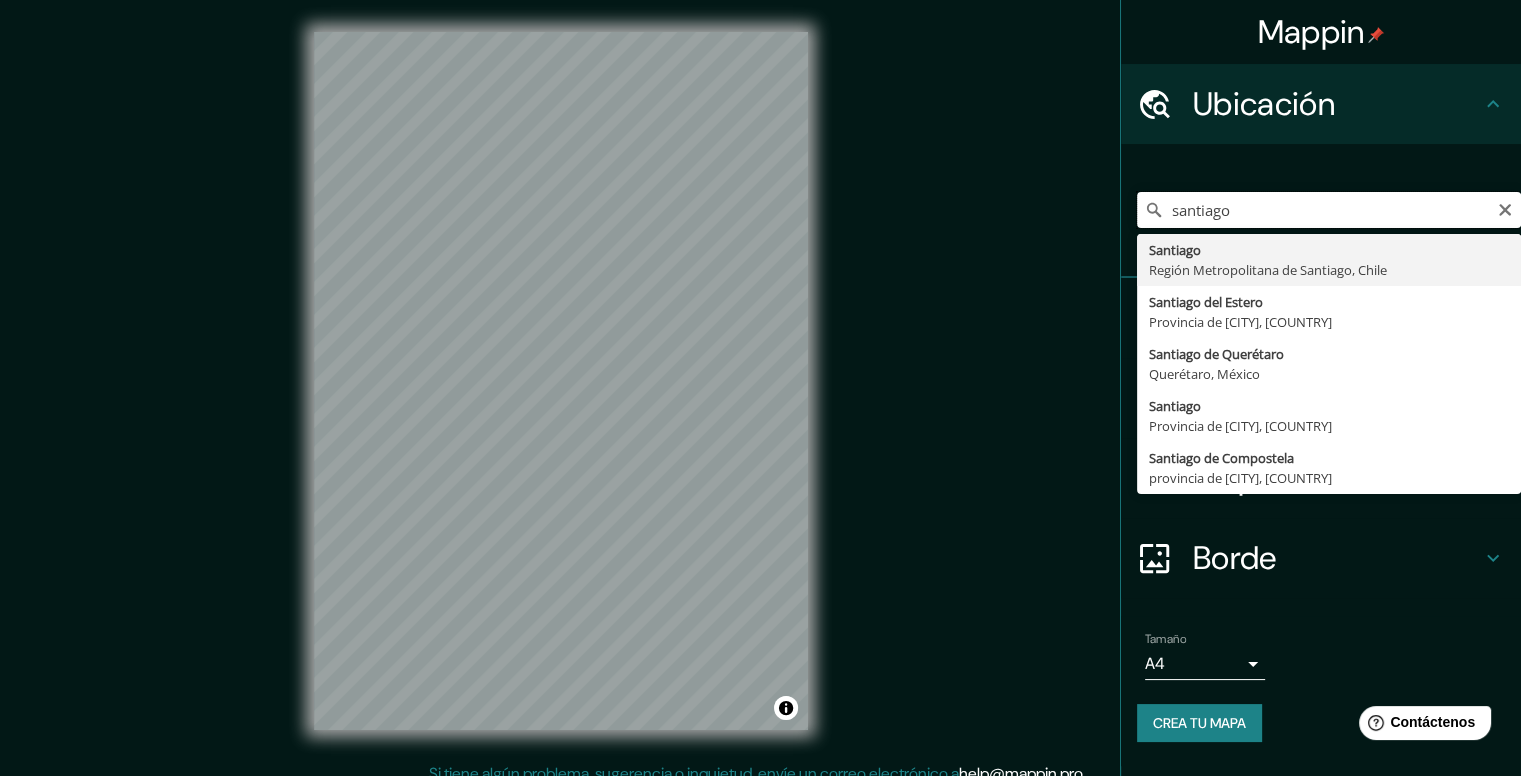 type on "santiago" 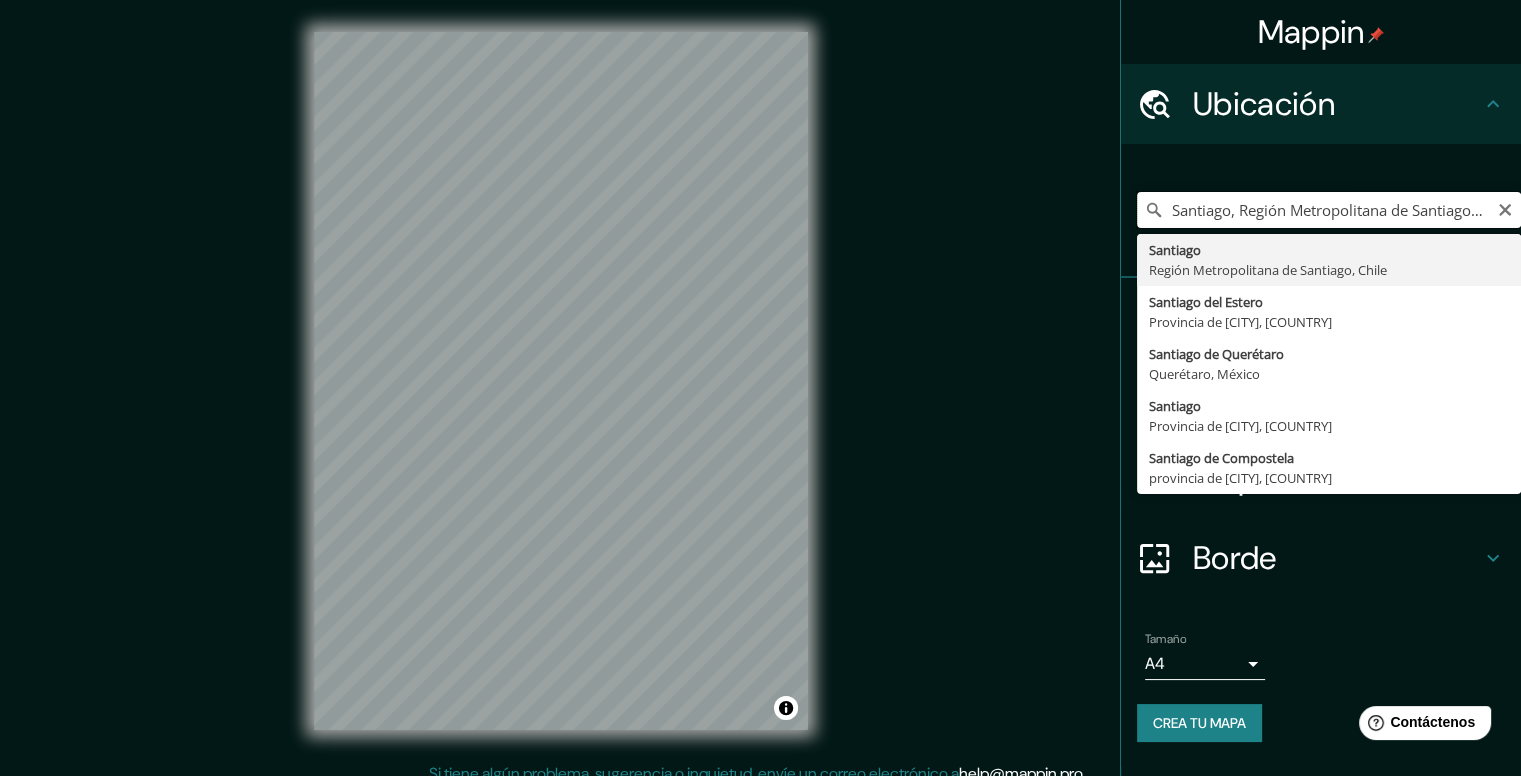 scroll, scrollTop: 0, scrollLeft: 0, axis: both 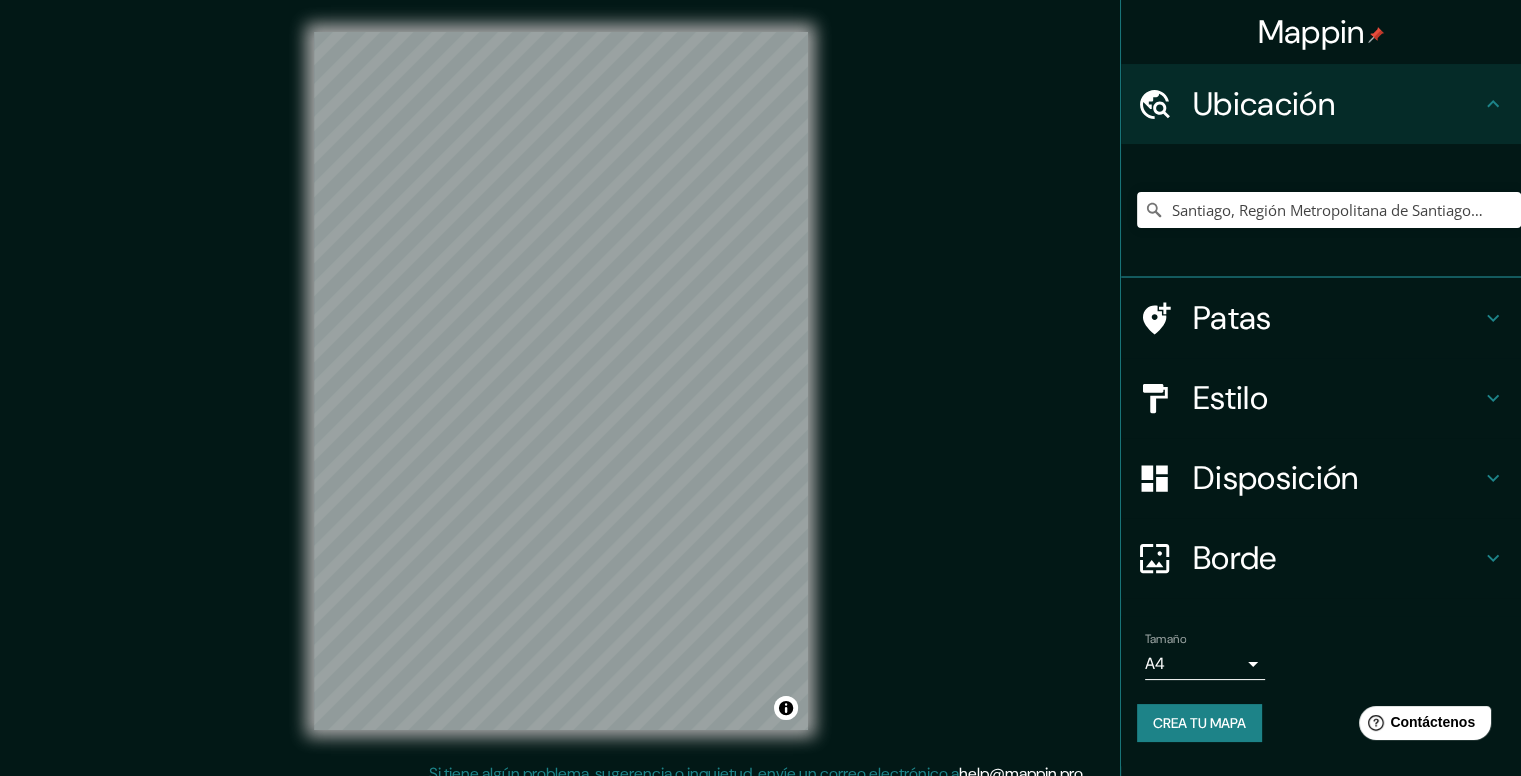 click on "Estilo" at bounding box center [1321, 398] 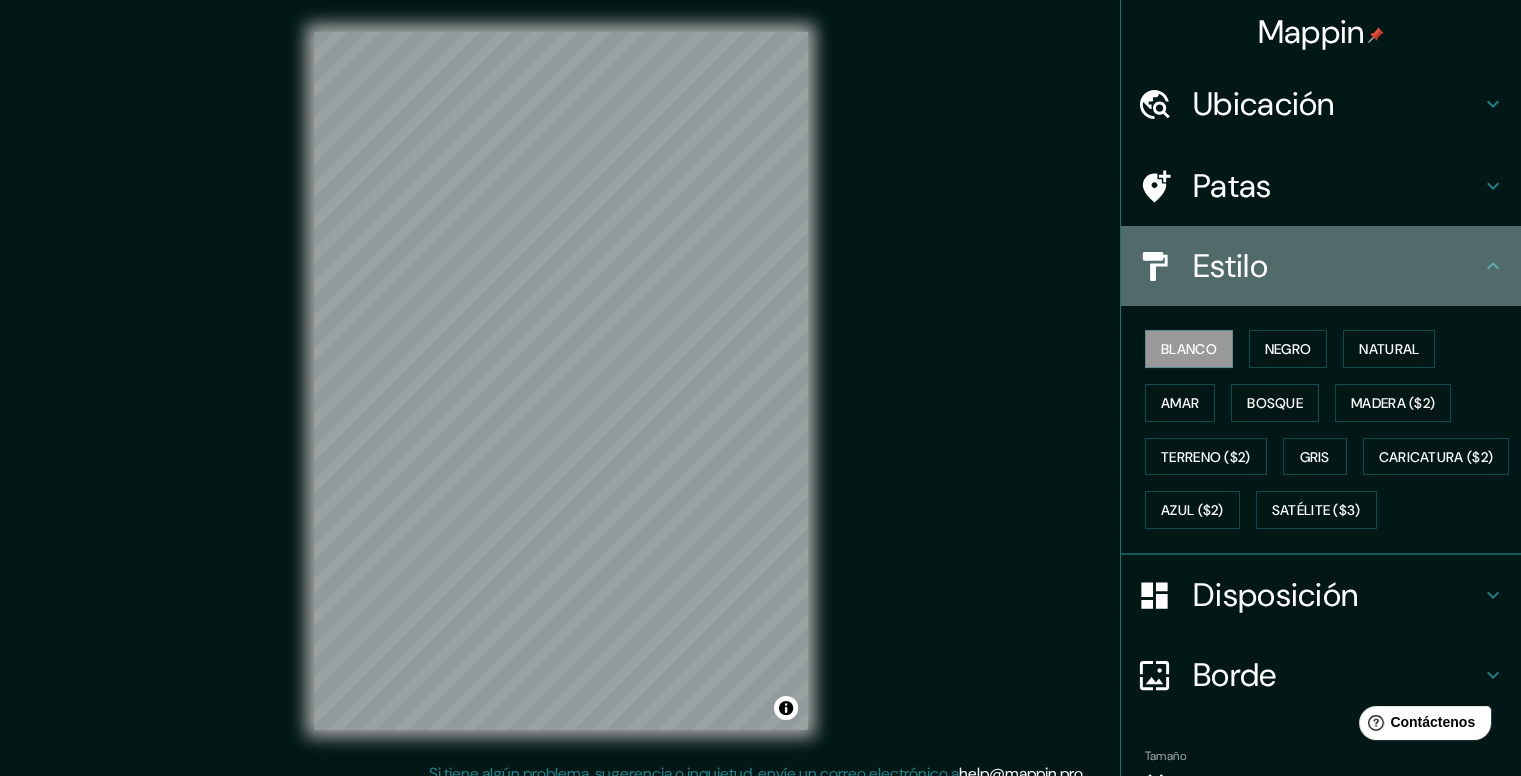 click on "Estilo" at bounding box center (1337, 104) 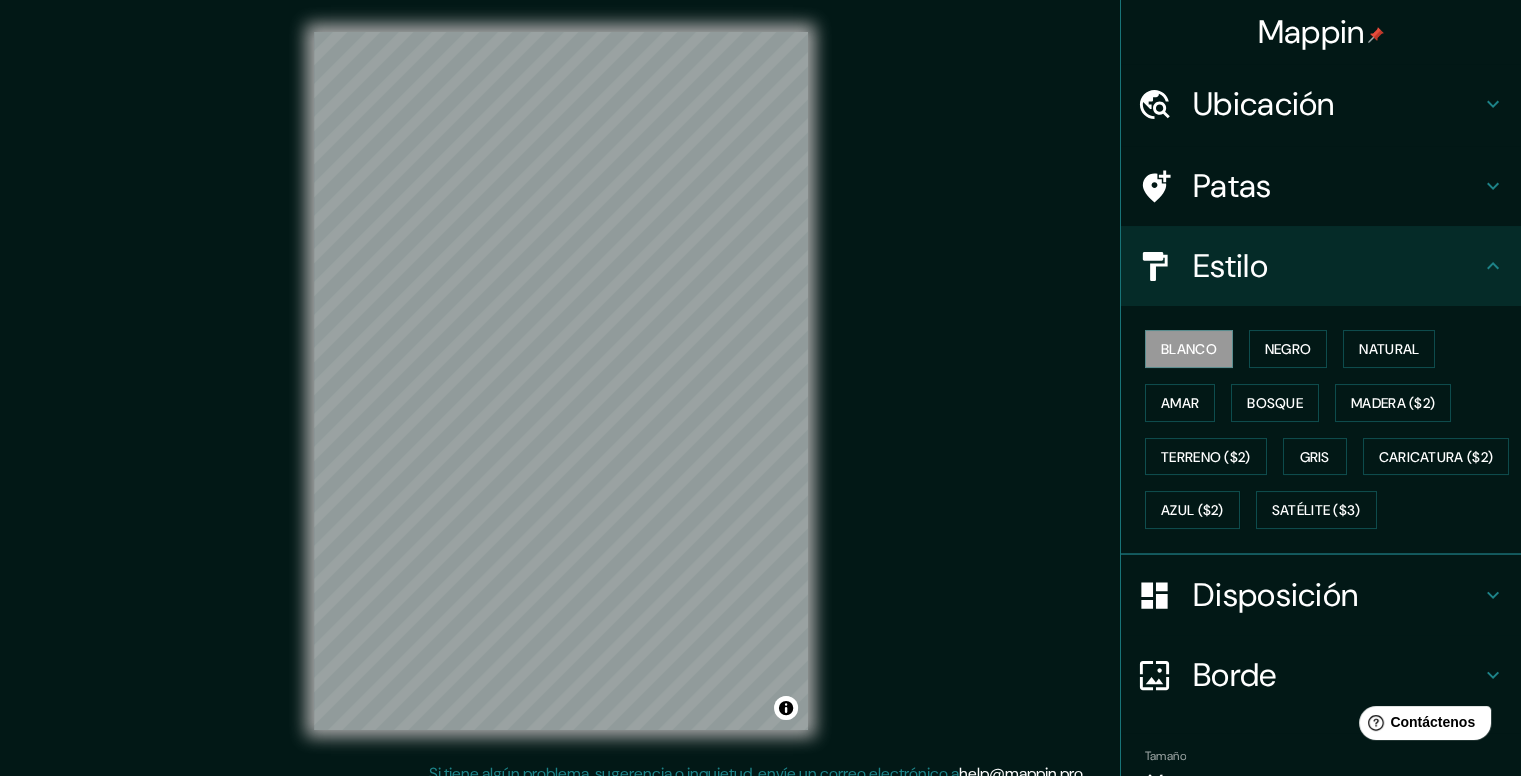 click on "Disposición" at bounding box center (1321, 595) 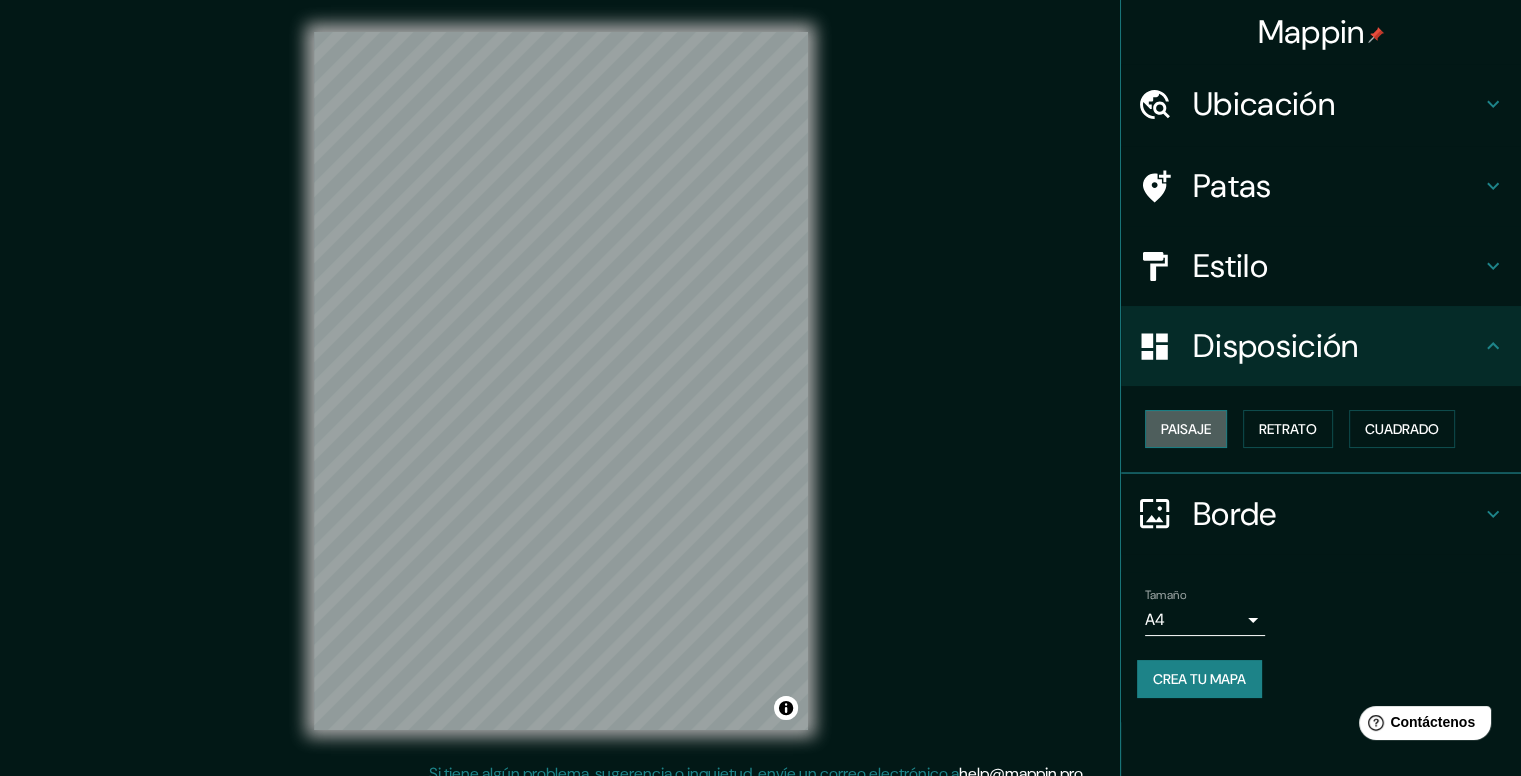 click on "Paisaje" at bounding box center [1186, 429] 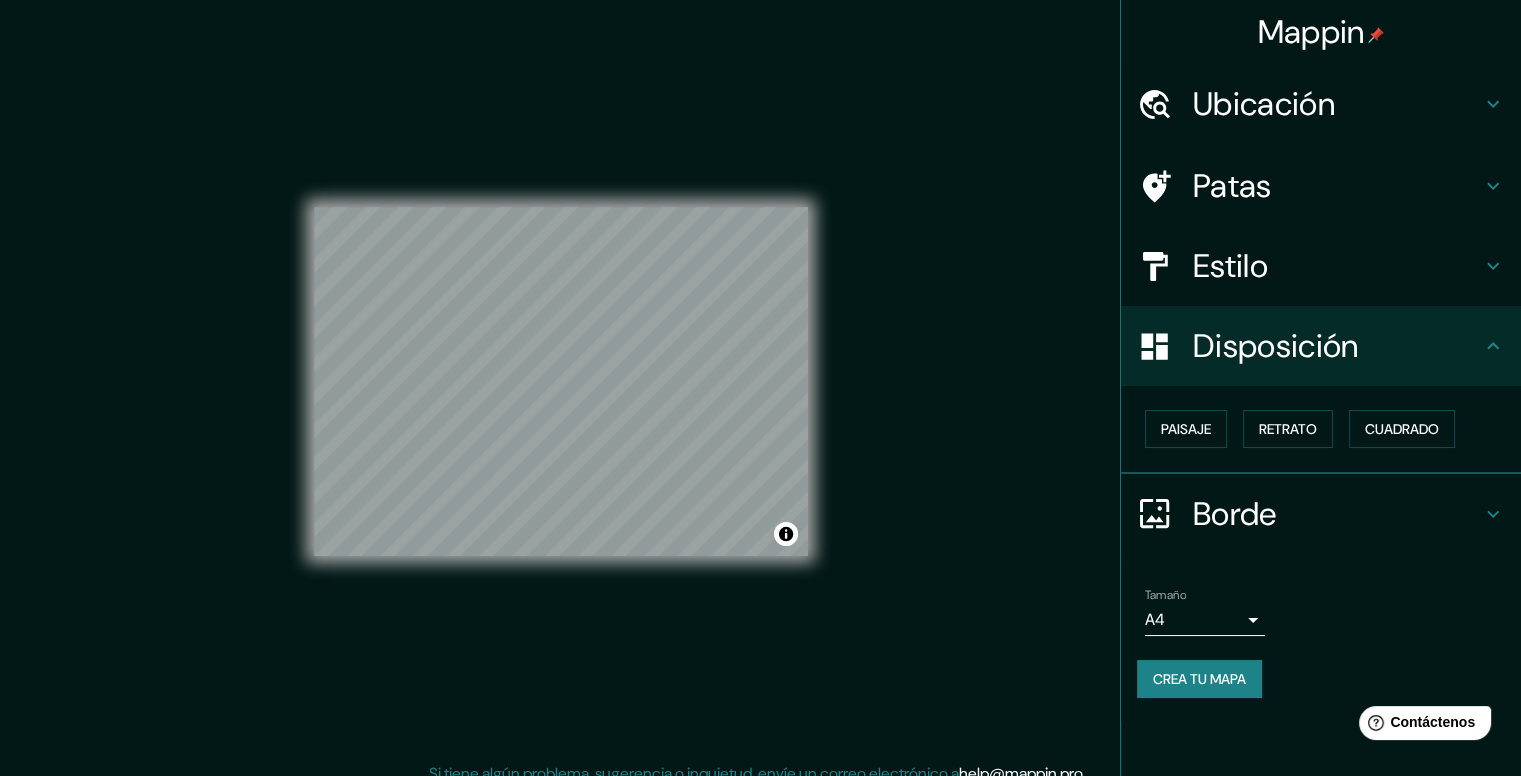 click on "Mappin Ubicación Santiago, Región Metropolitana de Santiago, Chile Patas Estilo Disposición Paisaje Retrato Cuadrado Borde Elige un borde.  Consejo  : puedes opacar las capas del marco para crear efectos geniales. Ninguno Simple Transparente Elegante Tamaño A4 single Crea tu mapa © Mapbox    © OpenStreetMap    Mejorar este mapa Si tiene algún problema, sugerencia o inquietud, envíe un correo electrónico a  help@mappin.pro  .   . . Texto original Valora esta traducción Tu opinión servirá para ayudar a mejorar el Traductor de Google" at bounding box center [760, 388] 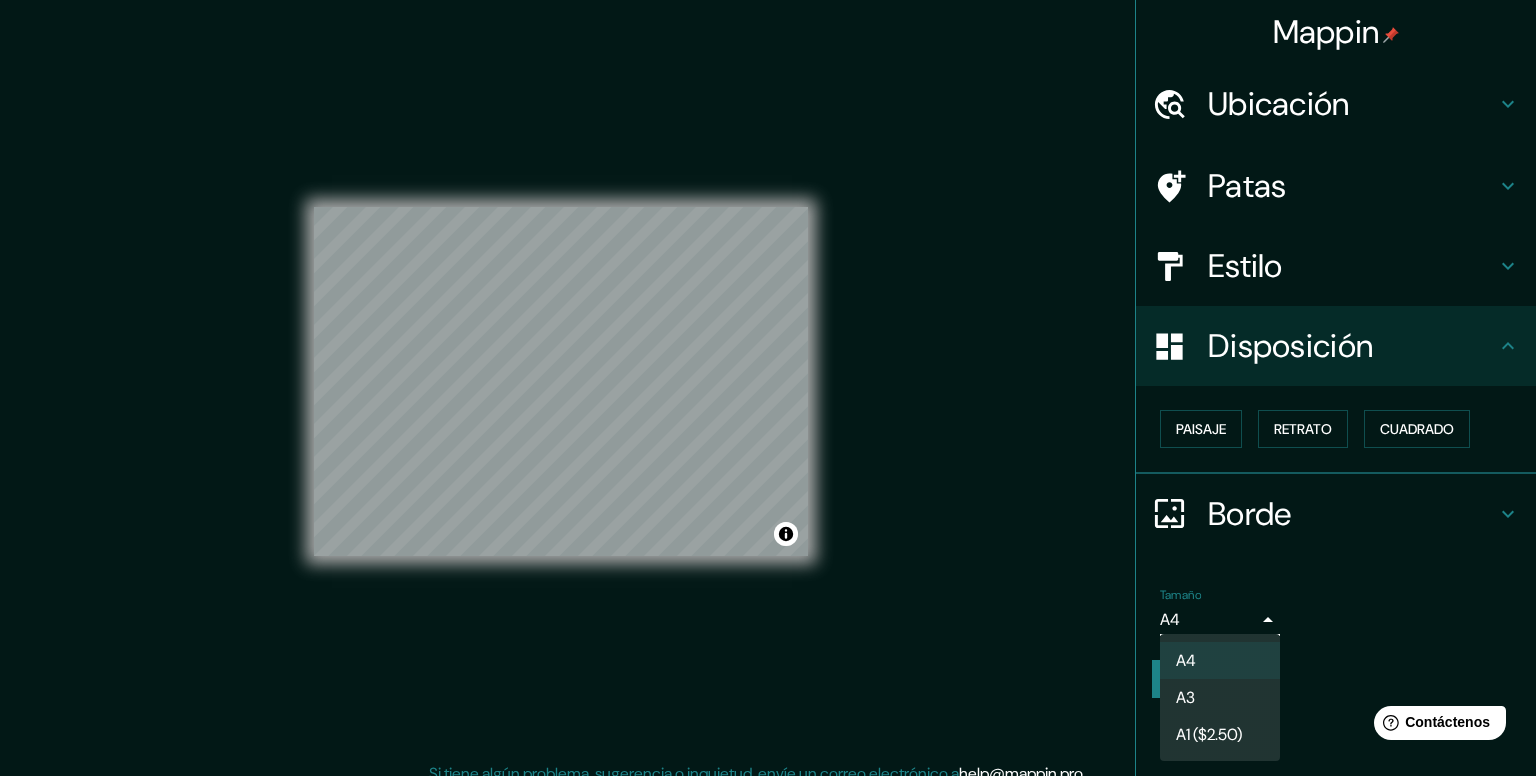 click on "A3" at bounding box center [1220, 697] 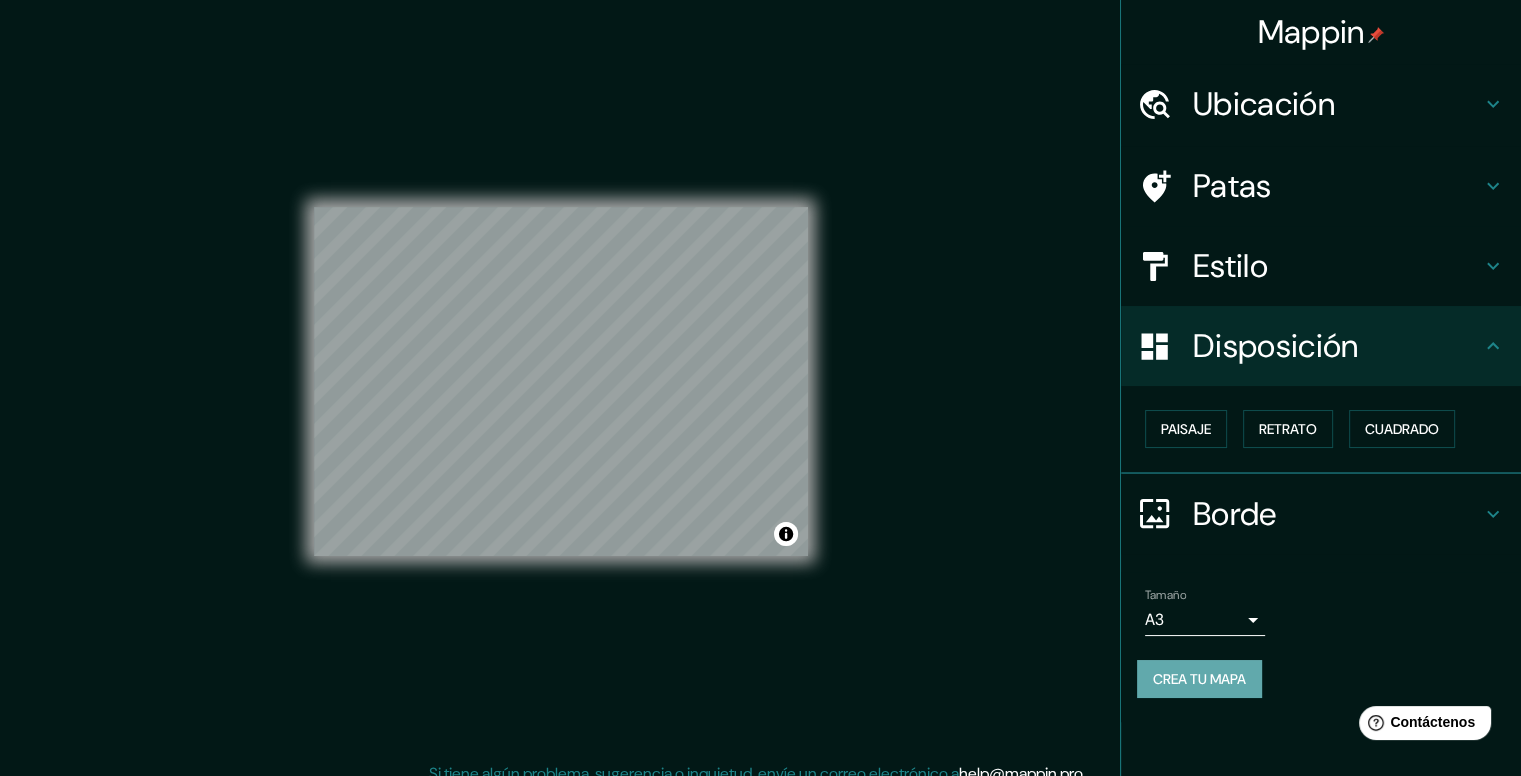 click on "Crea tu mapa" at bounding box center [1199, 679] 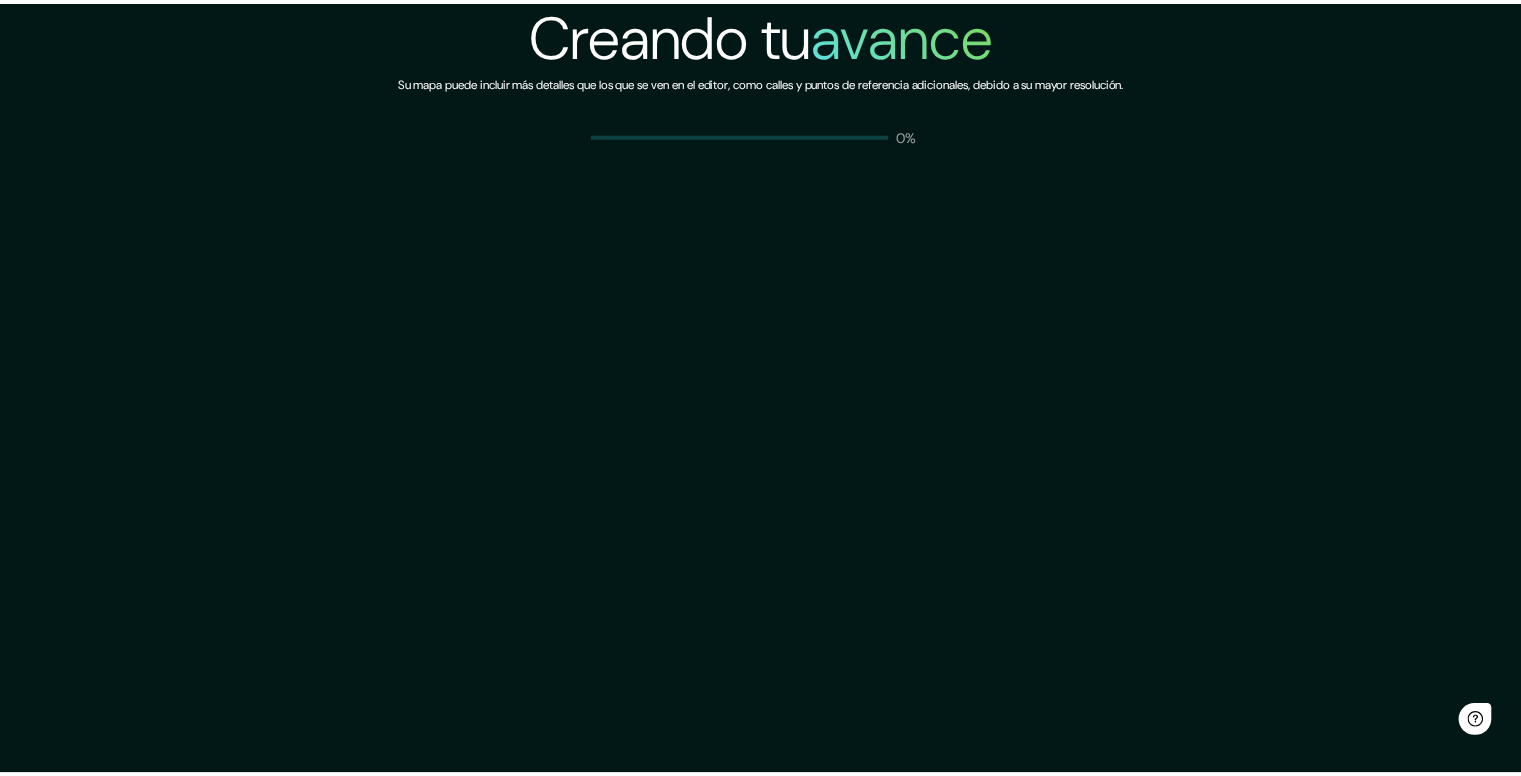 scroll, scrollTop: 0, scrollLeft: 0, axis: both 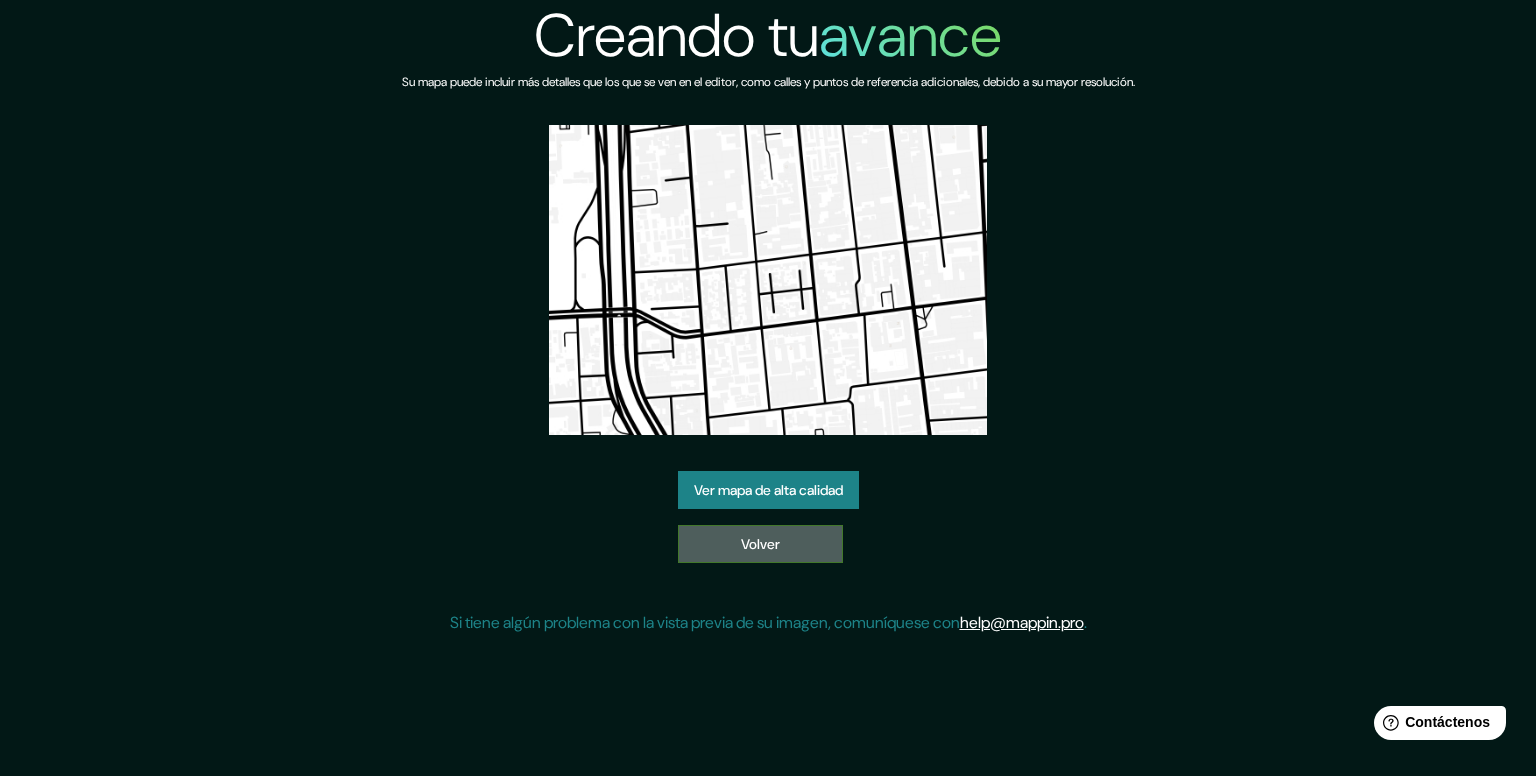 click on "Volver" at bounding box center (760, 544) 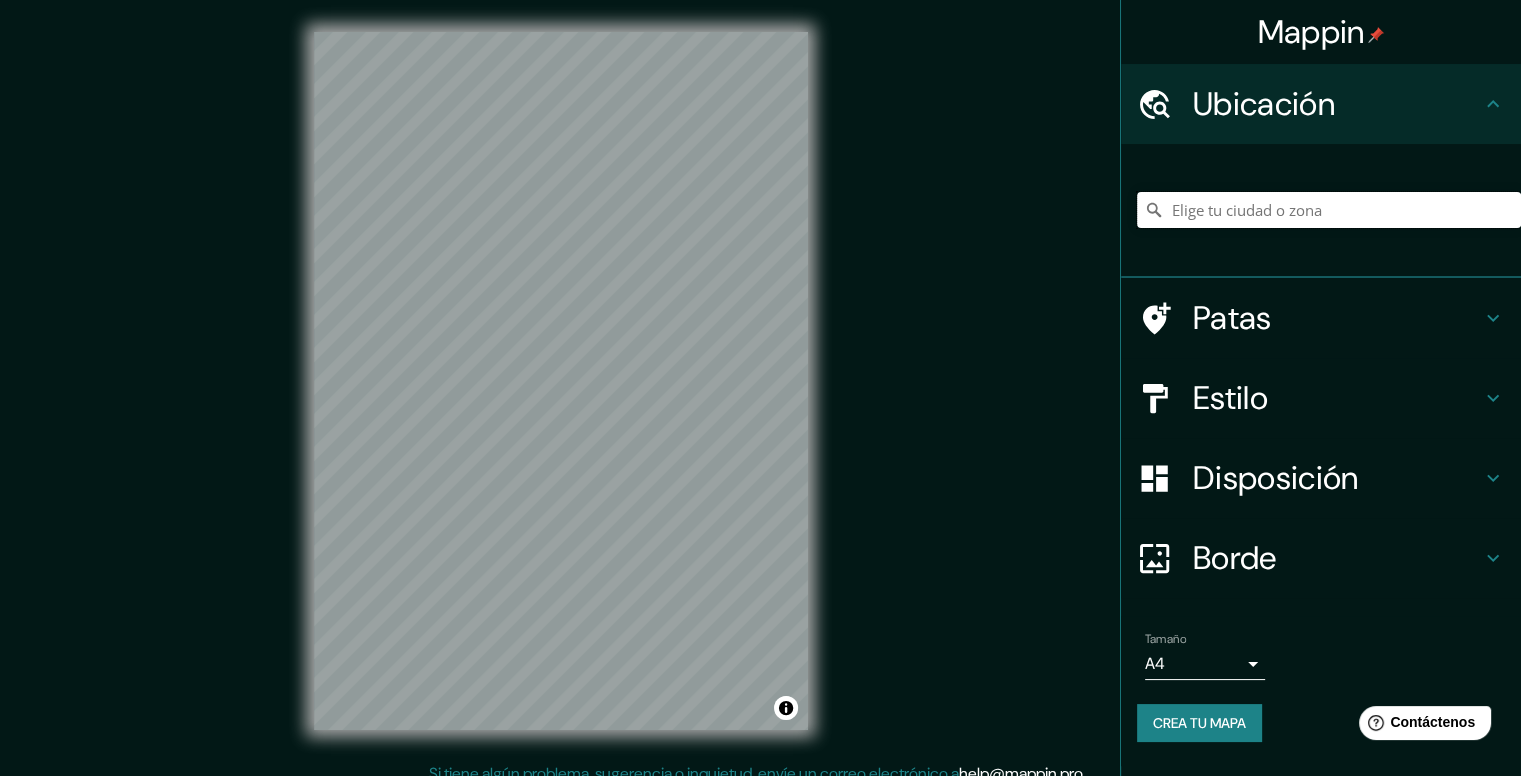 click at bounding box center [1329, 210] 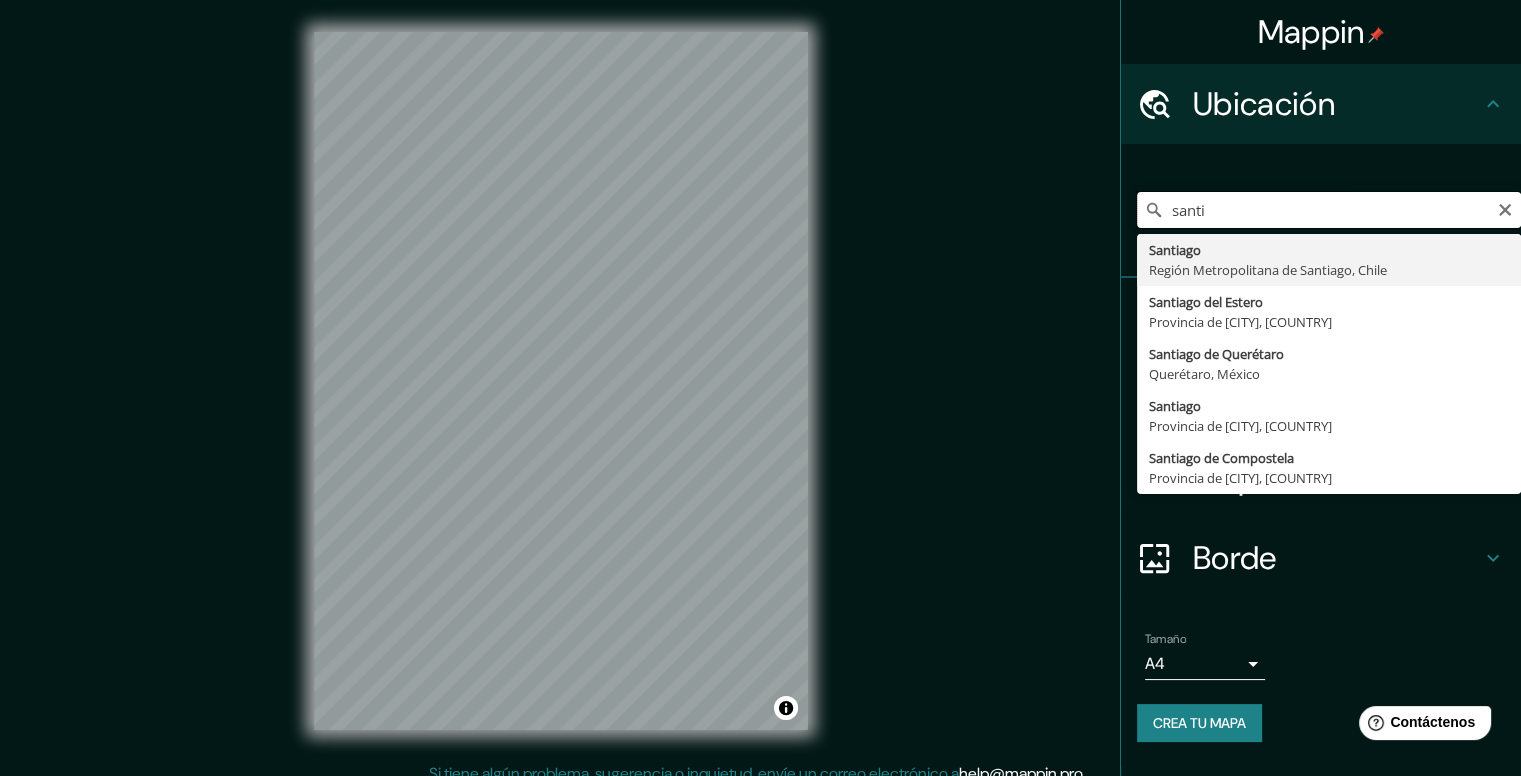 type on "santi" 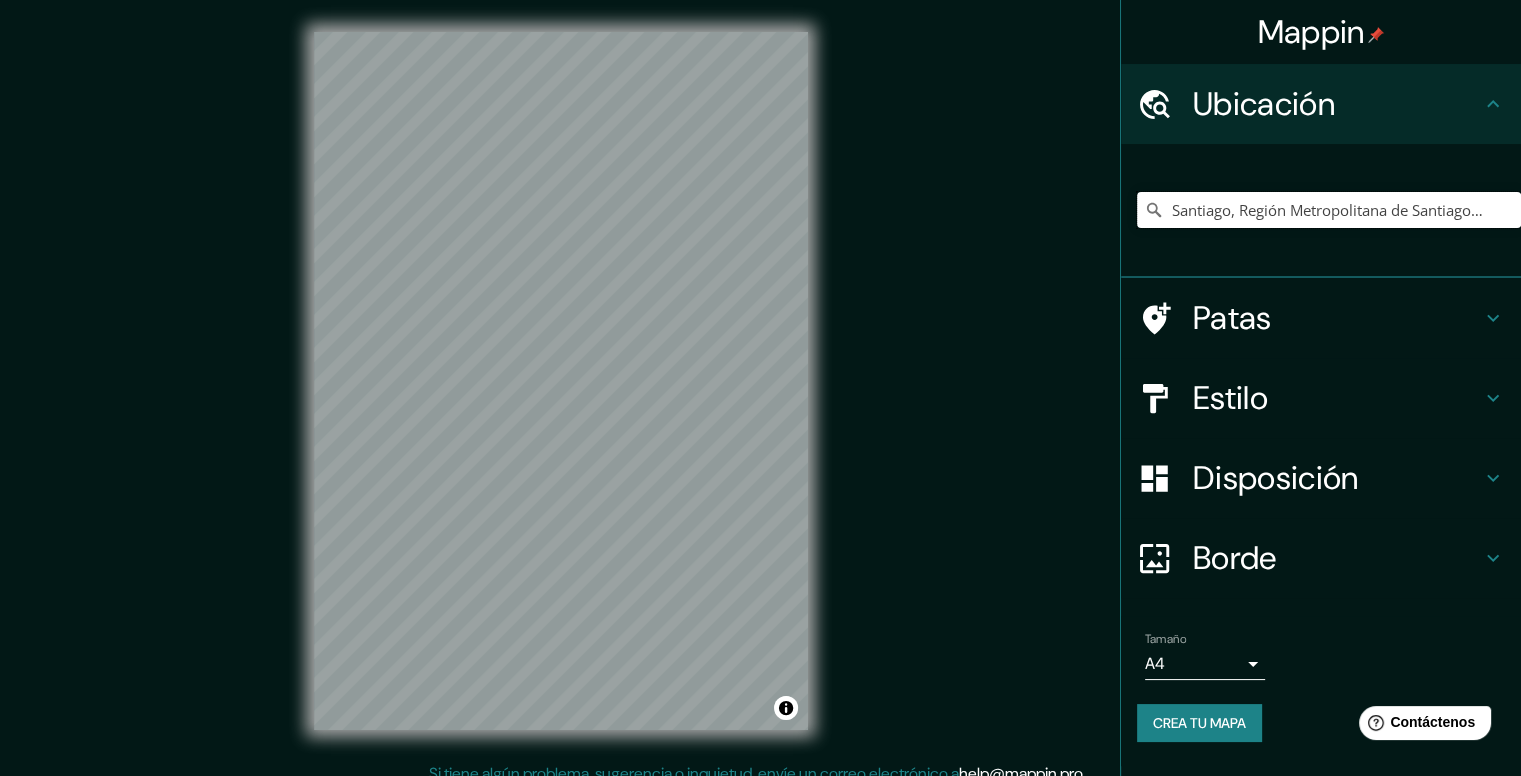 scroll, scrollTop: 0, scrollLeft: 0, axis: both 